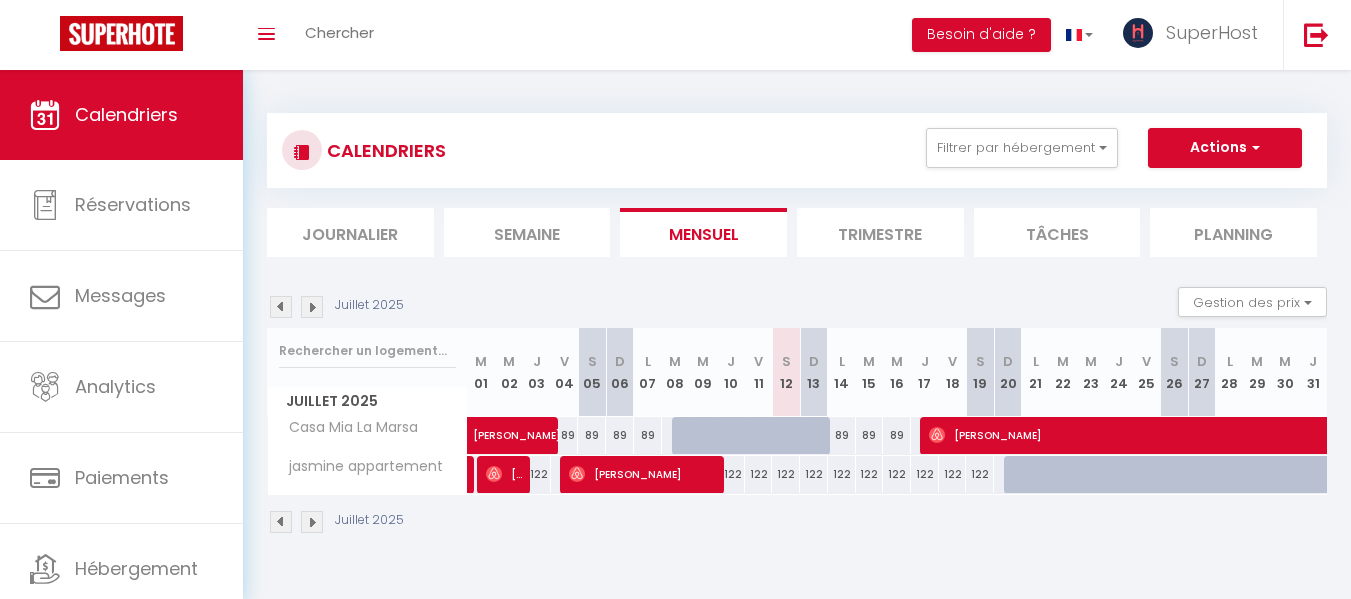 scroll, scrollTop: 0, scrollLeft: 0, axis: both 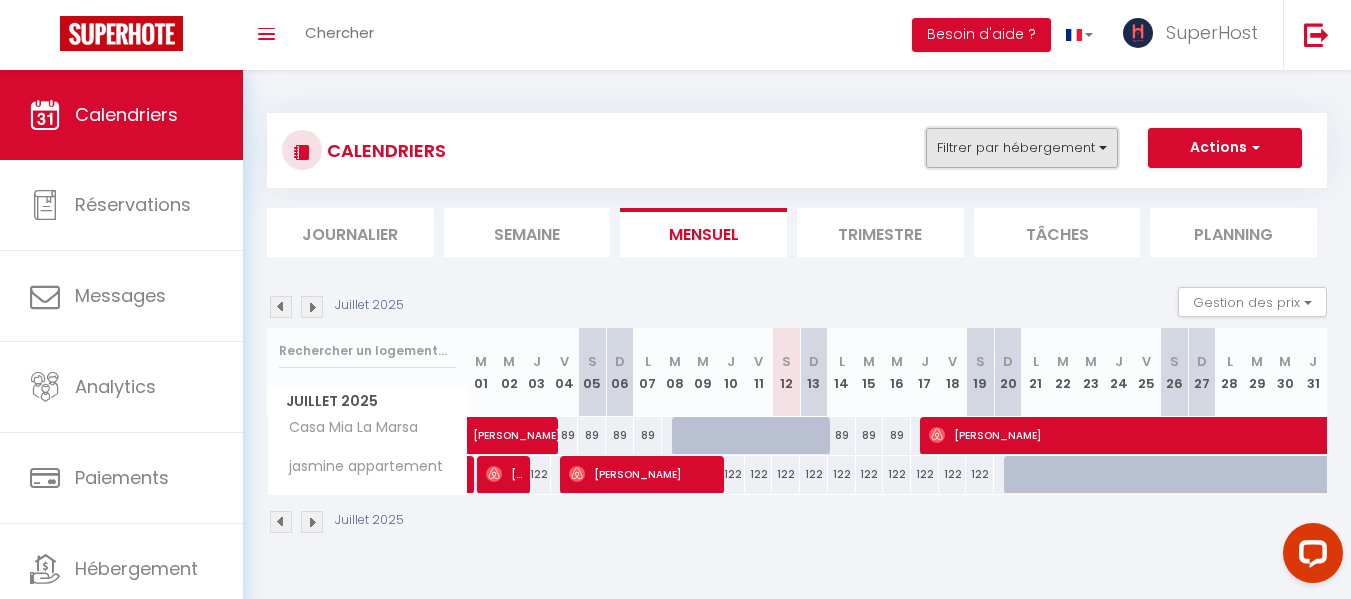 click on "Filtrer par hébergement" at bounding box center [1022, 148] 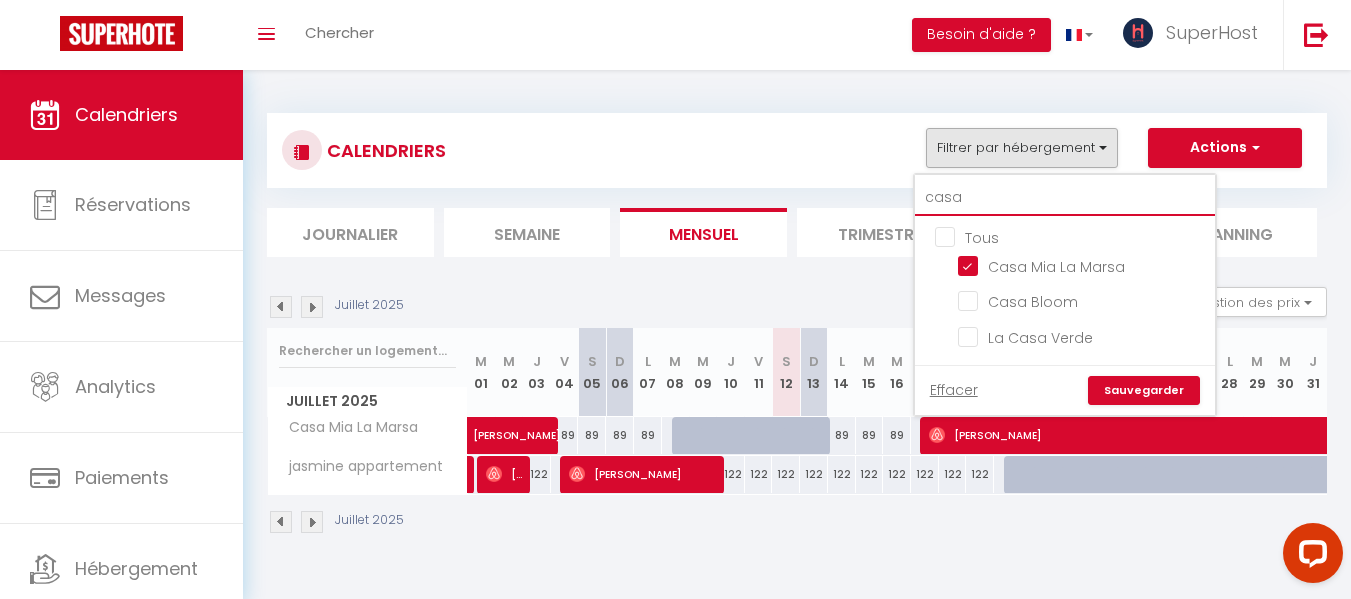 click on "casa" at bounding box center [1065, 198] 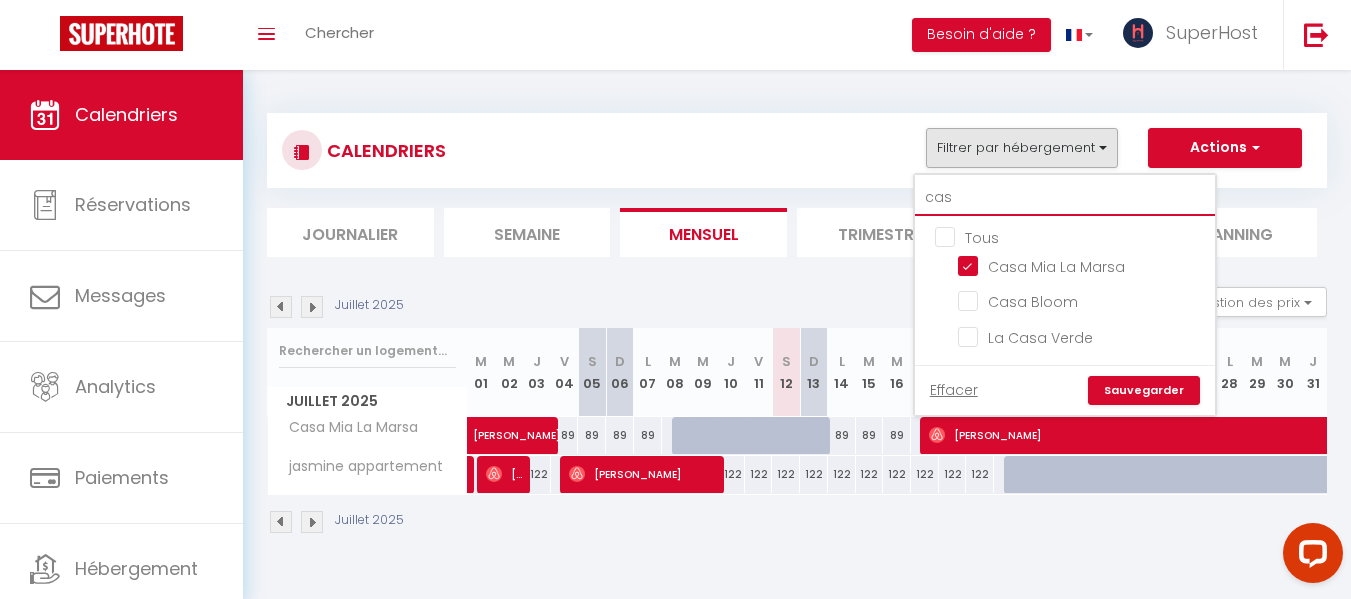 checkbox on "false" 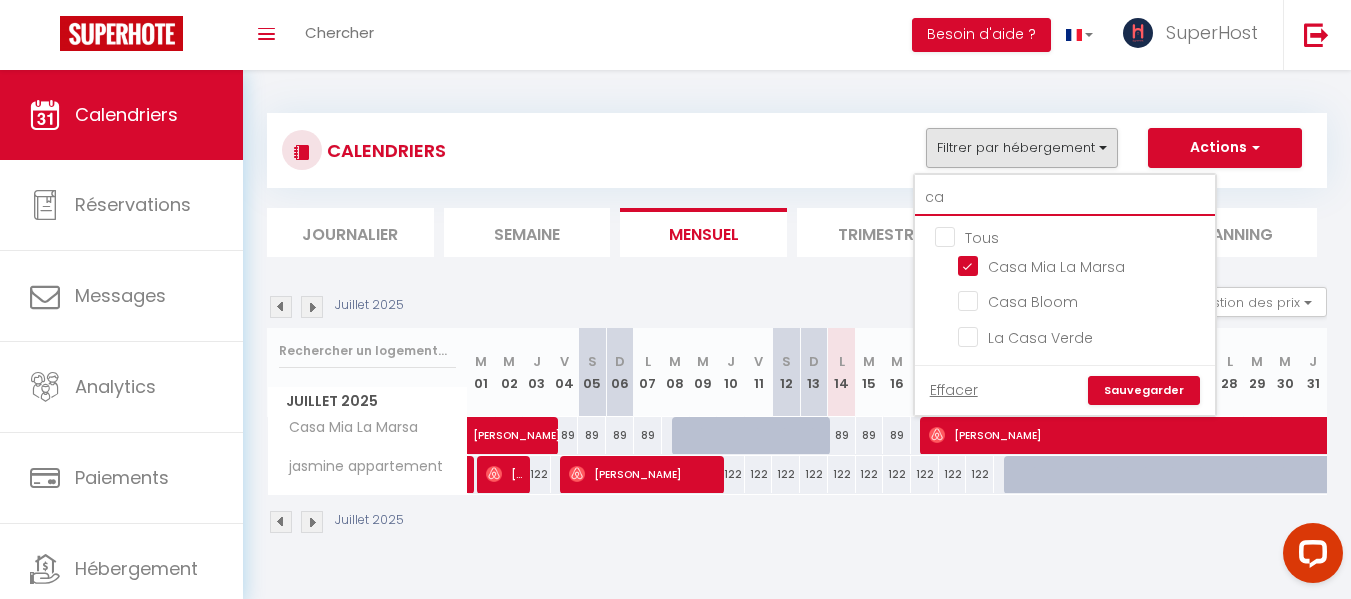 type on "c" 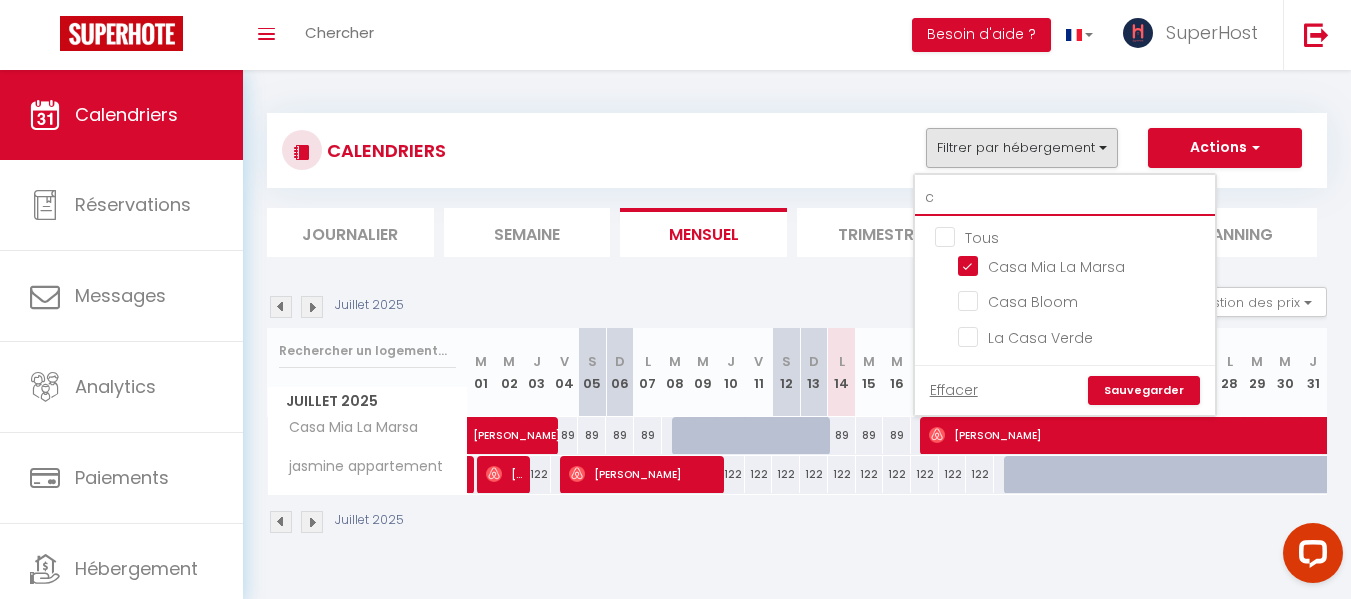 type 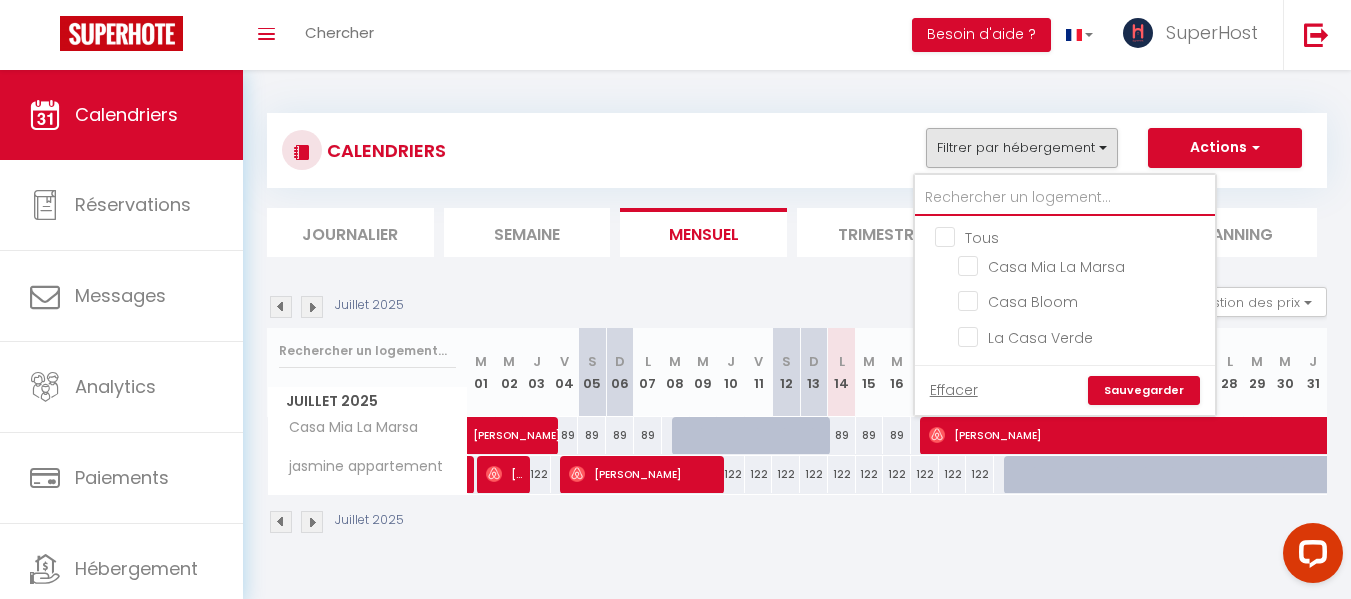 checkbox on "false" 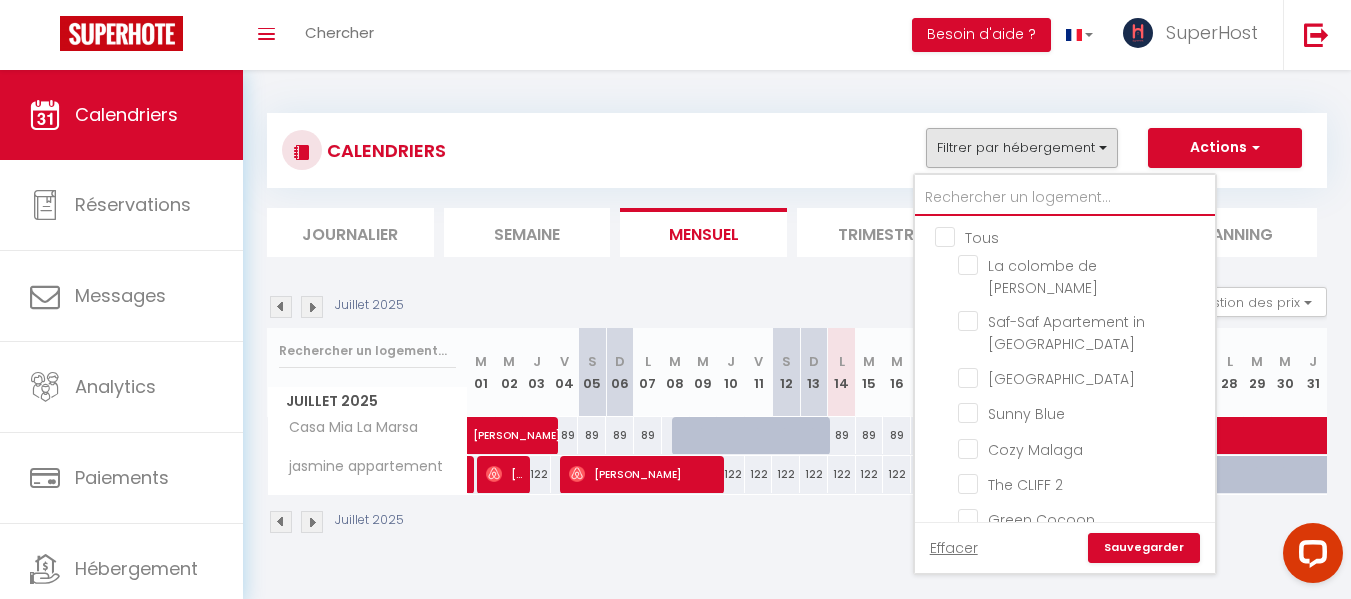 type on "f" 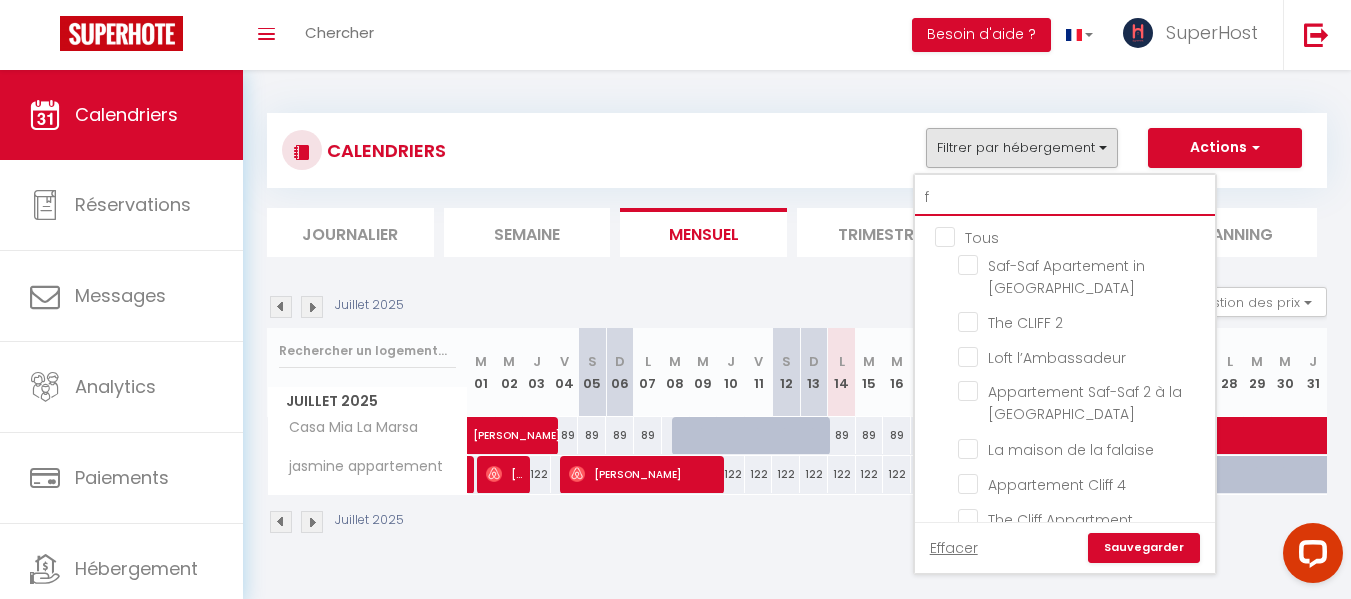 checkbox on "false" 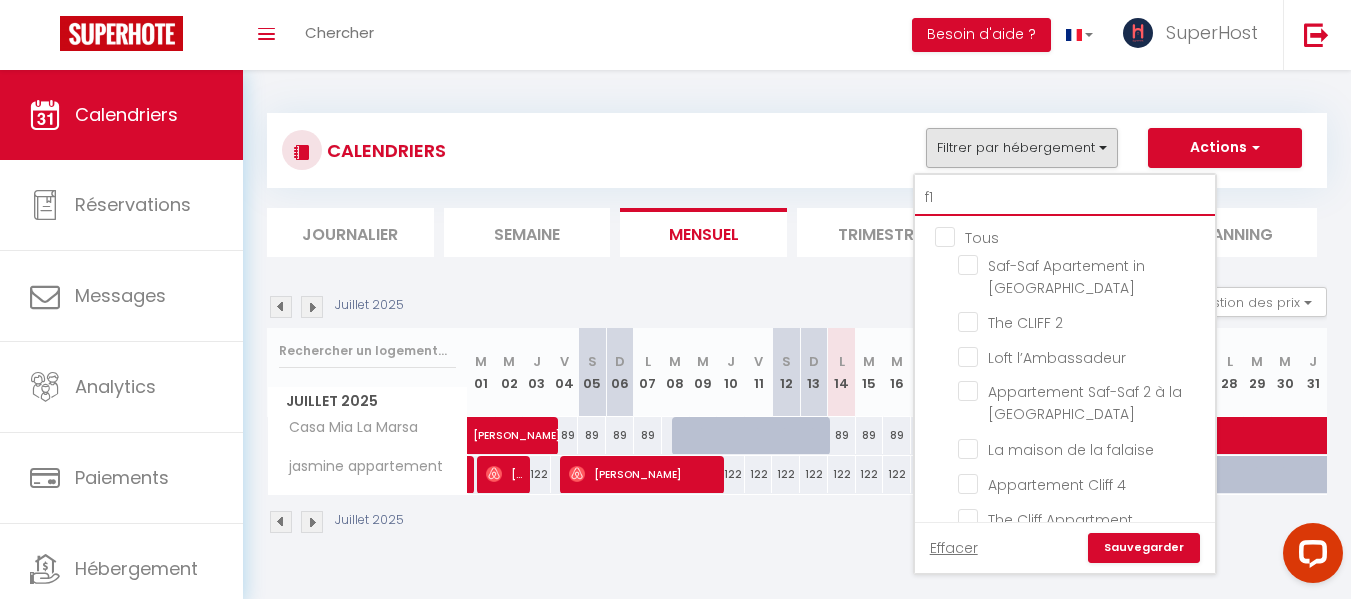type on "f11" 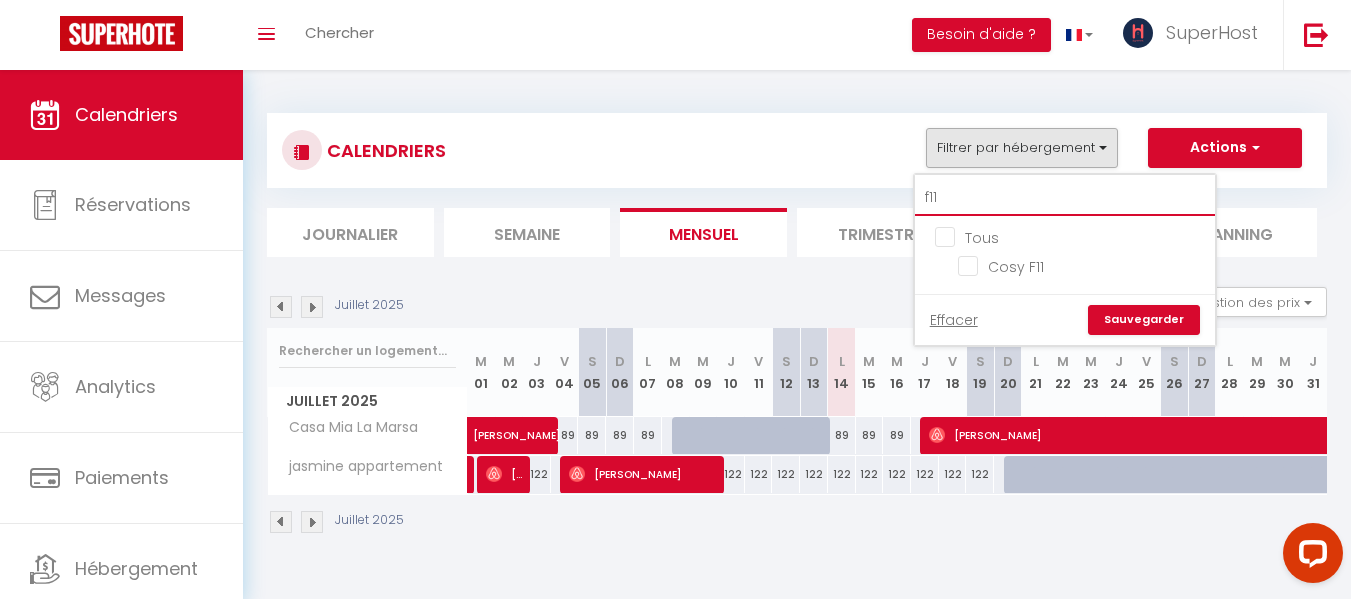 checkbox on "false" 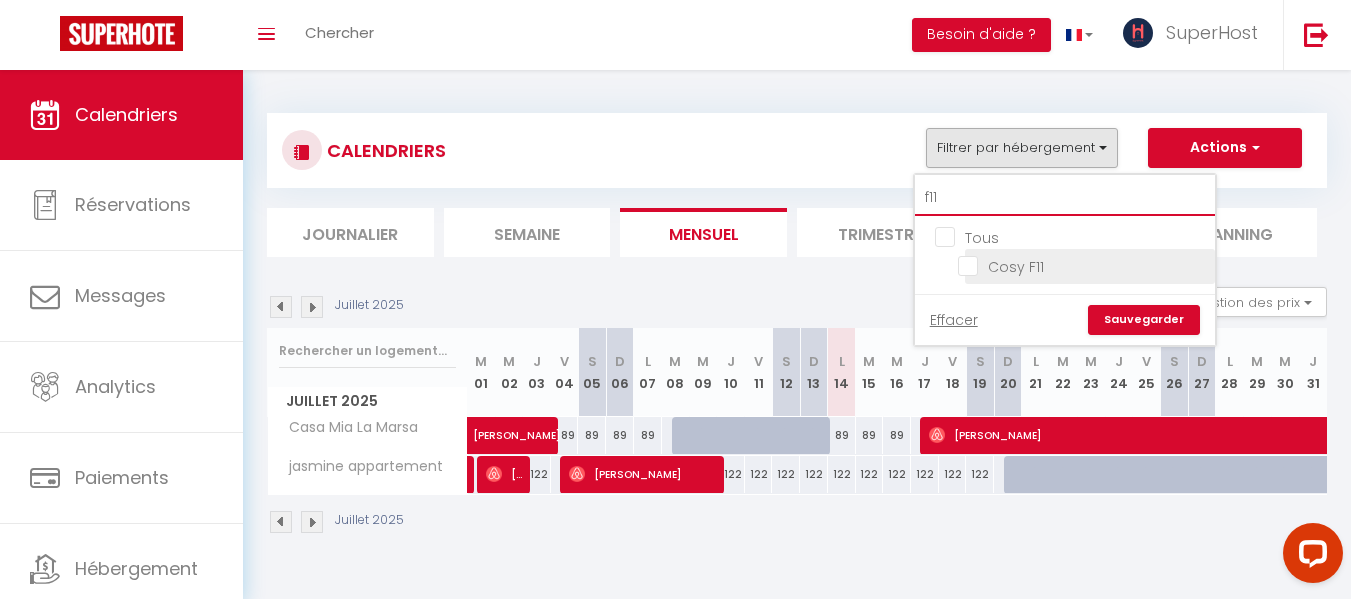 type on "f11" 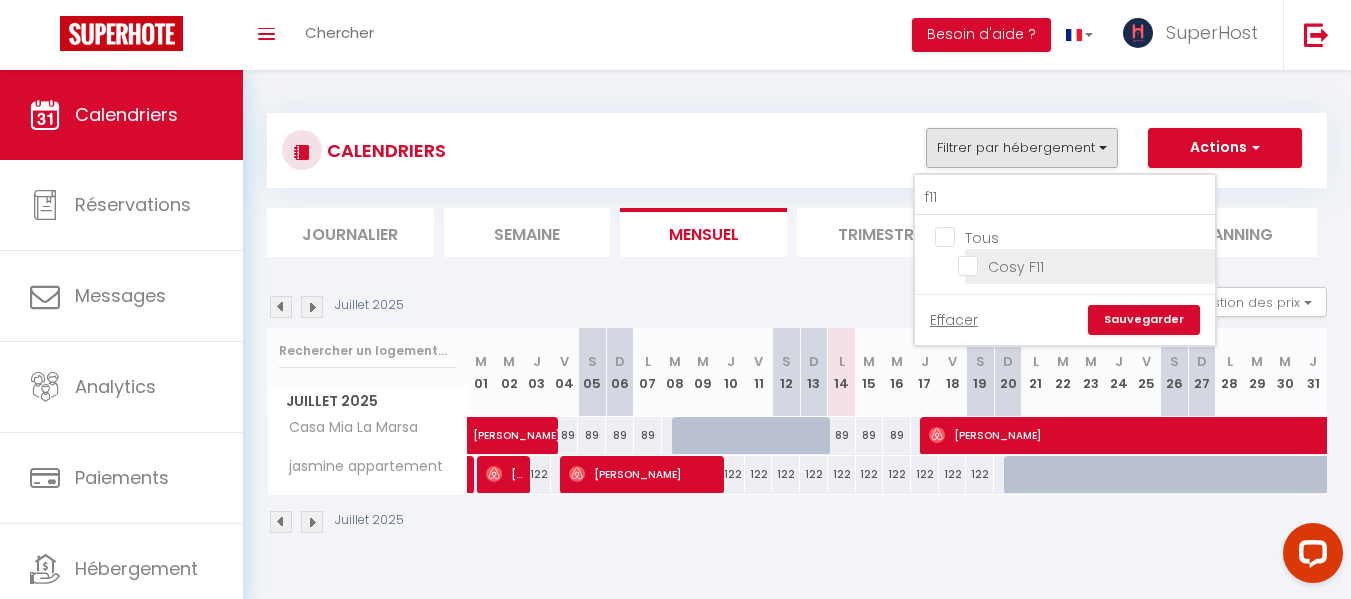 click on "Cosy F11" at bounding box center (1083, 265) 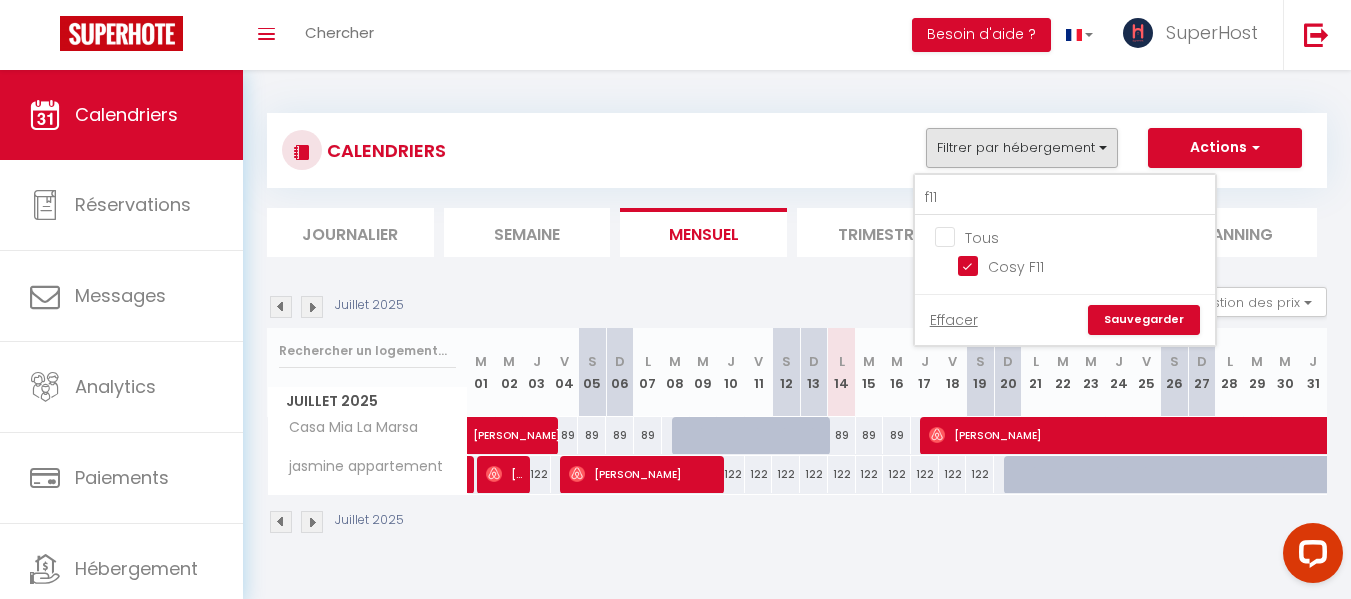 click on "Sauvegarder" at bounding box center (1144, 320) 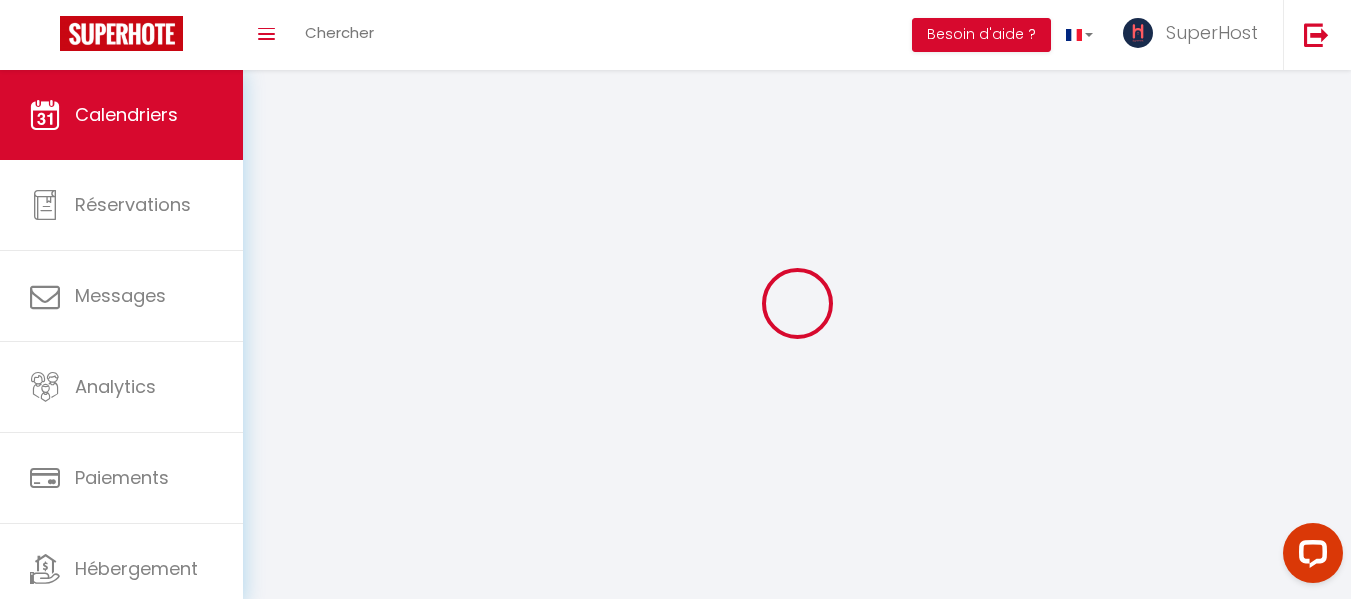 select 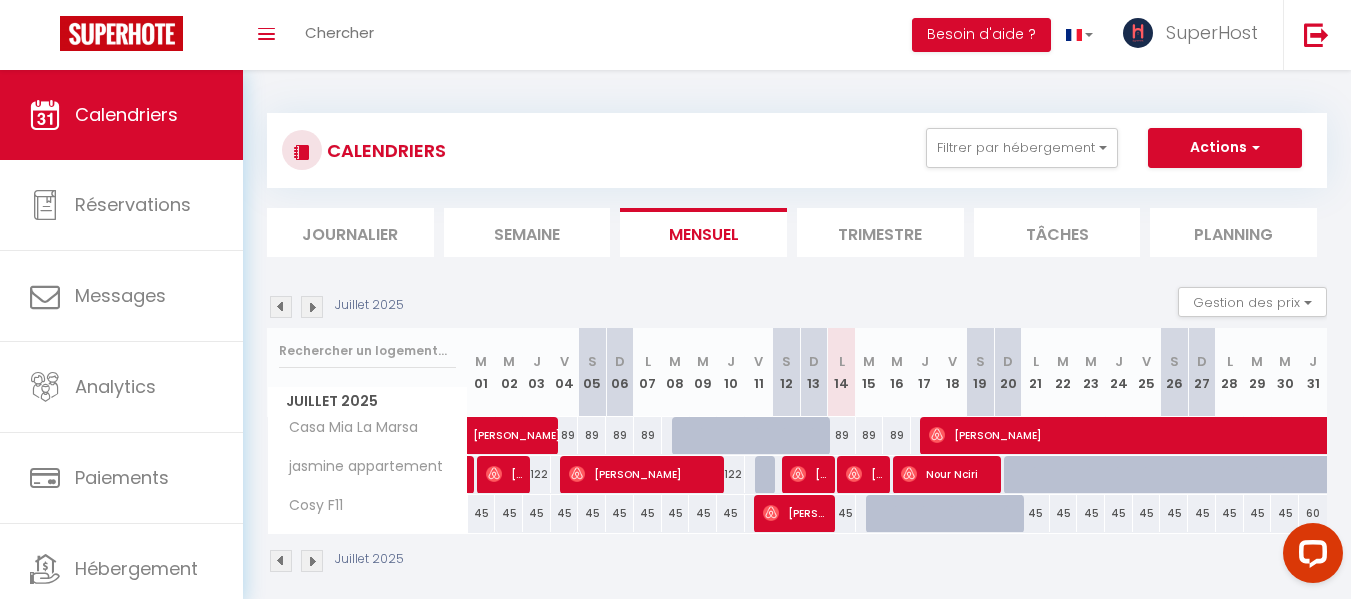 click at bounding box center (980, 514) 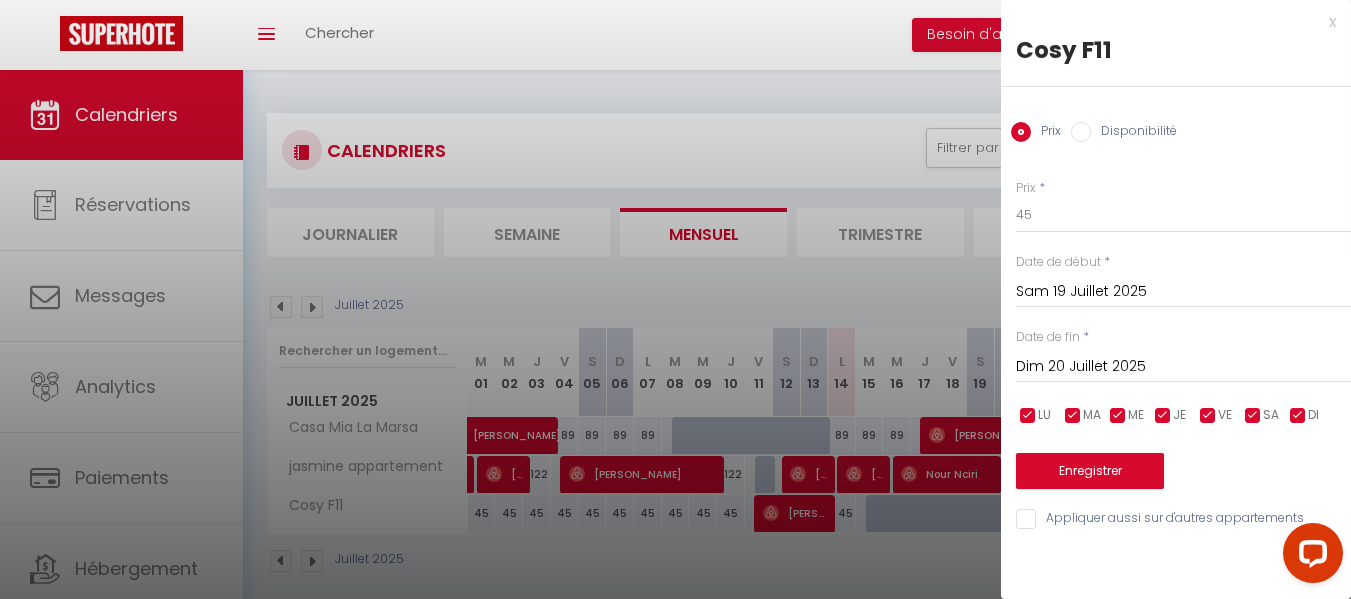 click on "Disponibilité" at bounding box center (1081, 132) 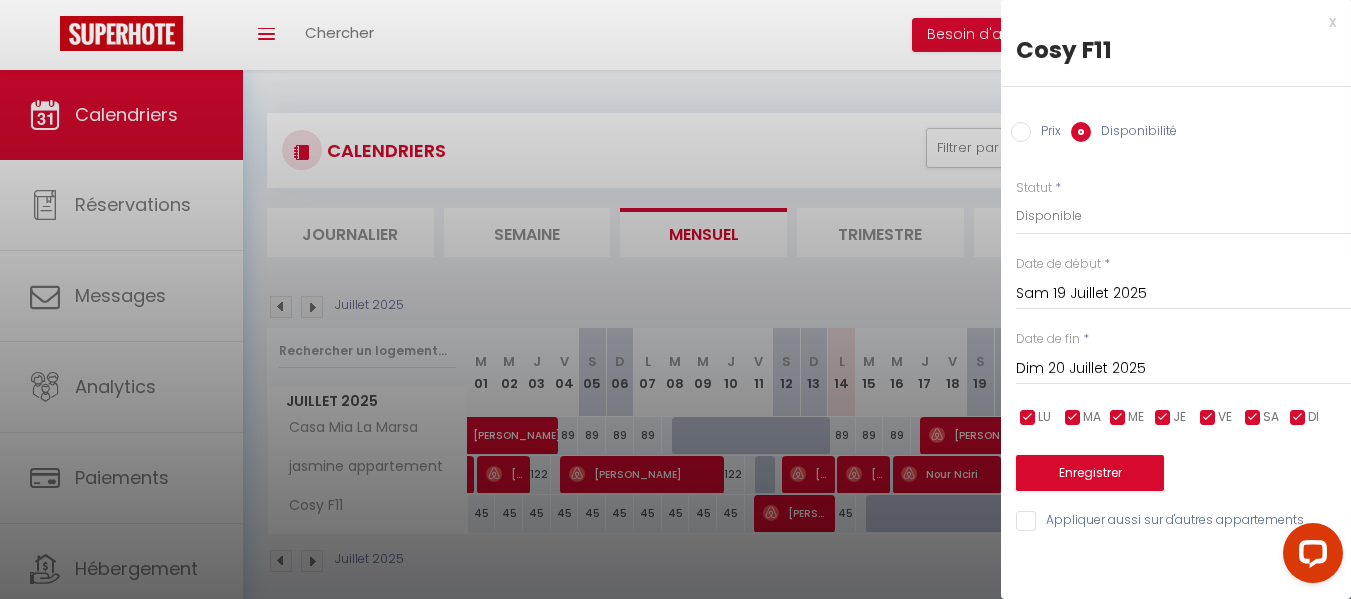 click on "Prix" at bounding box center [1021, 132] 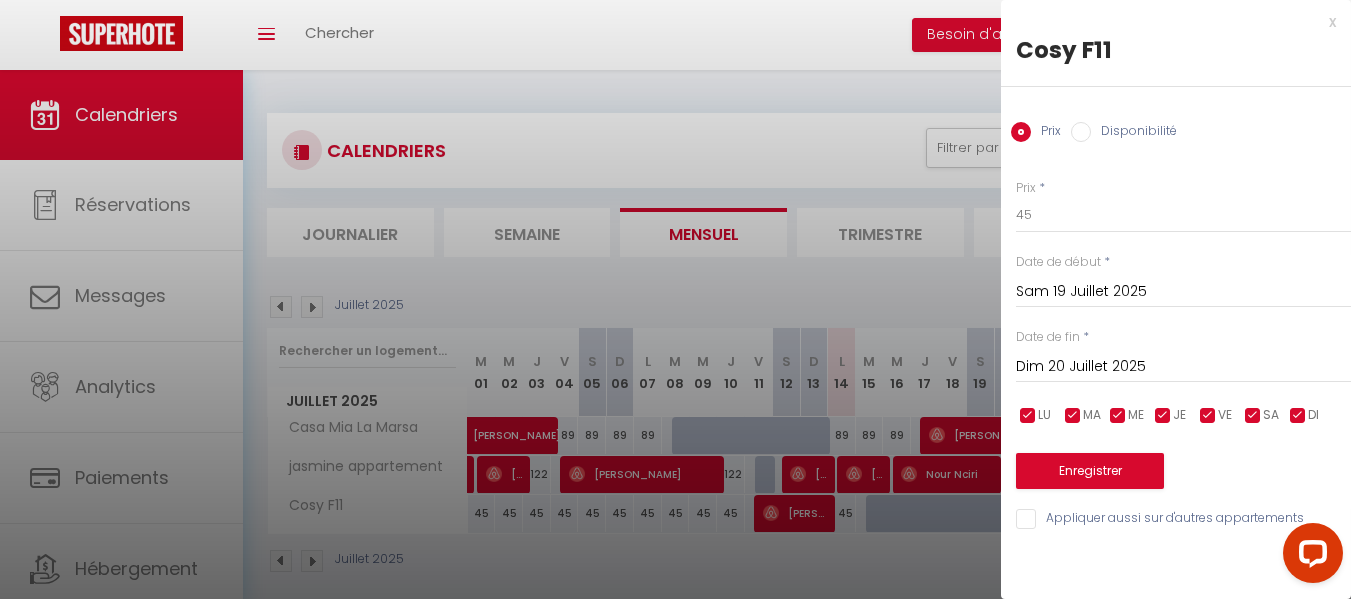 click on "Disponibilité" at bounding box center (1081, 132) 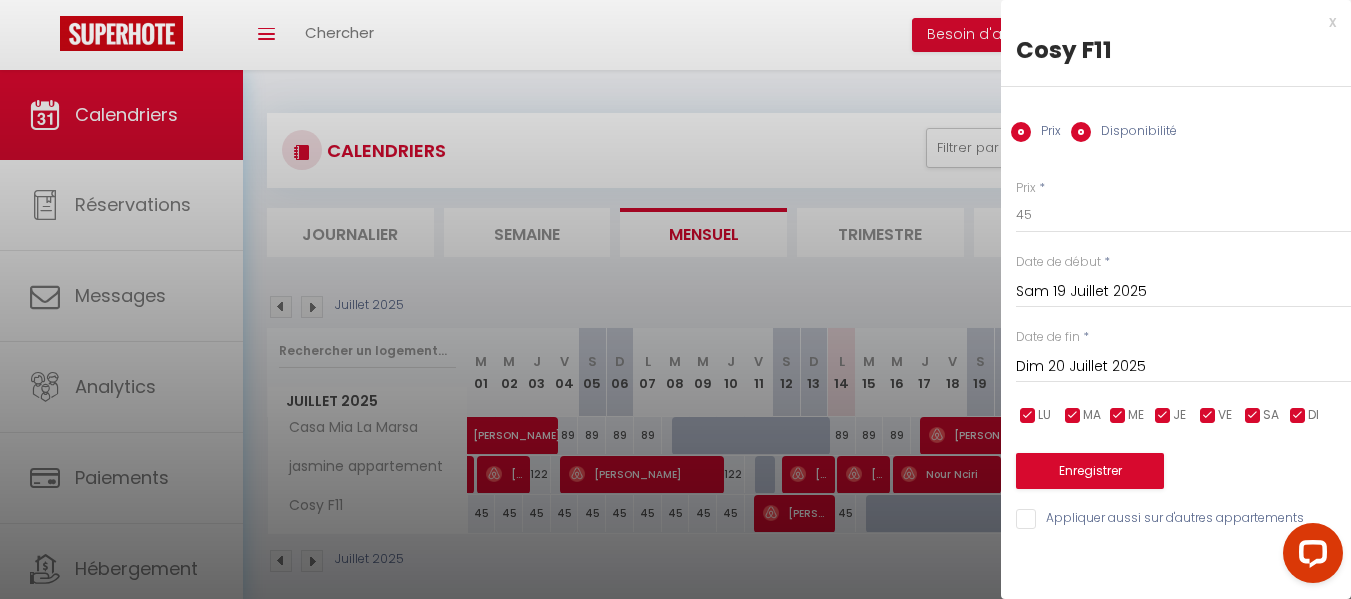 radio on "false" 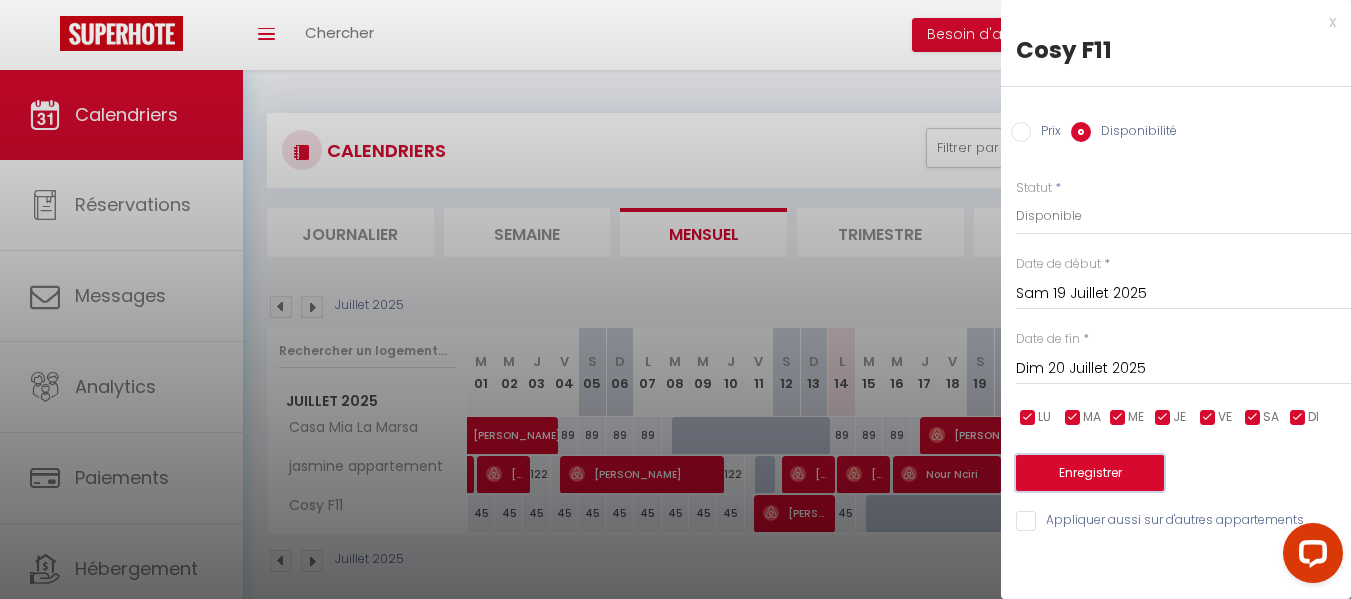 click on "Enregistrer" at bounding box center [1090, 473] 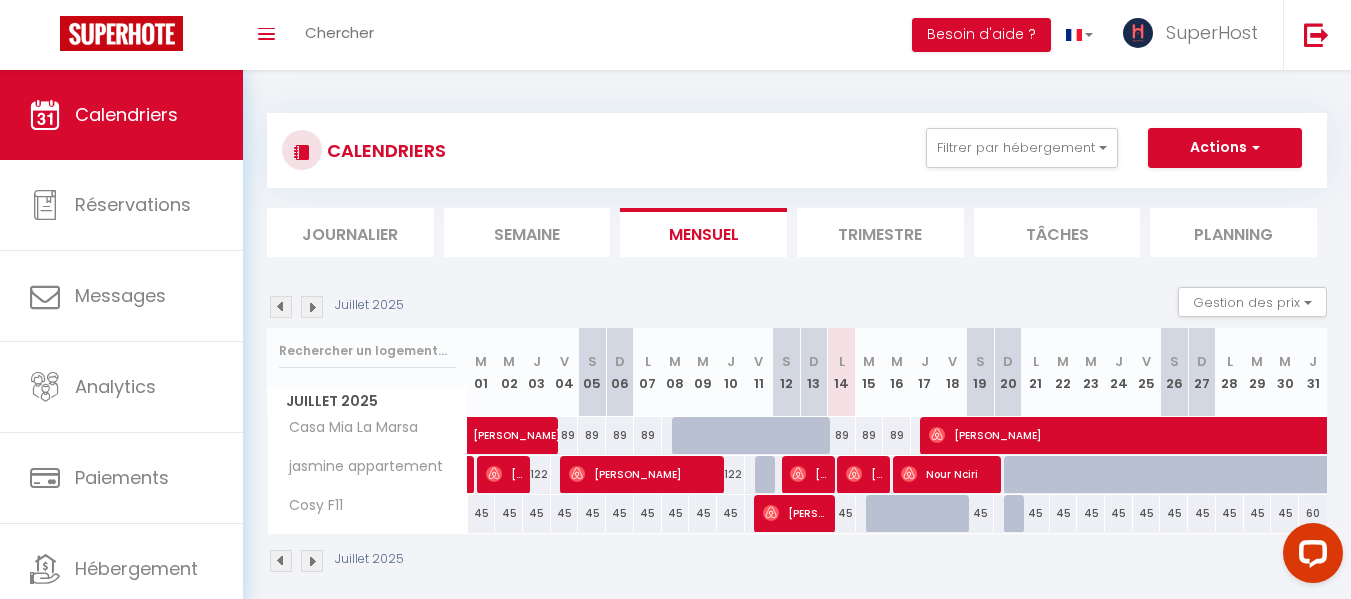 click at bounding box center (935, 525) 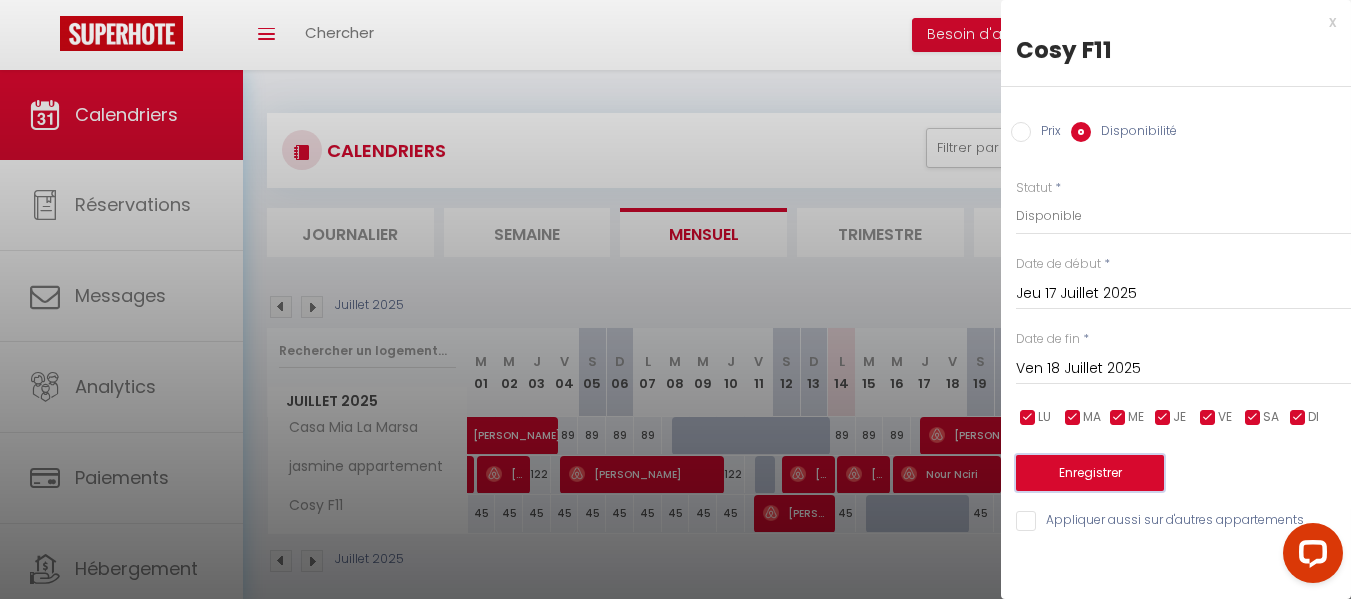 click on "Enregistrer" at bounding box center [1090, 473] 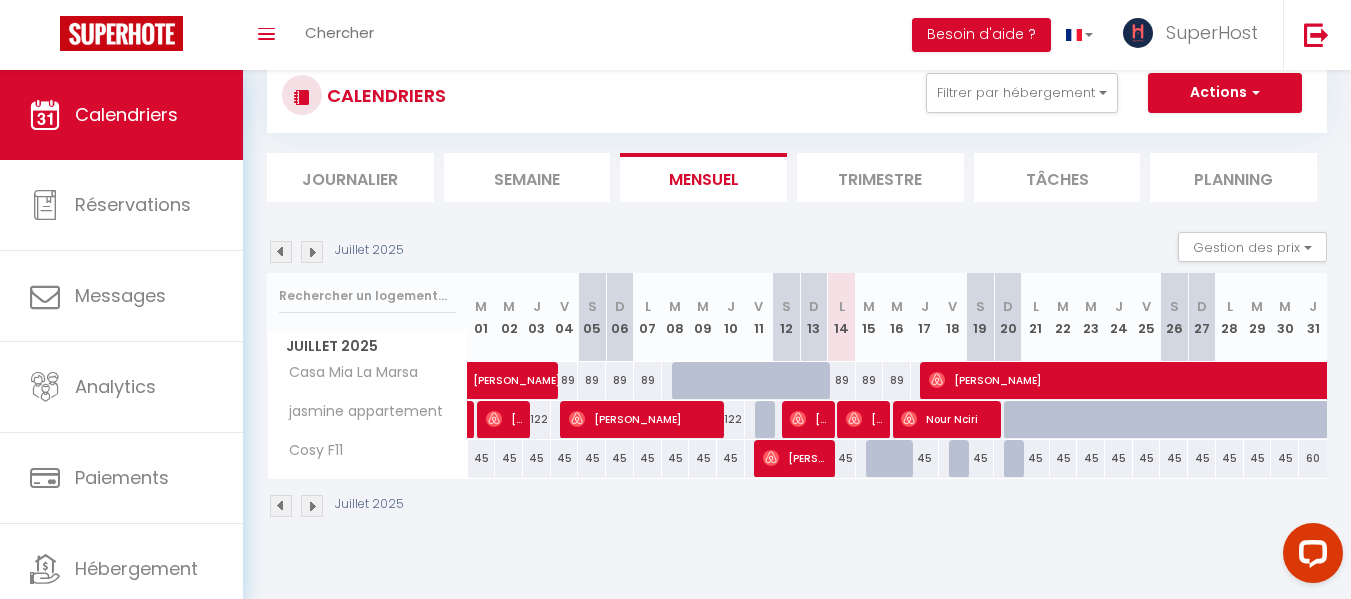 scroll, scrollTop: 70, scrollLeft: 0, axis: vertical 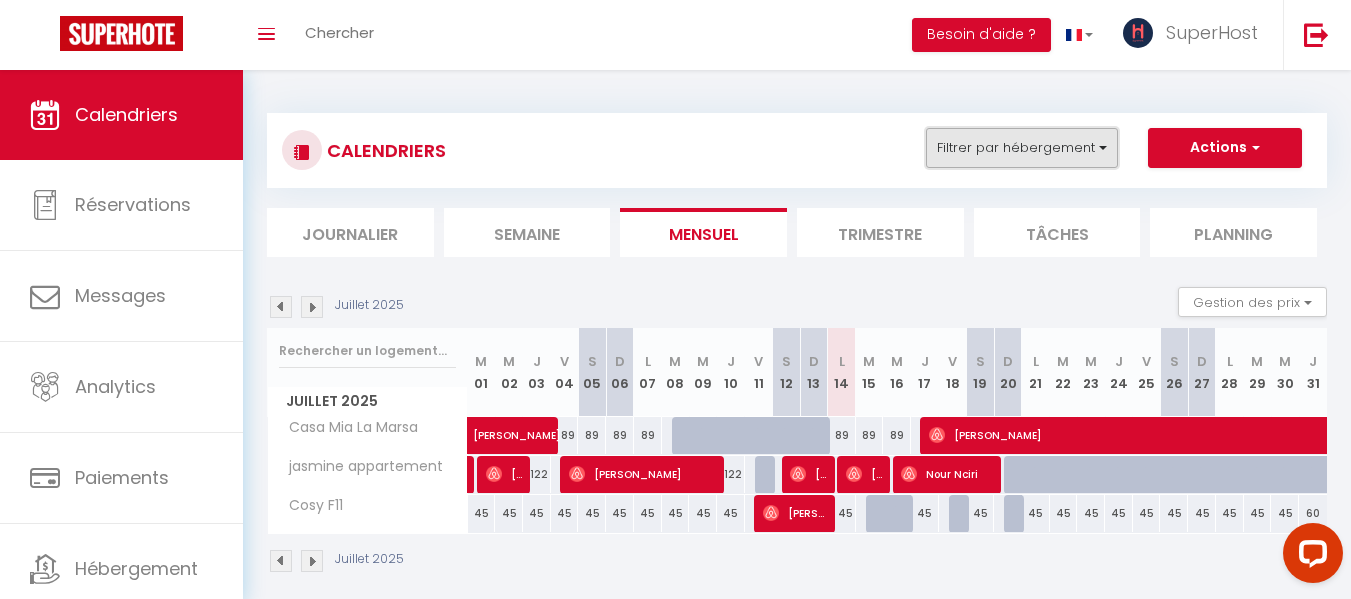 click on "Filtrer par hébergement" at bounding box center (1022, 148) 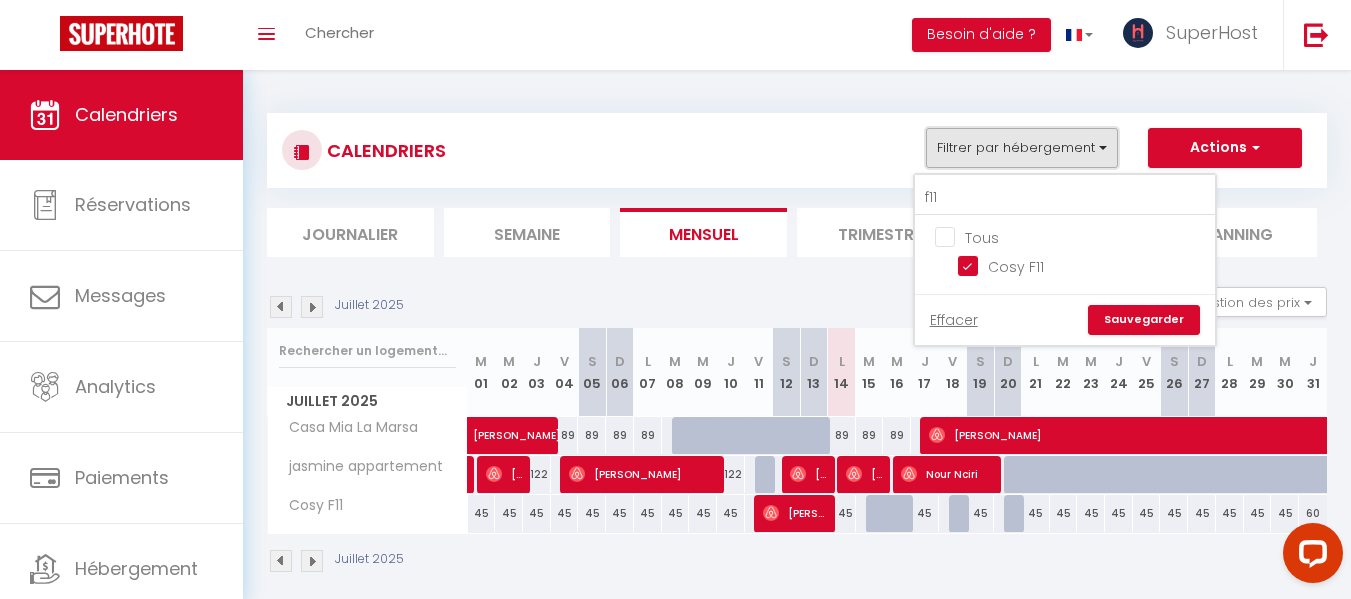 click on "Filtrer par hébergement" at bounding box center [1022, 148] 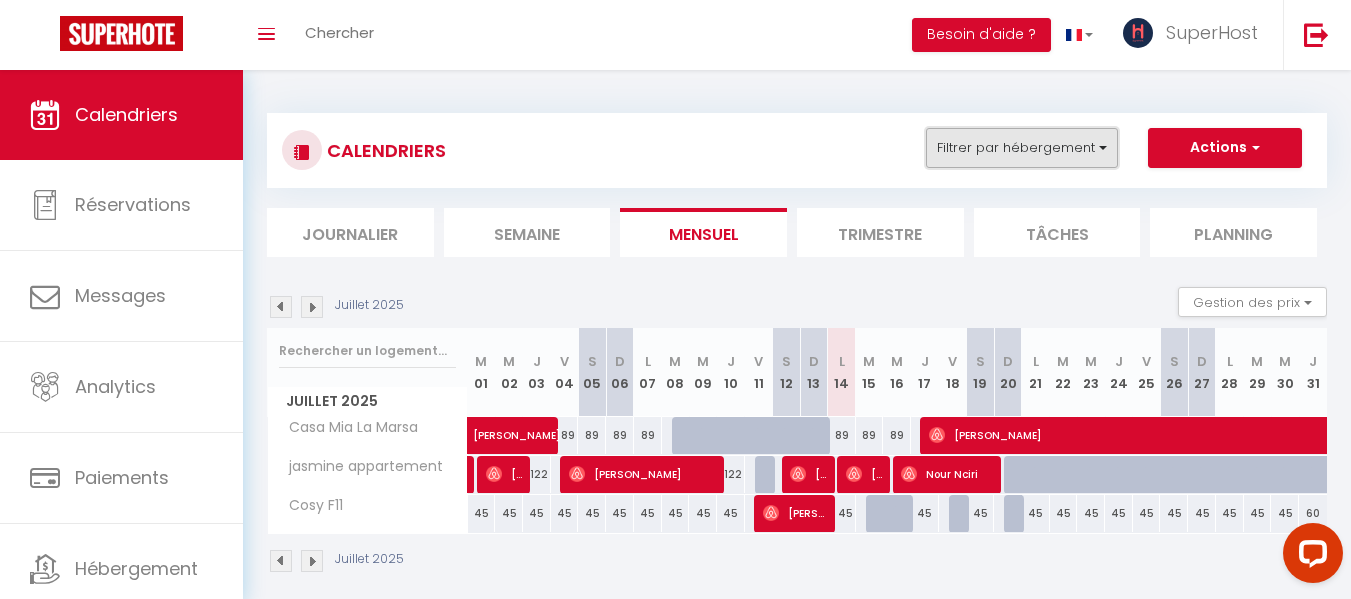 click on "Filtrer par hébergement" at bounding box center (1022, 148) 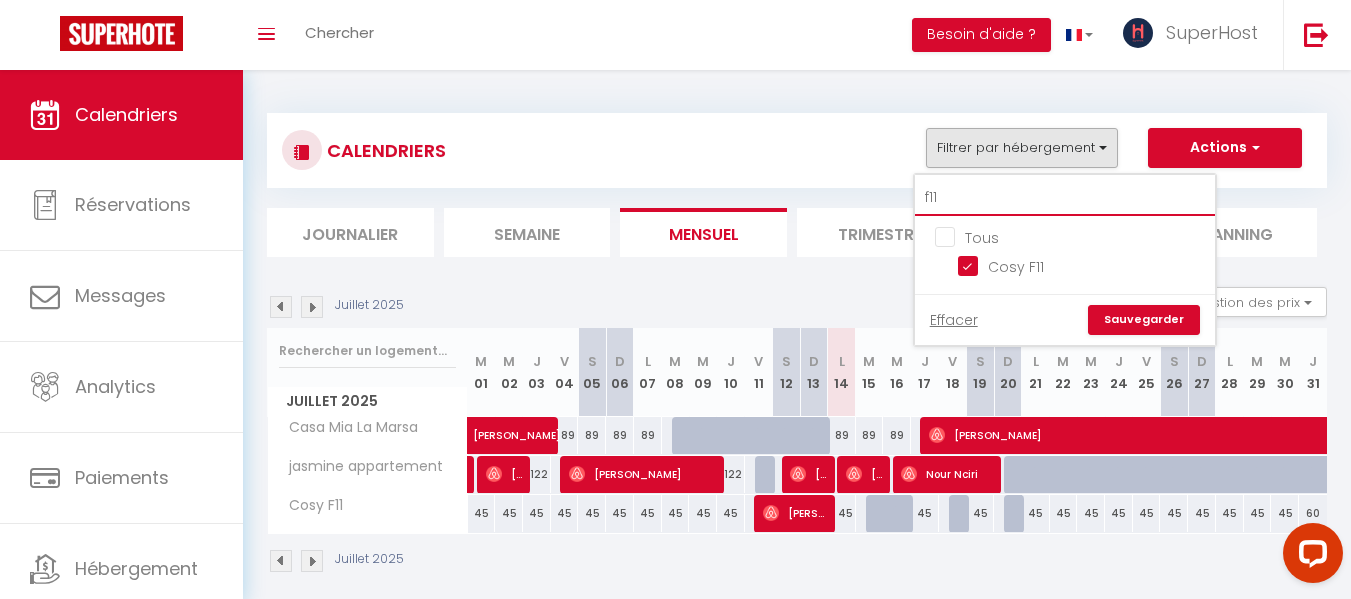 click on "f11" at bounding box center [1065, 198] 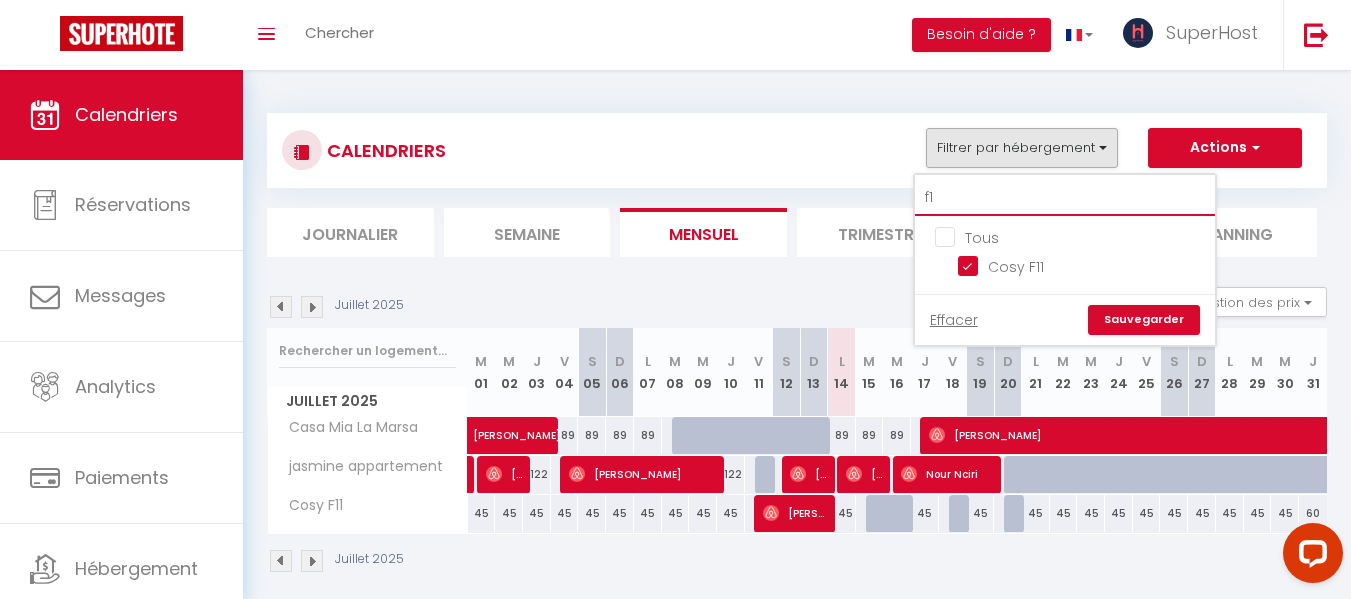 type on "f" 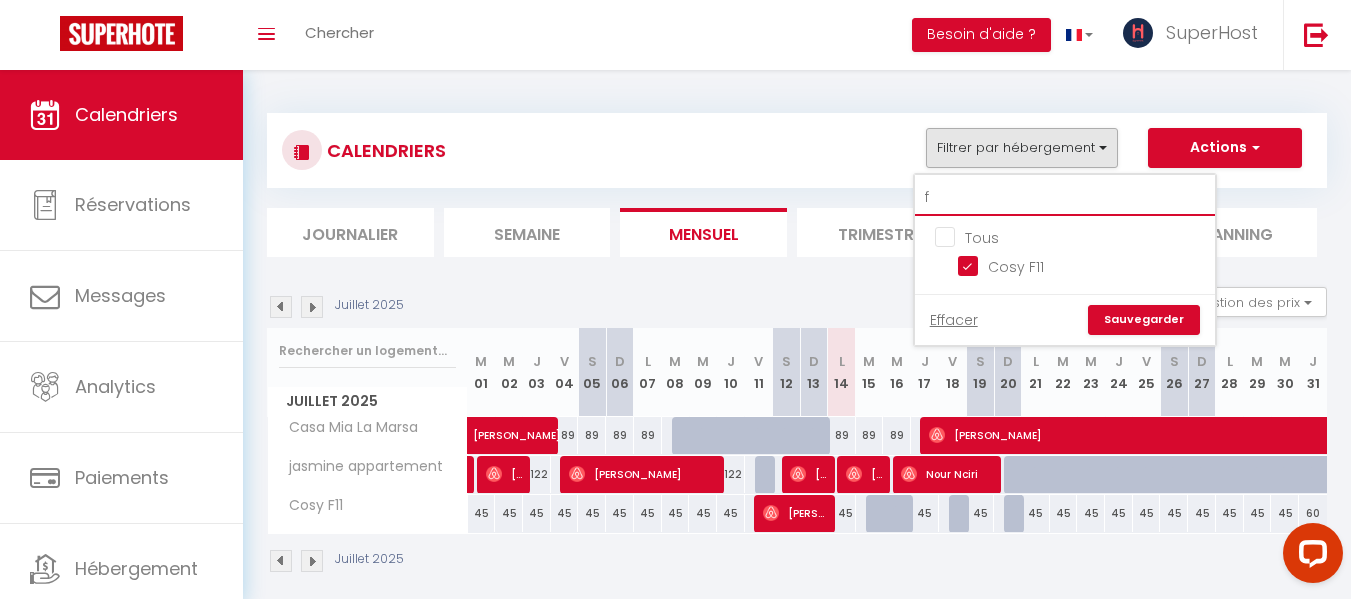 type 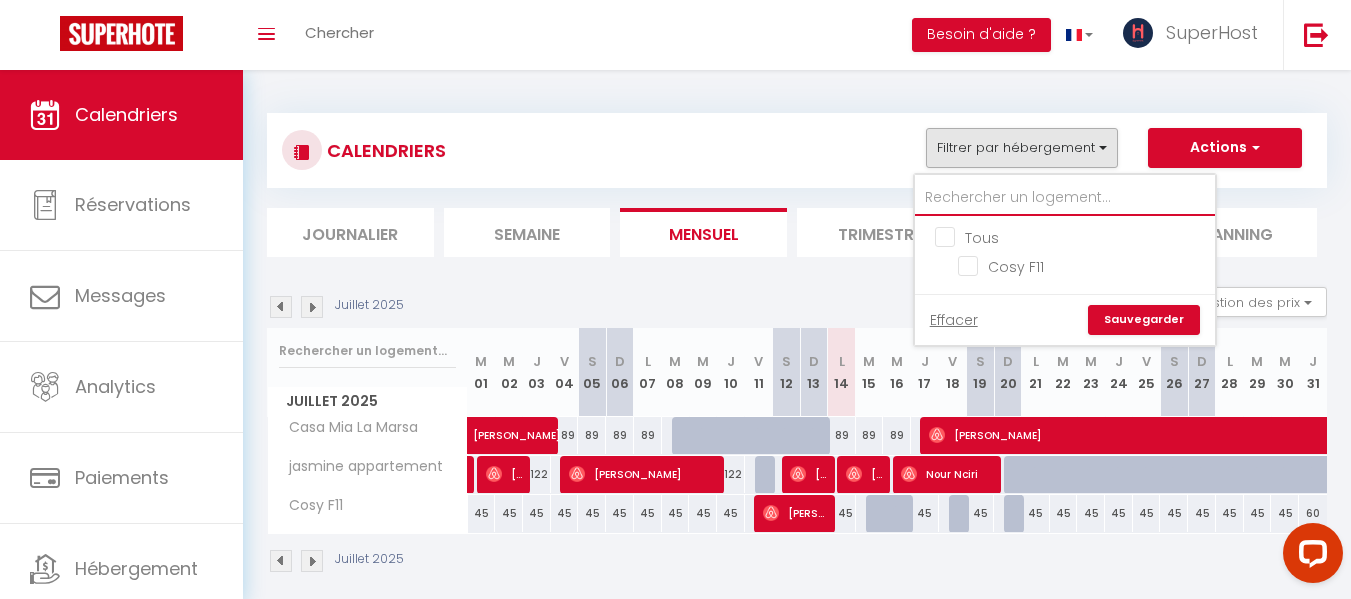 checkbox on "false" 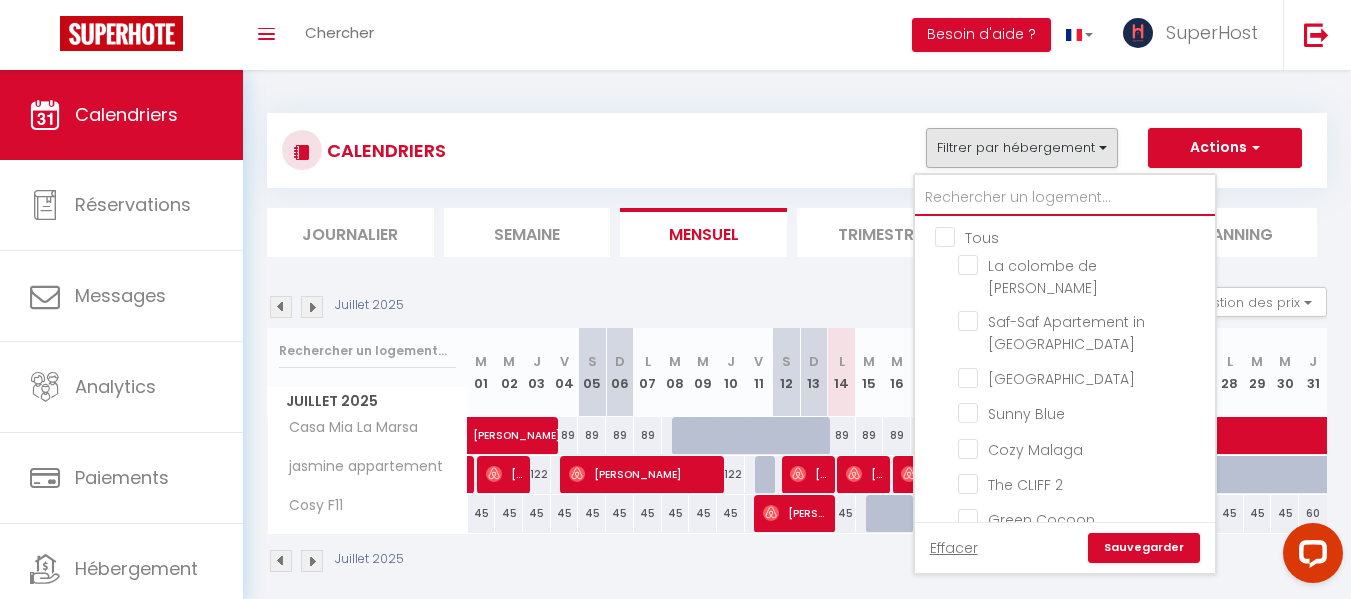 type on "b" 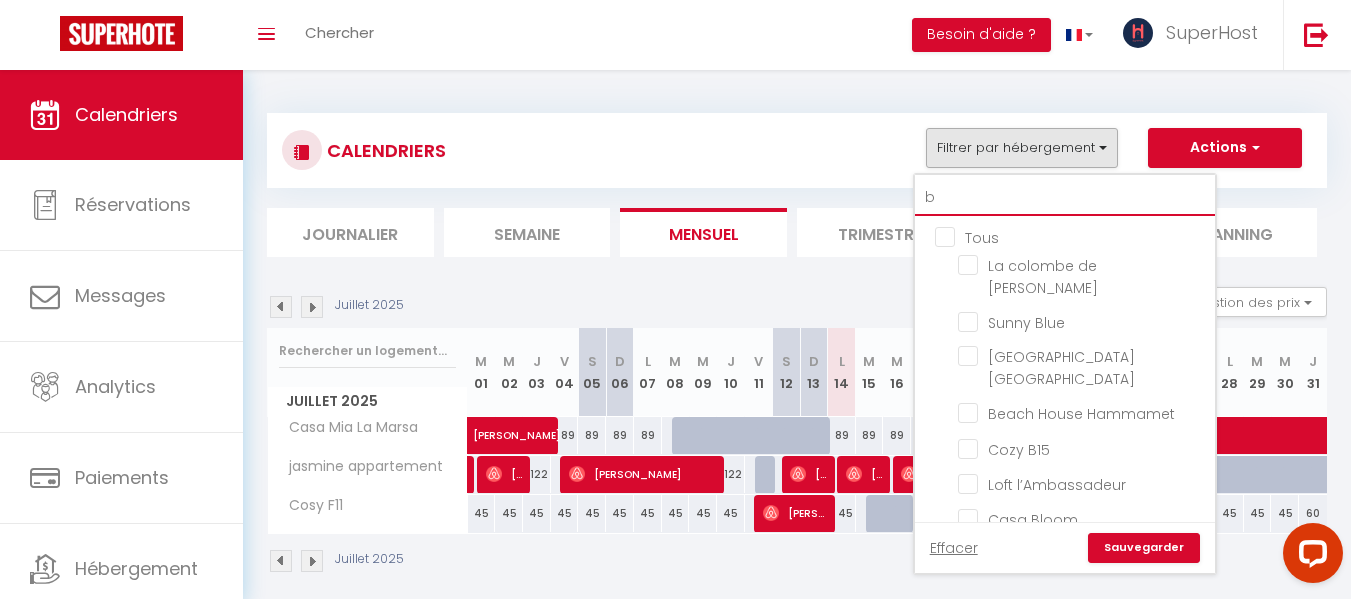 checkbox on "false" 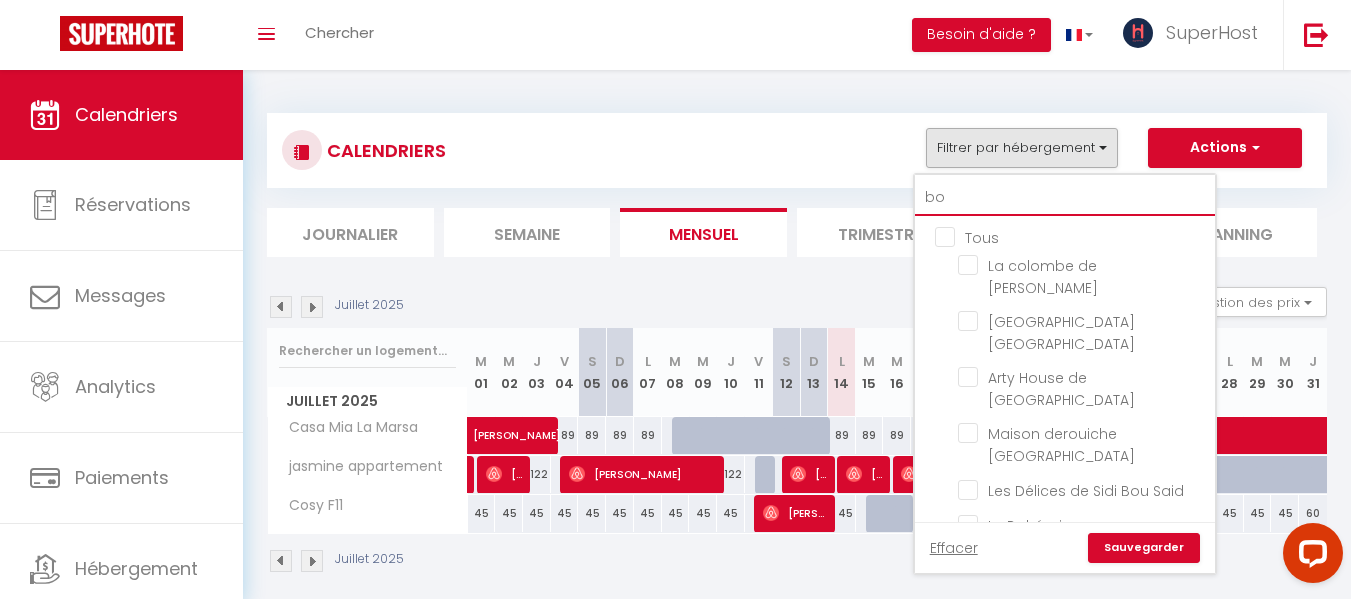 checkbox on "false" 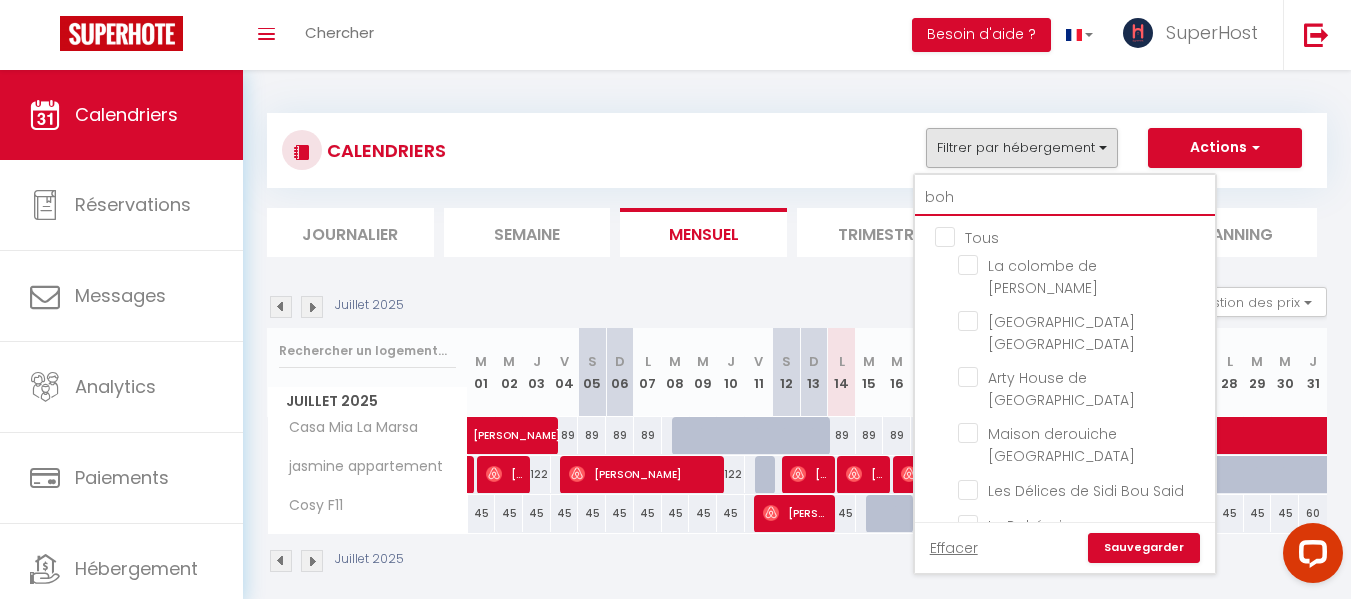 checkbox on "false" 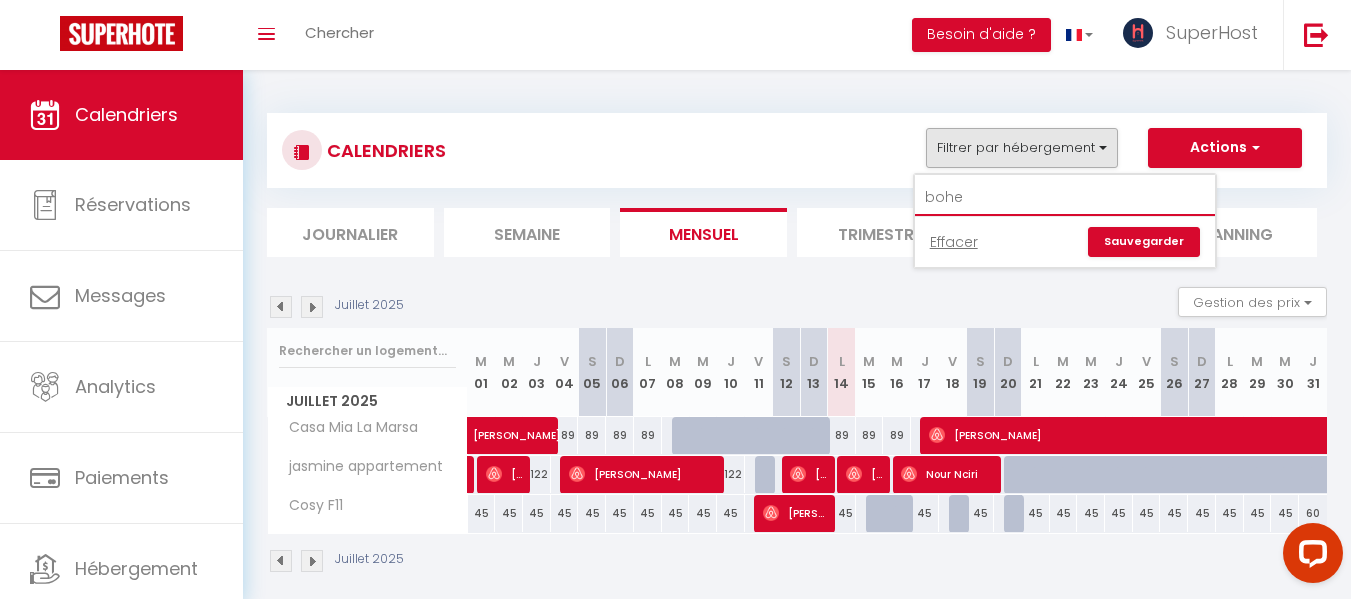 click on "bohe" at bounding box center [1065, 198] 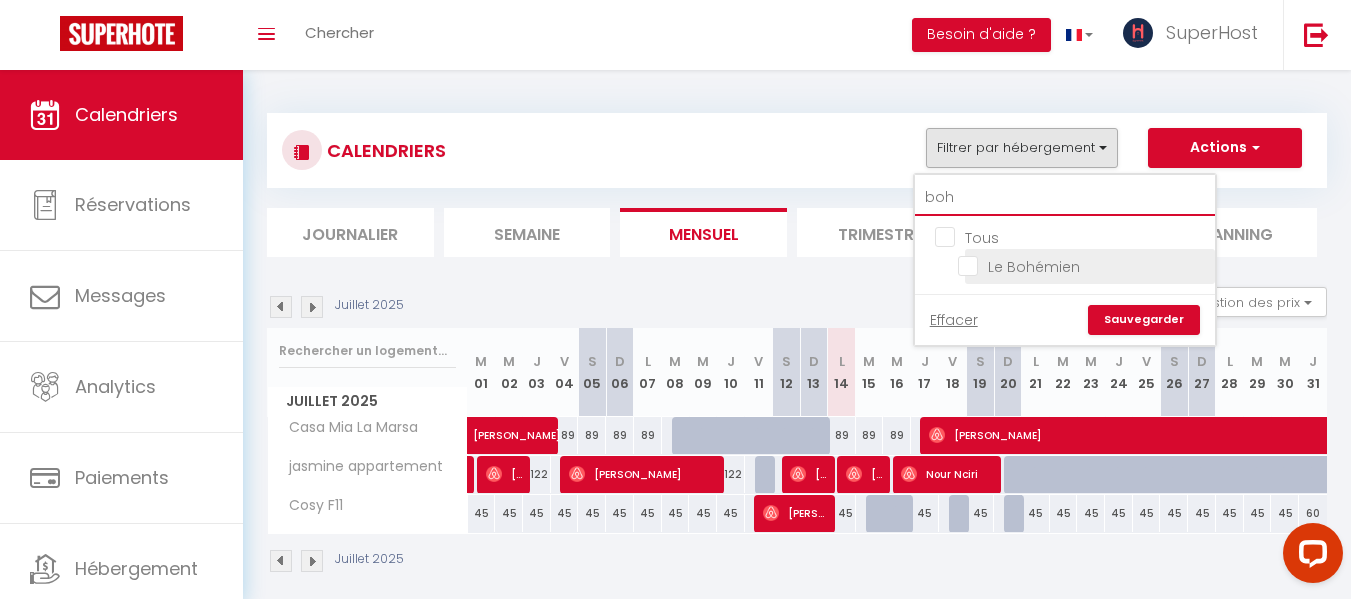 type on "boh" 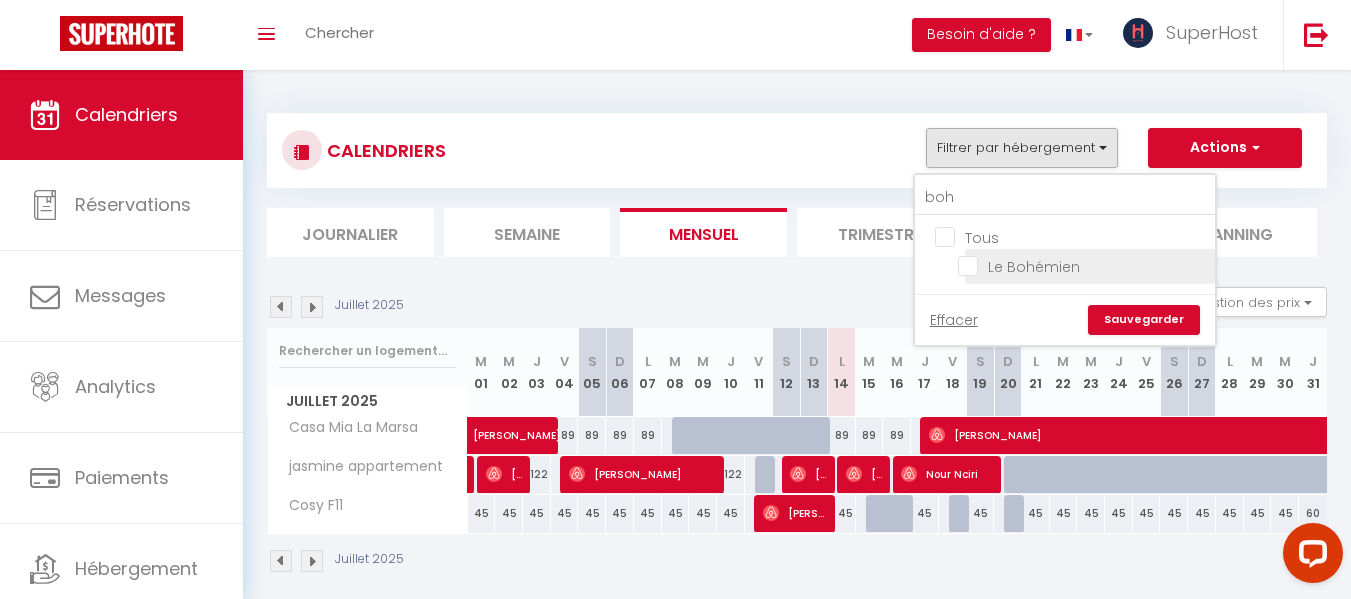 click on "Le Bohémien" at bounding box center (1083, 265) 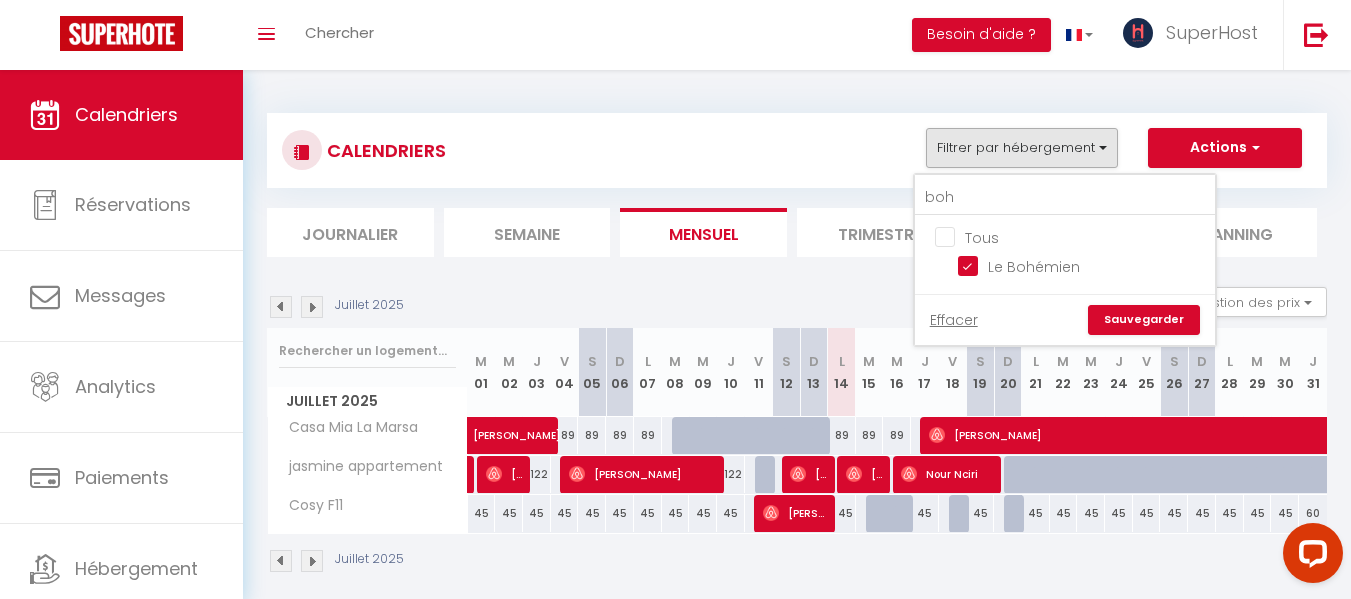 click on "Sauvegarder" at bounding box center (1144, 320) 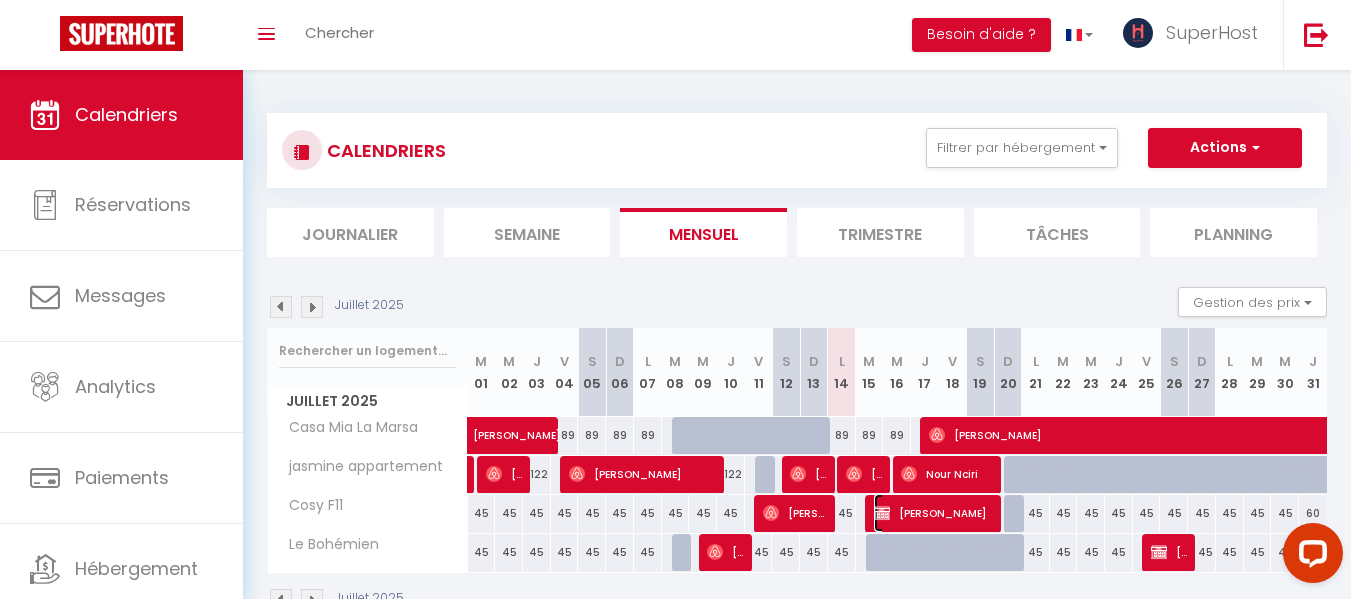 click on "[PERSON_NAME]" at bounding box center [934, 513] 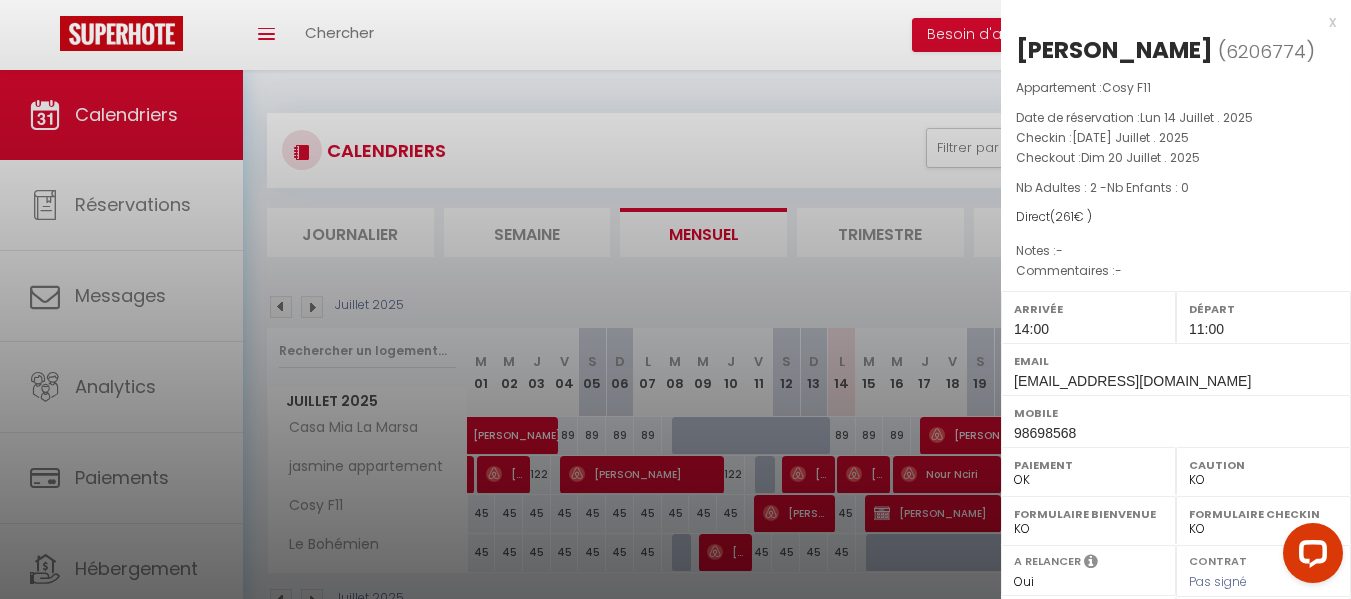 click at bounding box center (675, 299) 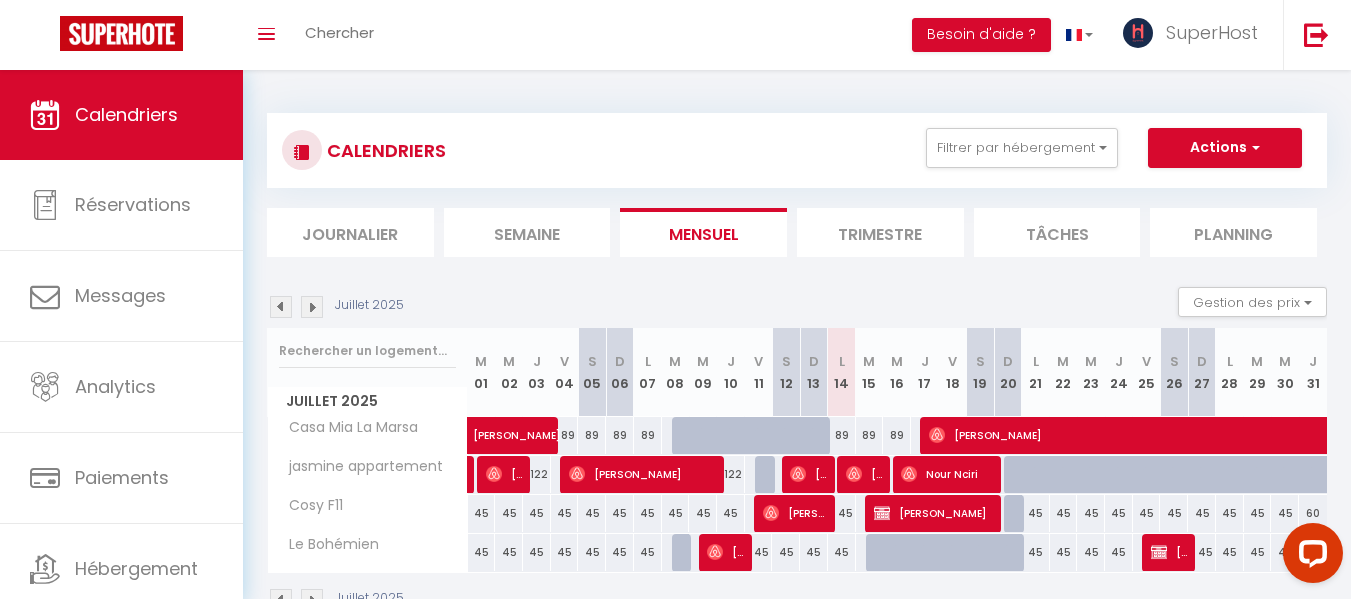 click at bounding box center (935, 564) 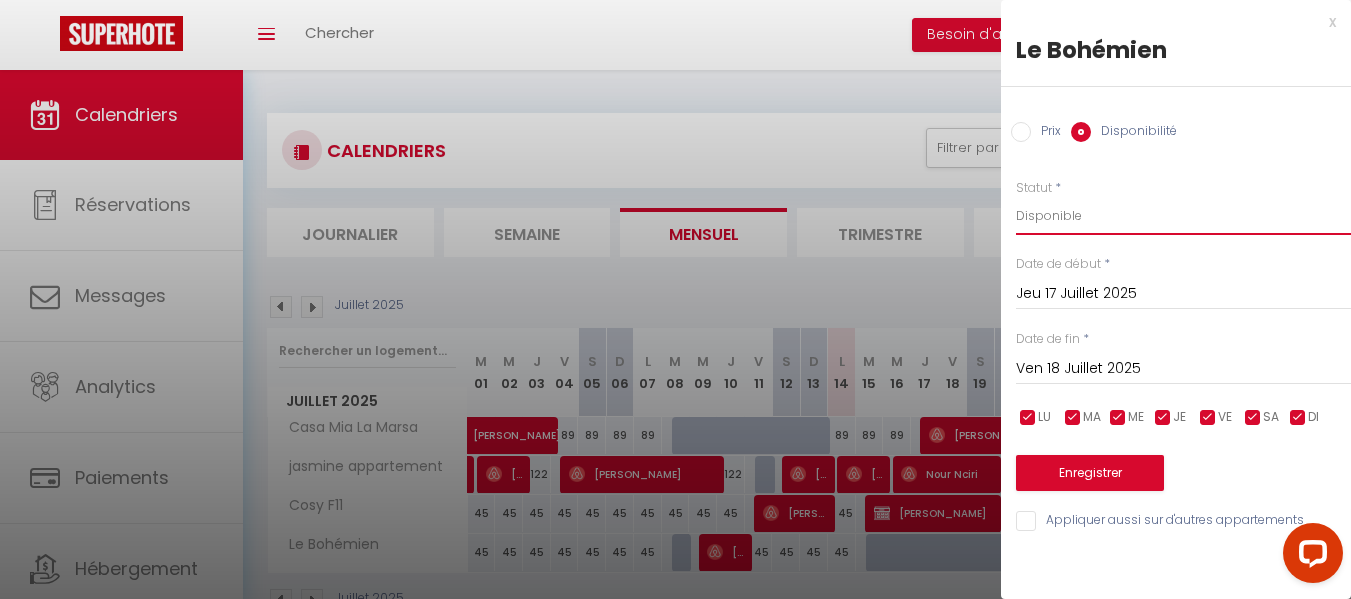 click on "Disponible
Indisponible" at bounding box center (1183, 216) 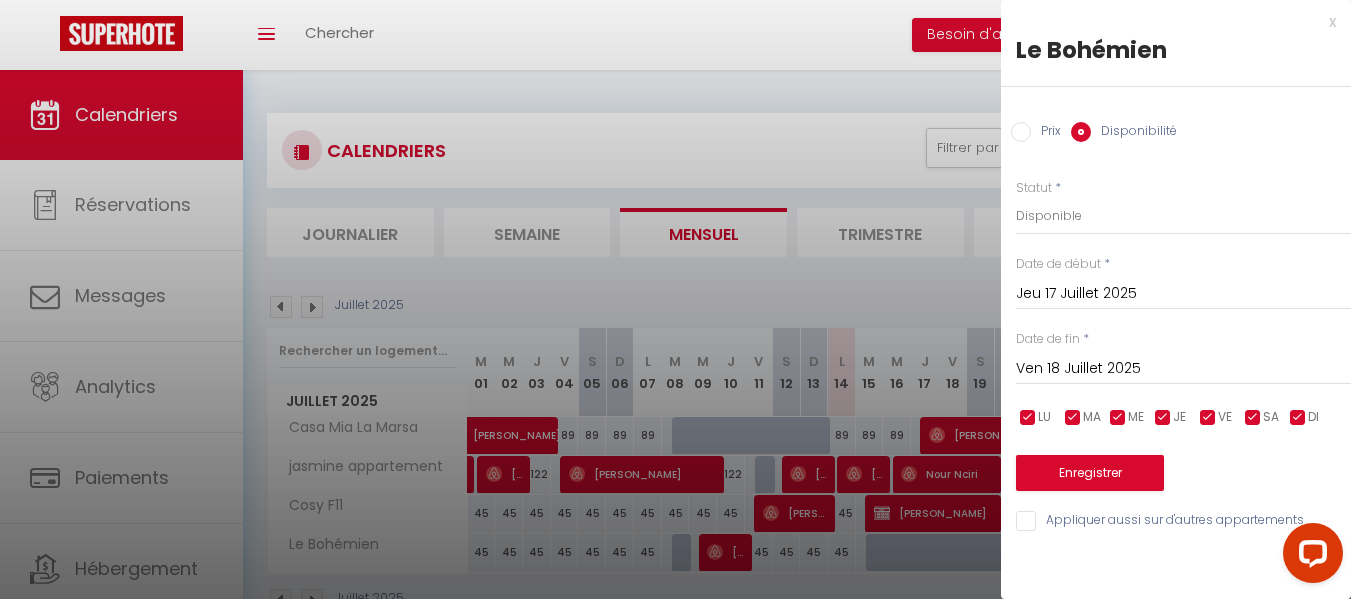 click on "Jeu 17 Juillet 2025" at bounding box center (1183, 294) 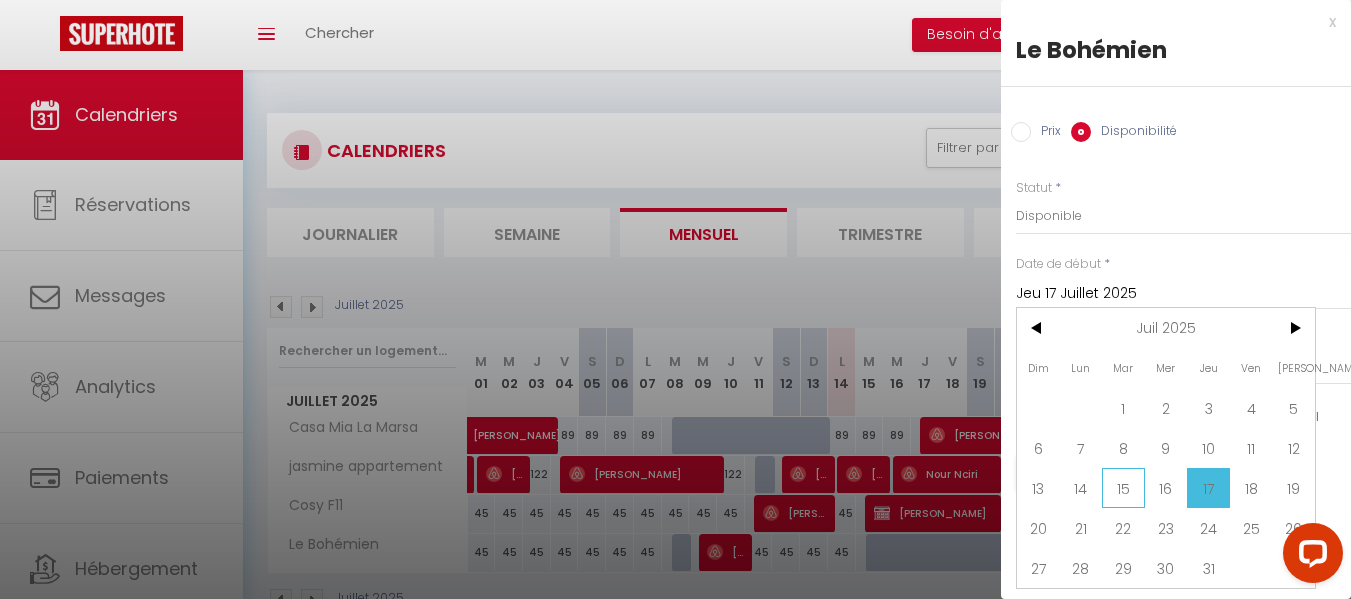 click on "15" at bounding box center [1123, 488] 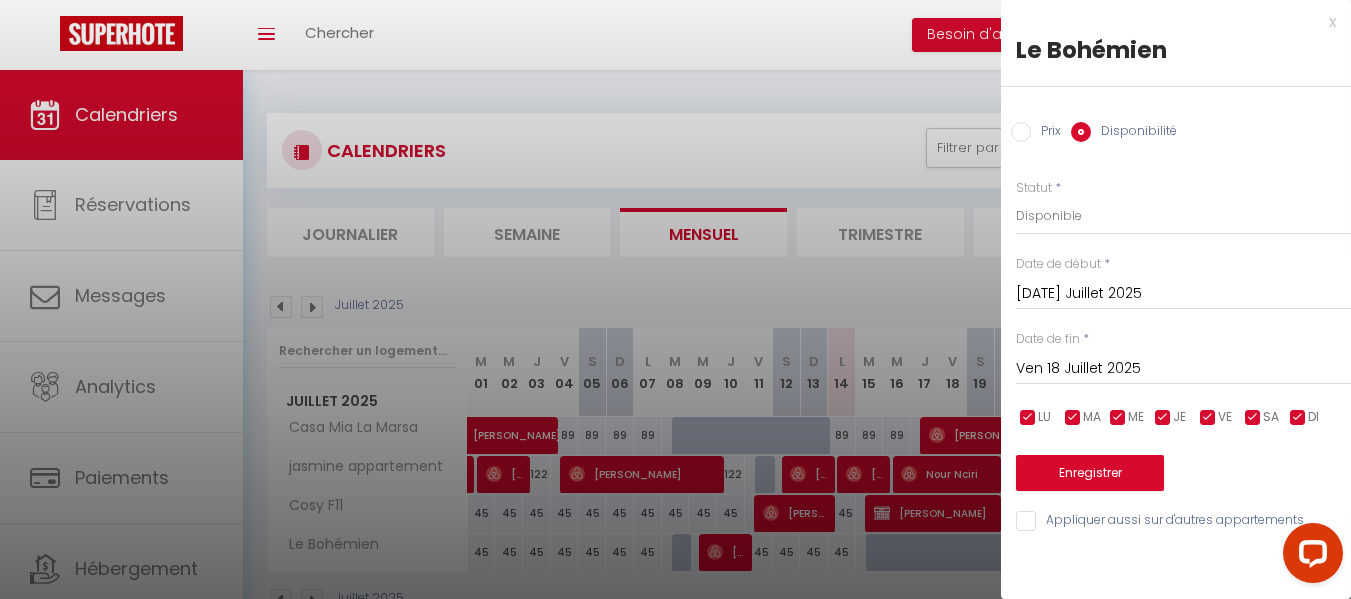 click on "Ven 18 Juillet 2025" at bounding box center (1183, 369) 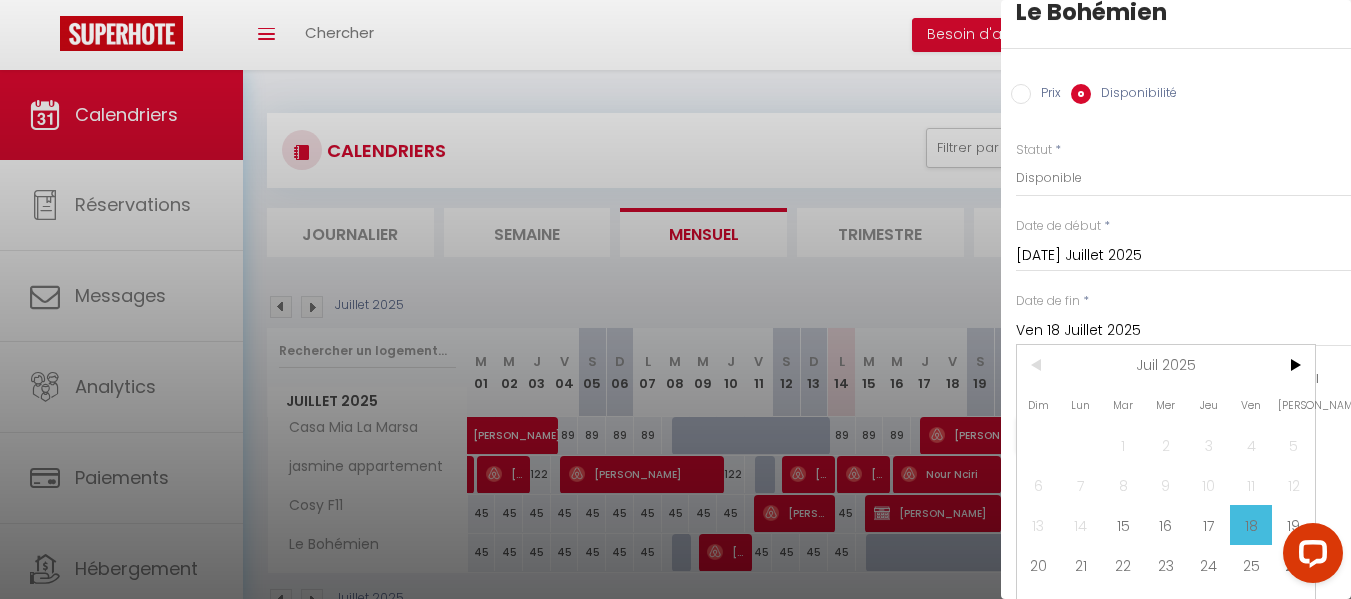 scroll, scrollTop: 80, scrollLeft: 0, axis: vertical 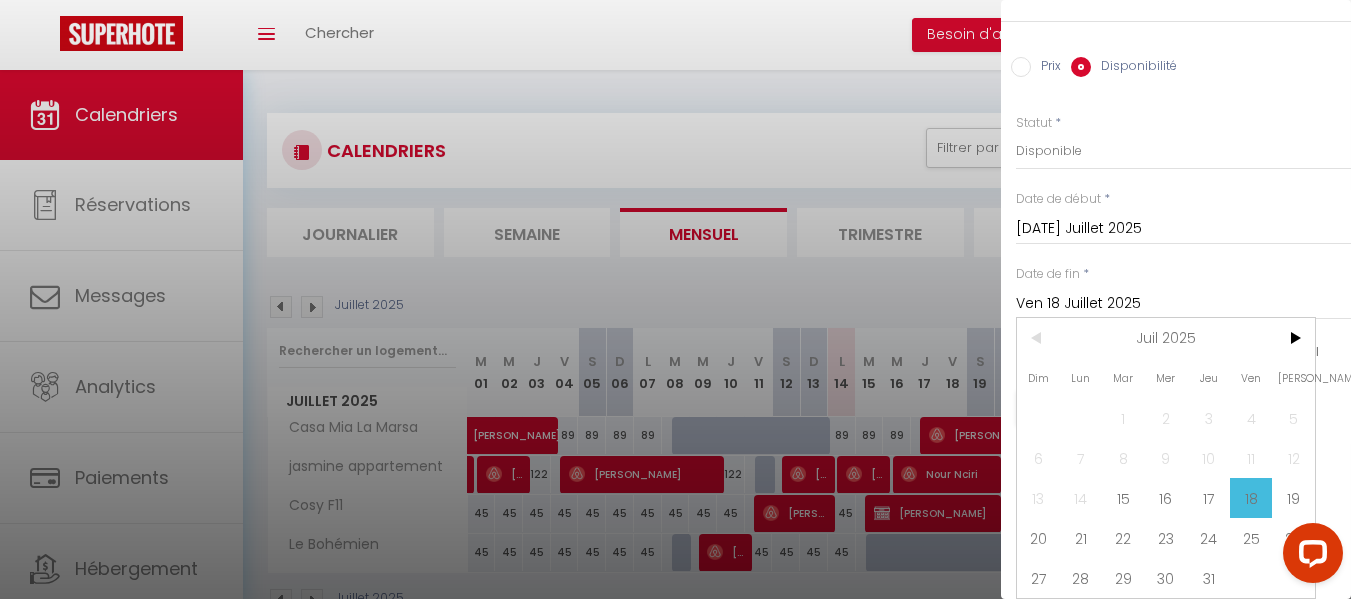drag, startPoint x: 1344, startPoint y: 419, endPoint x: 75, endPoint y: 2, distance: 1335.7582 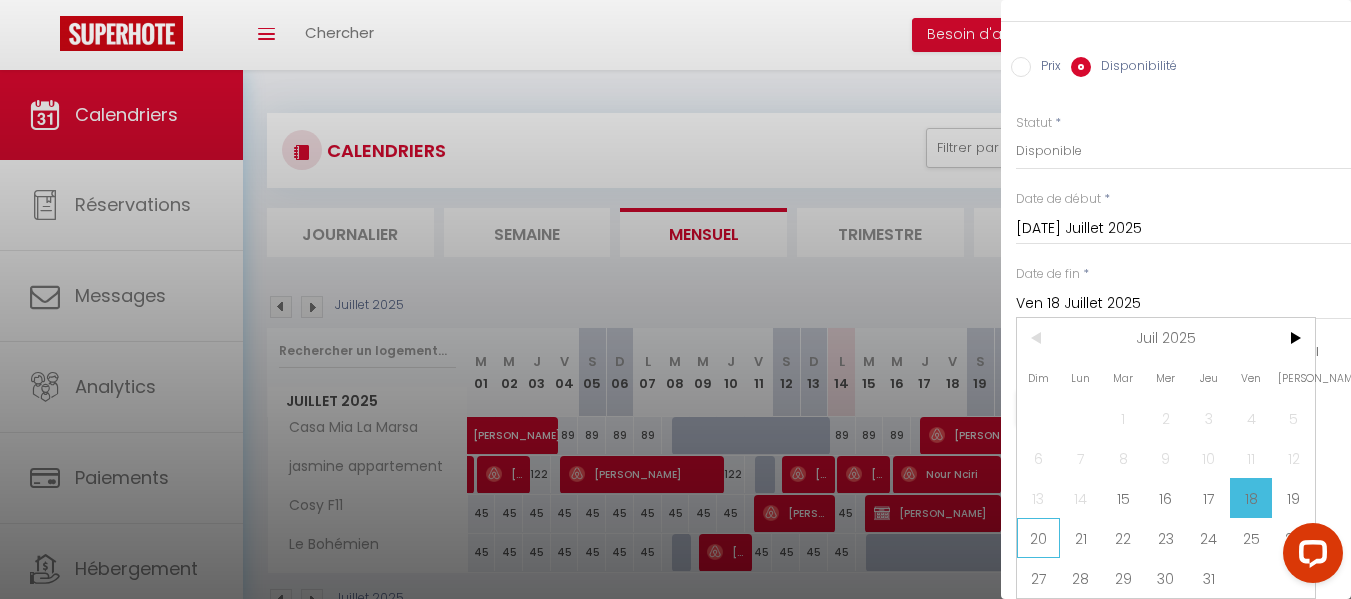 click on "20" at bounding box center (1038, 538) 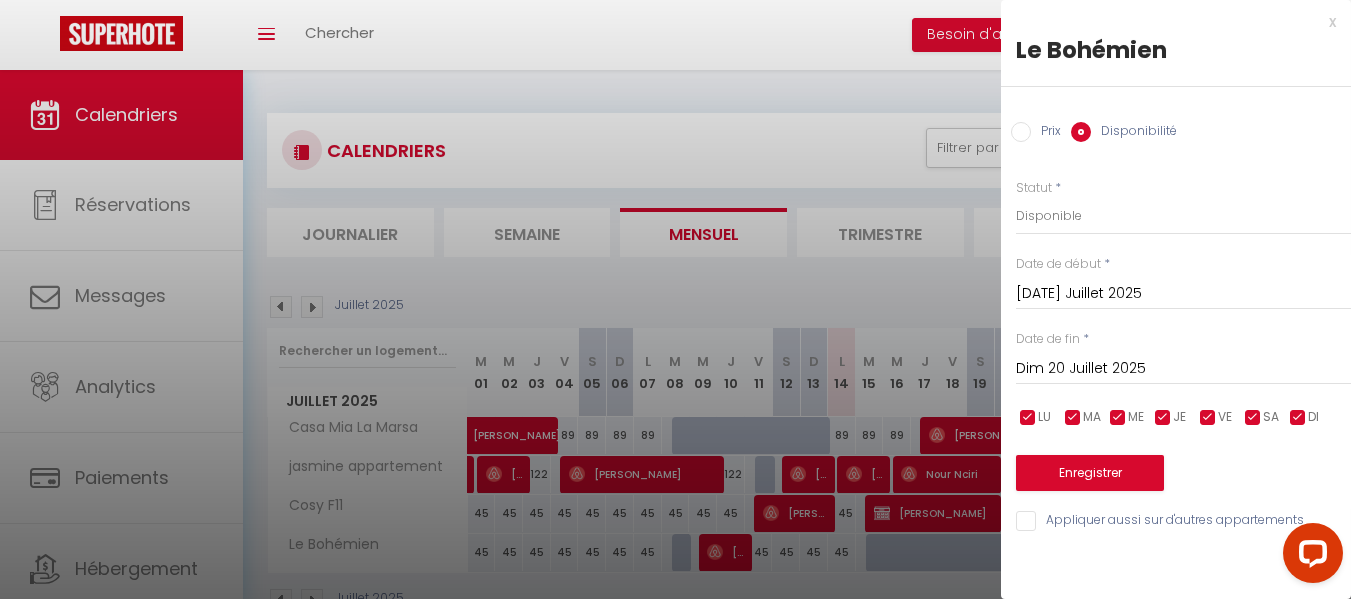 scroll, scrollTop: 0, scrollLeft: 0, axis: both 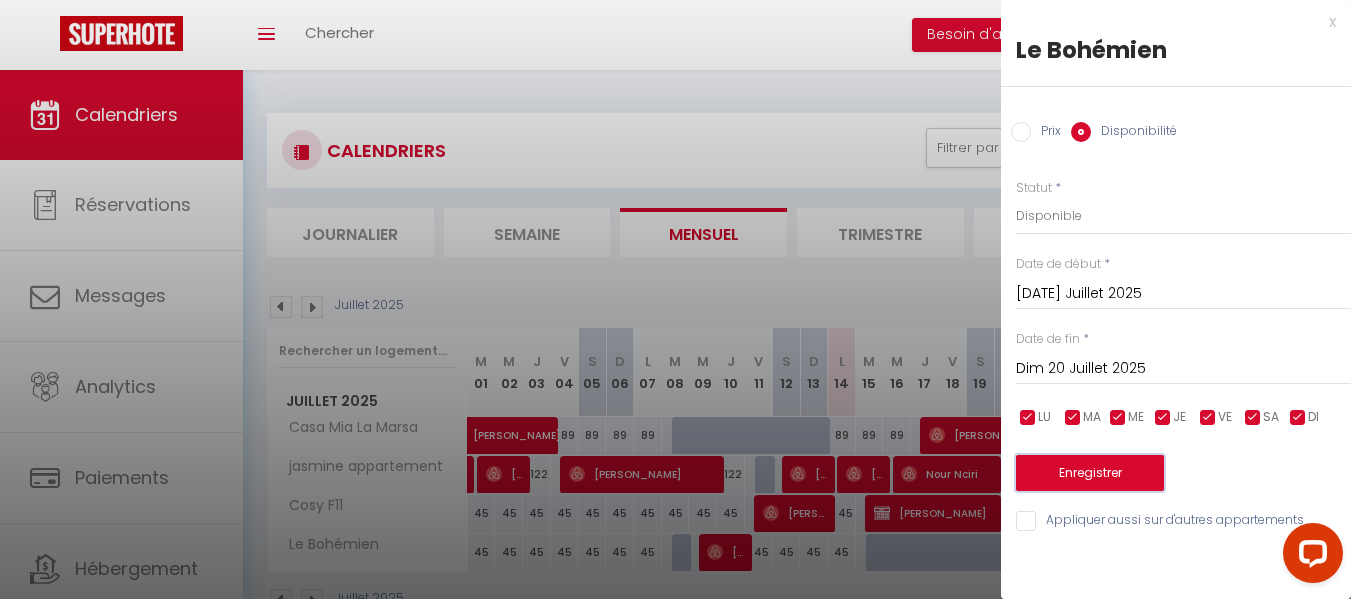 click on "Enregistrer" at bounding box center [1090, 473] 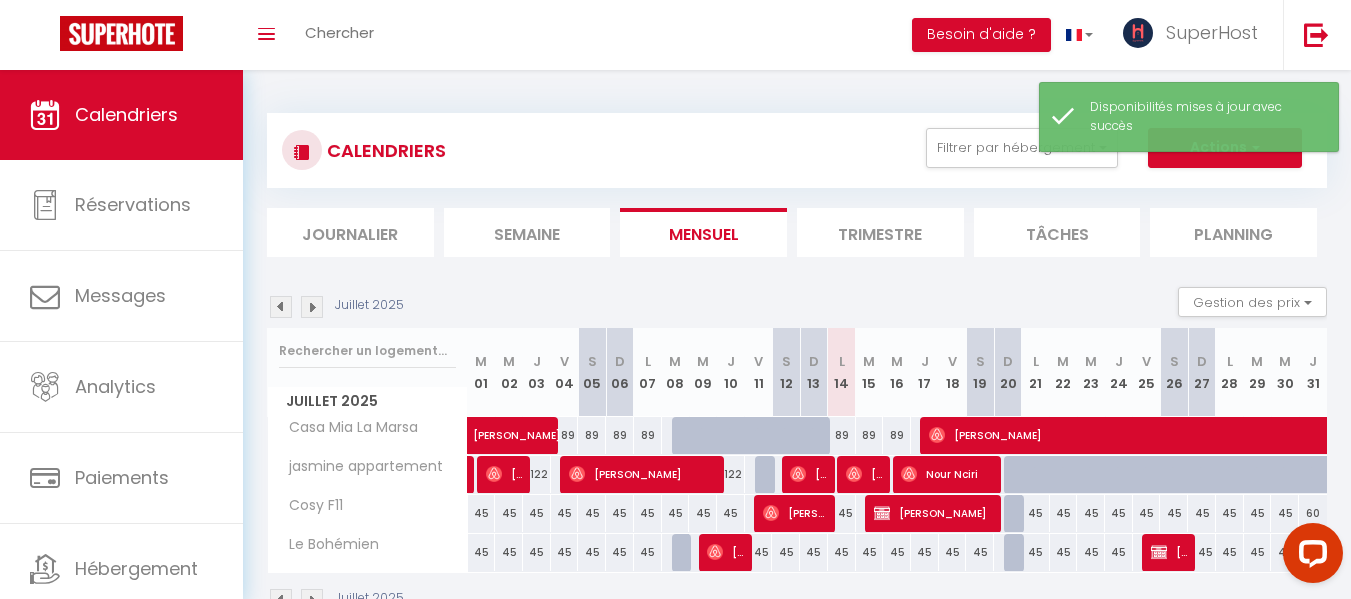 click at bounding box center (1018, 553) 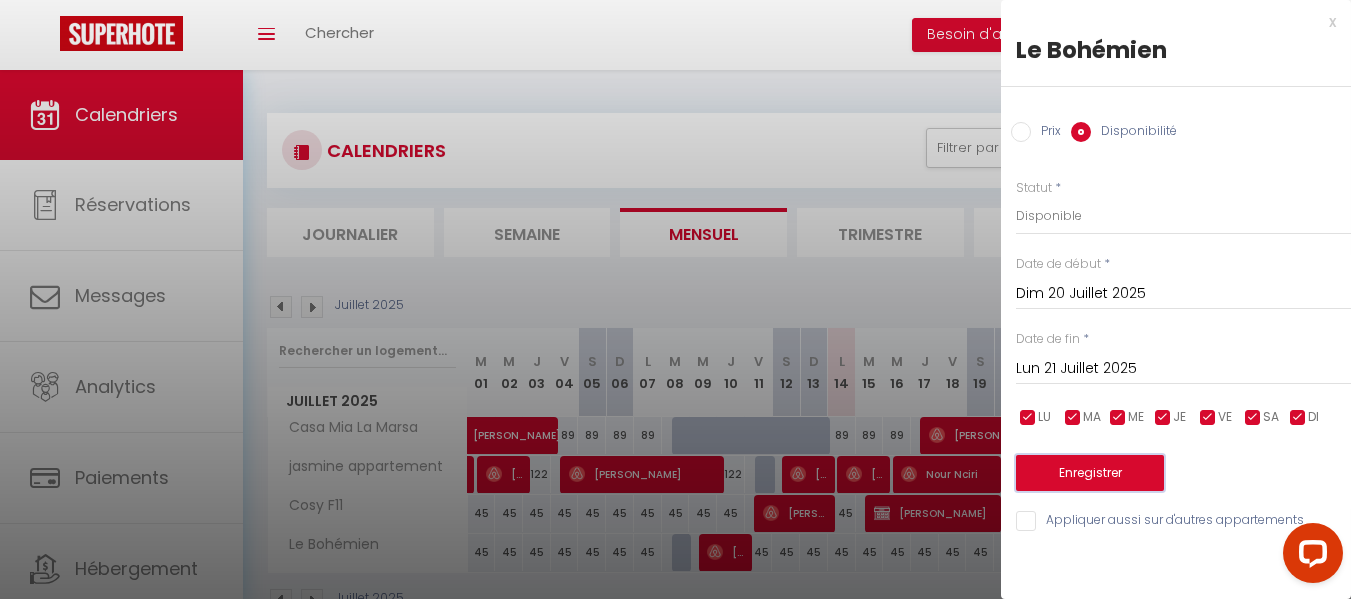 click on "Enregistrer" at bounding box center (1090, 473) 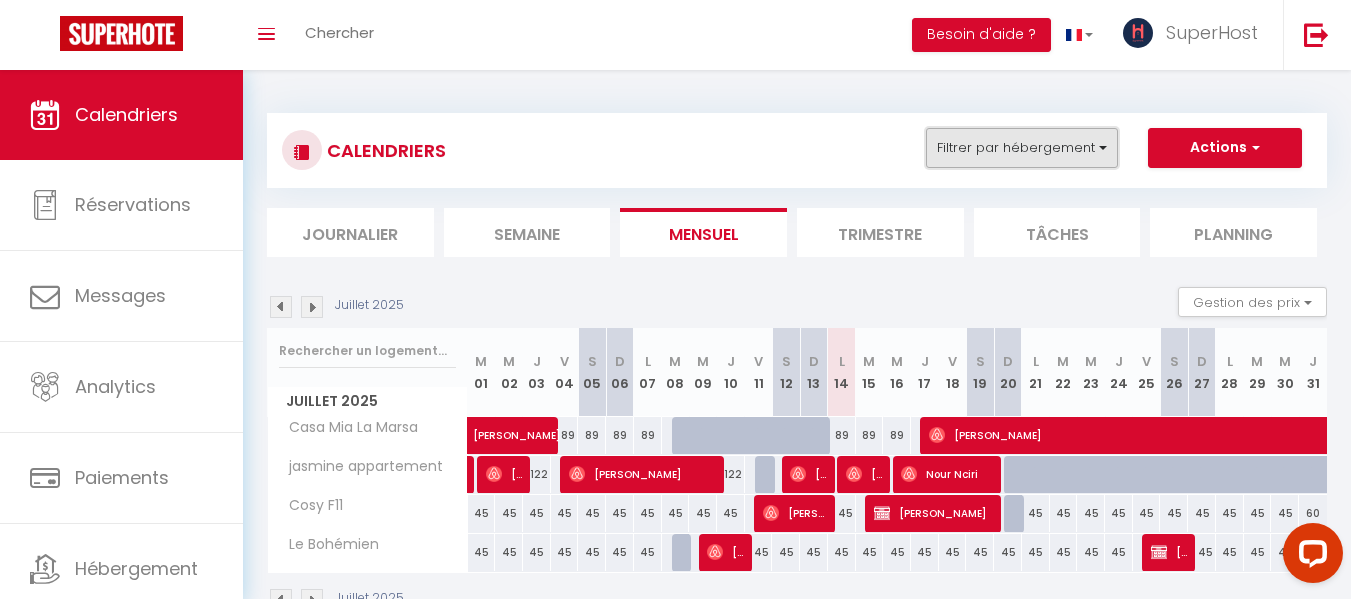 click on "Filtrer par hébergement" at bounding box center [1022, 148] 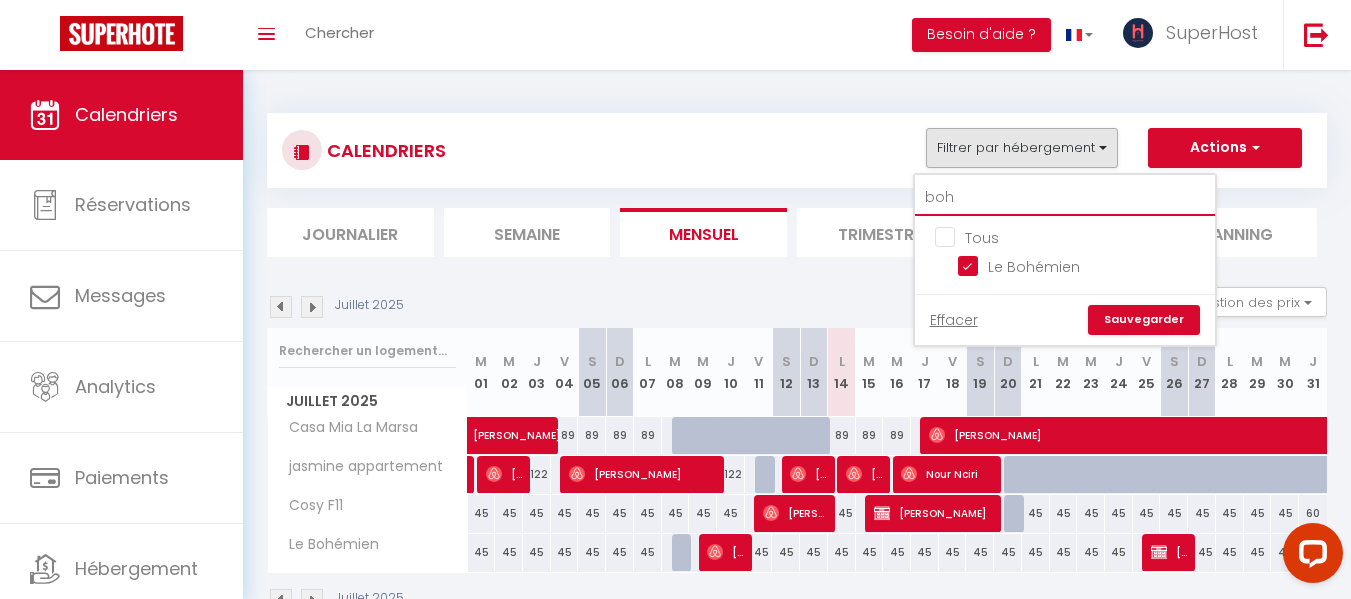 click on "boh" at bounding box center (1065, 198) 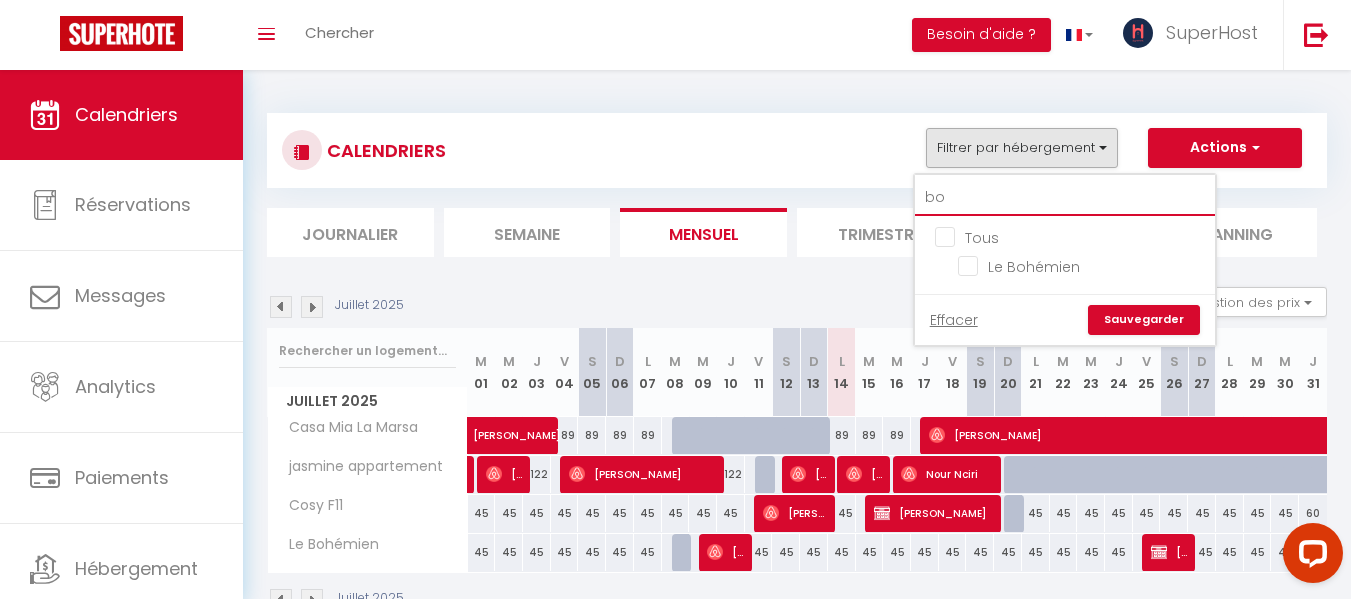 checkbox on "false" 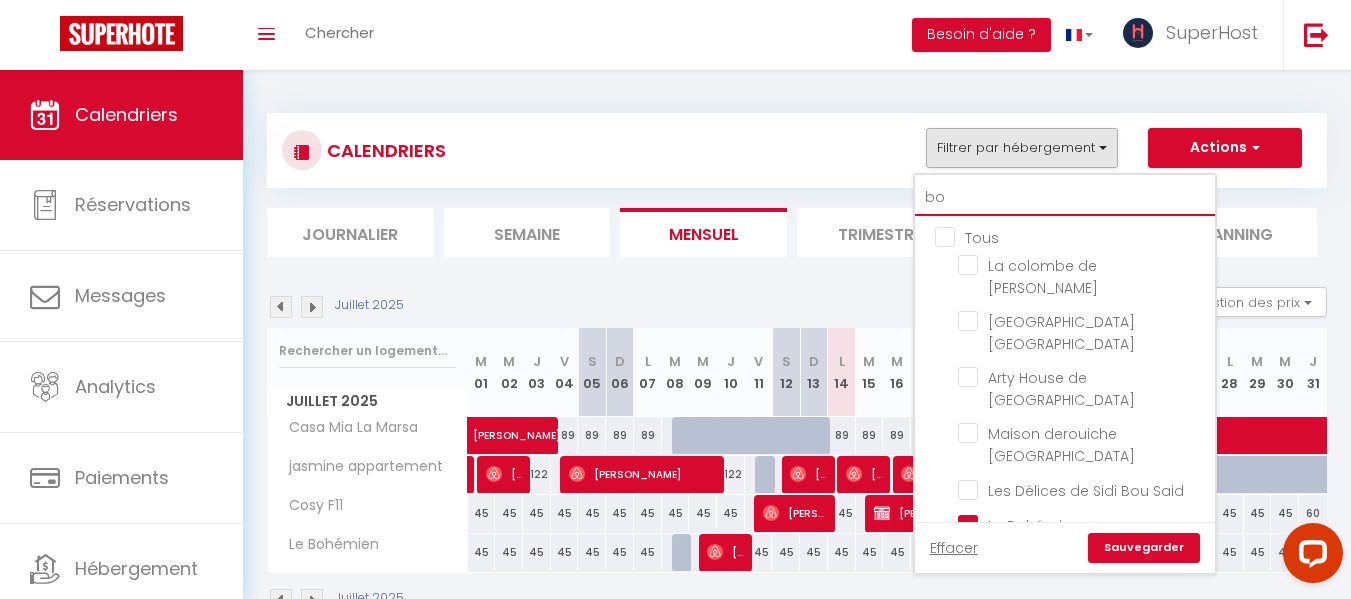 type on "b" 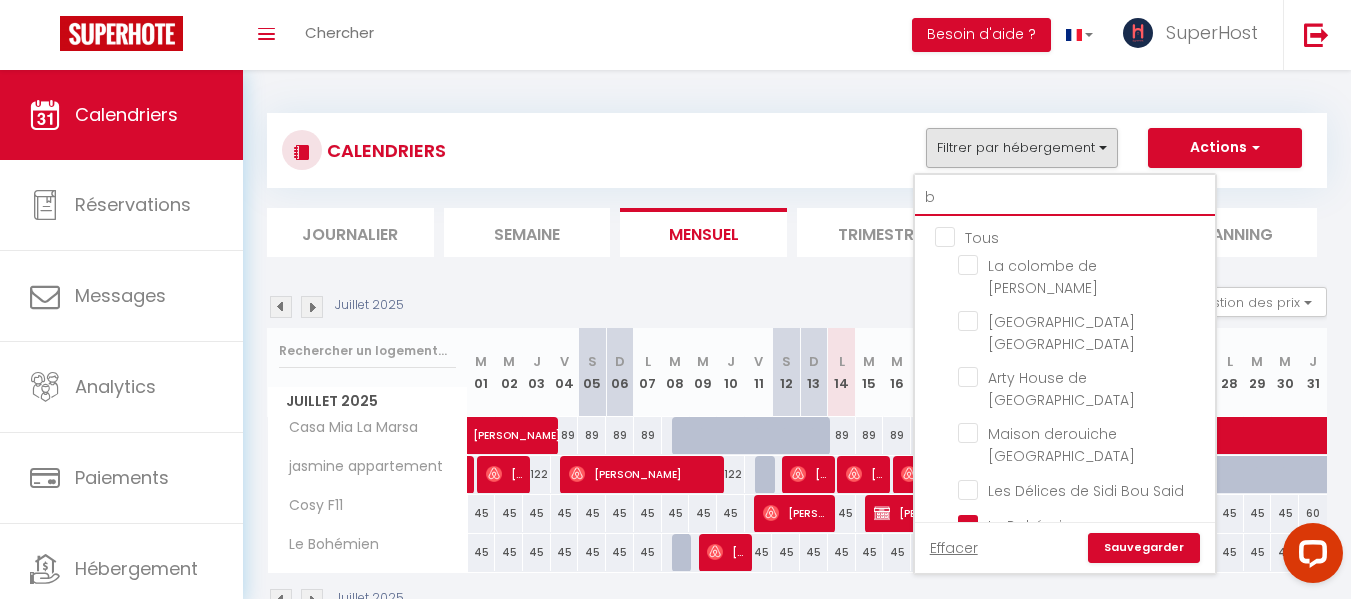 type 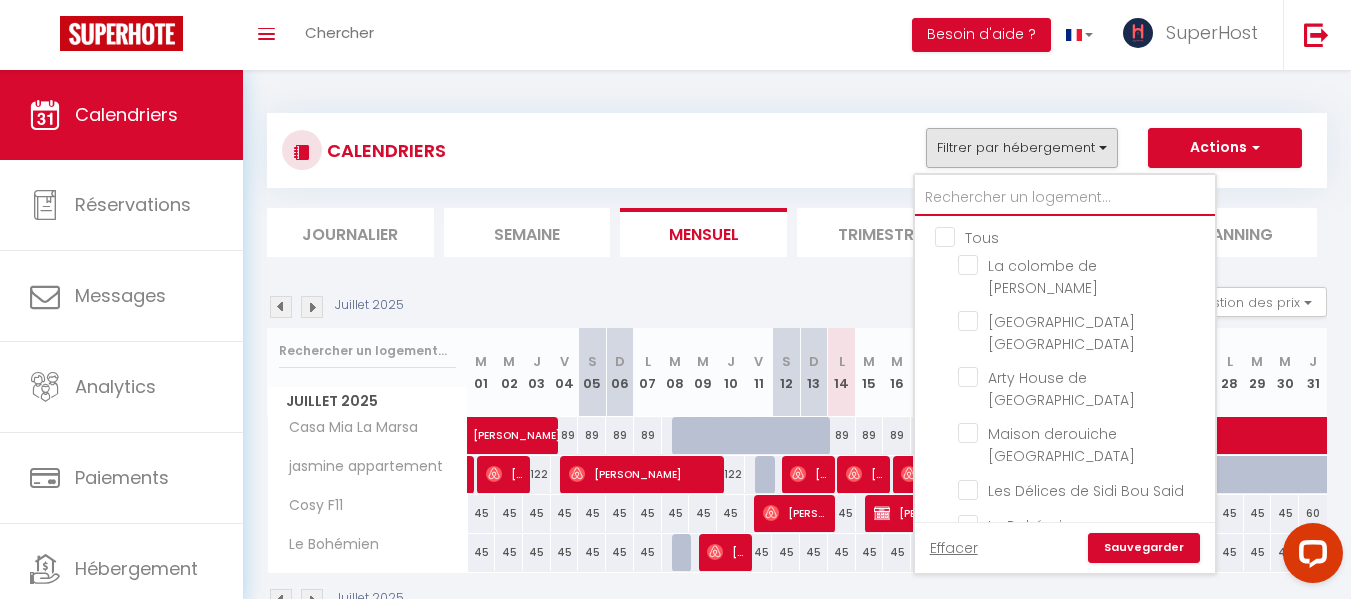 checkbox on "false" 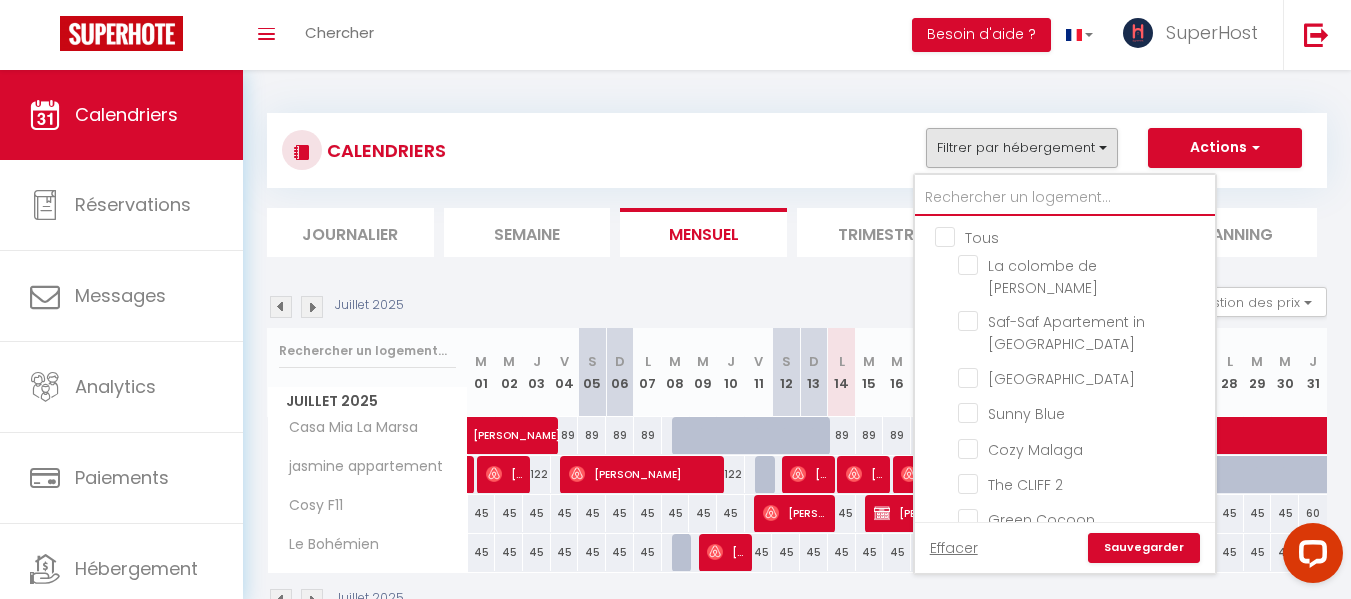 type on "j" 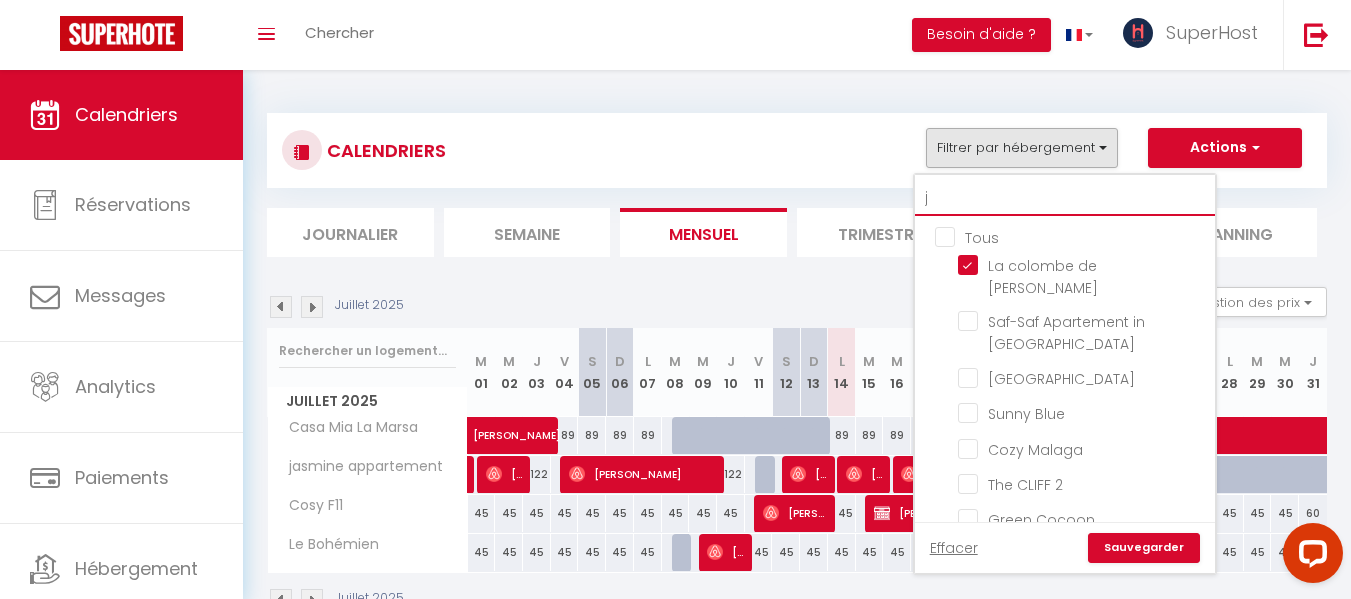 checkbox on "true" 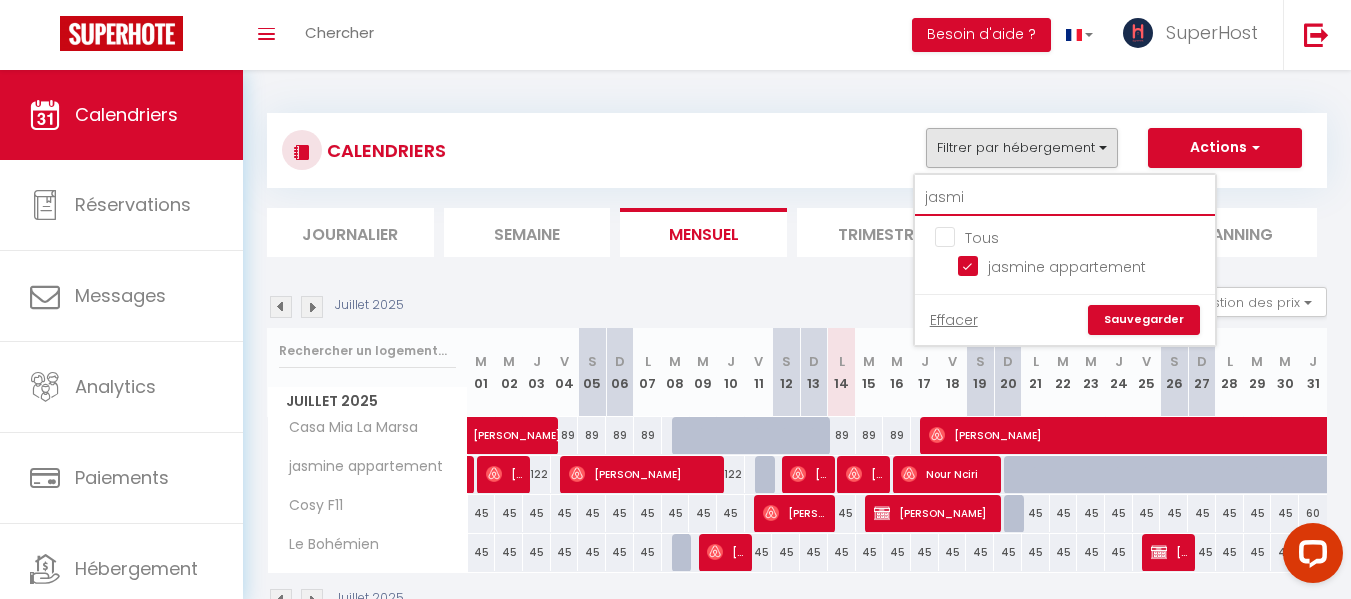 type on "jasmi" 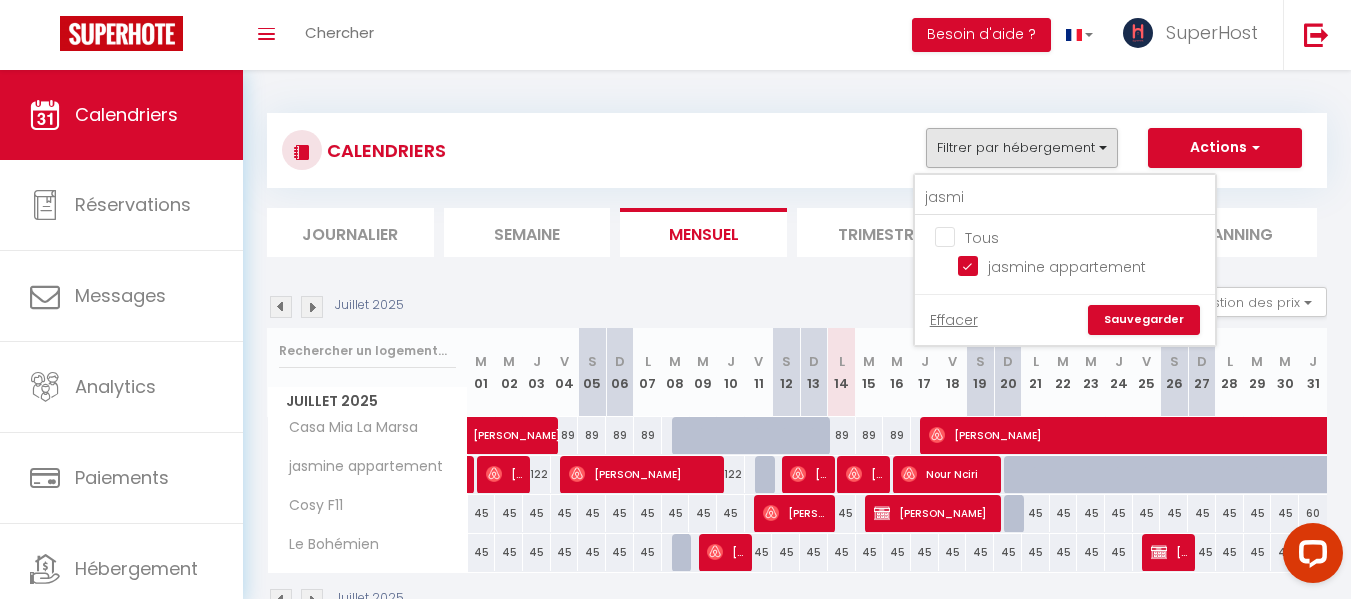click on "Sauvegarder" at bounding box center (1144, 320) 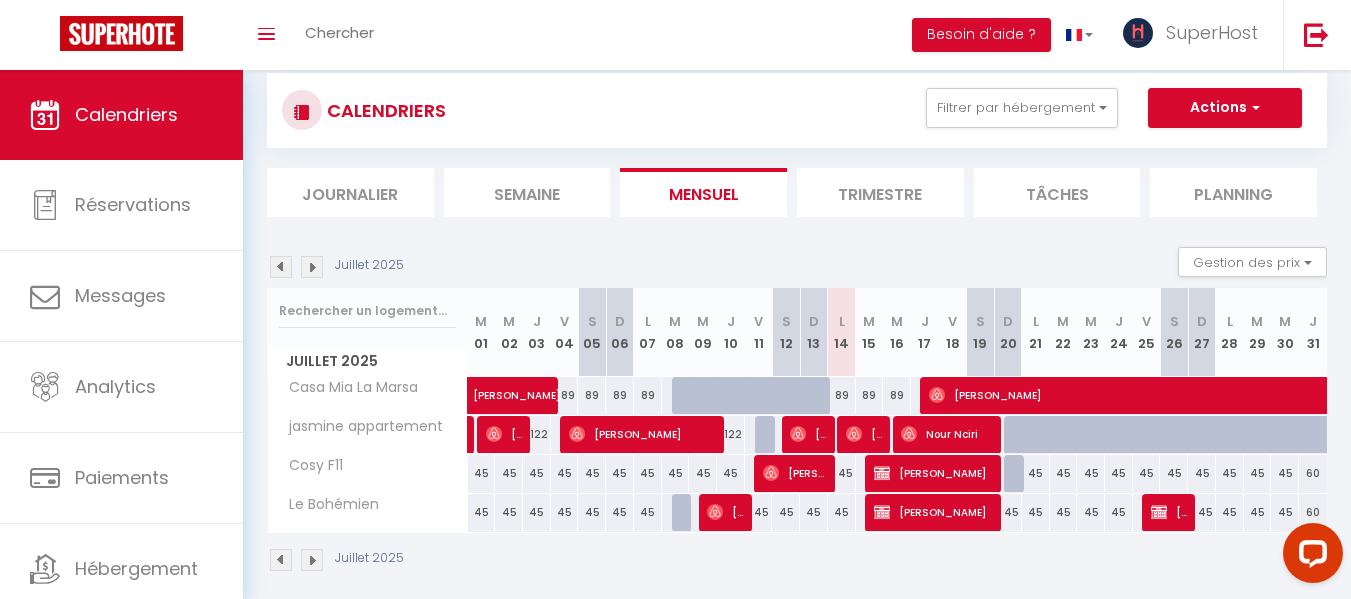 scroll, scrollTop: 70, scrollLeft: 0, axis: vertical 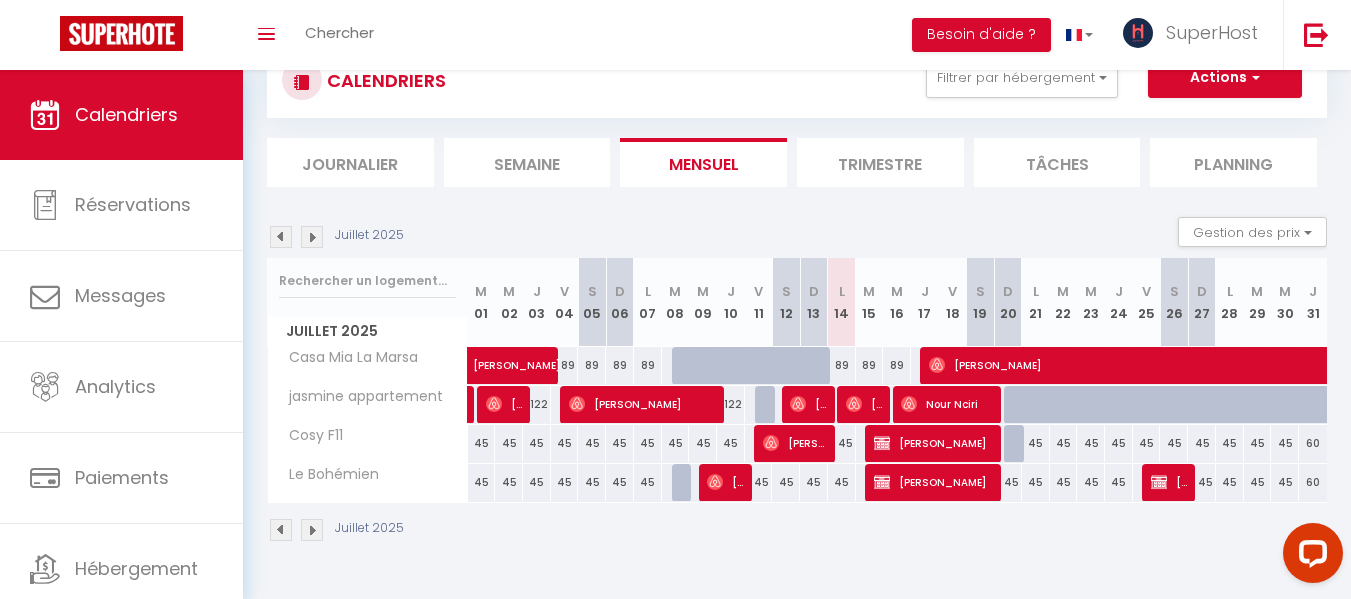 click at bounding box center (1074, 416) 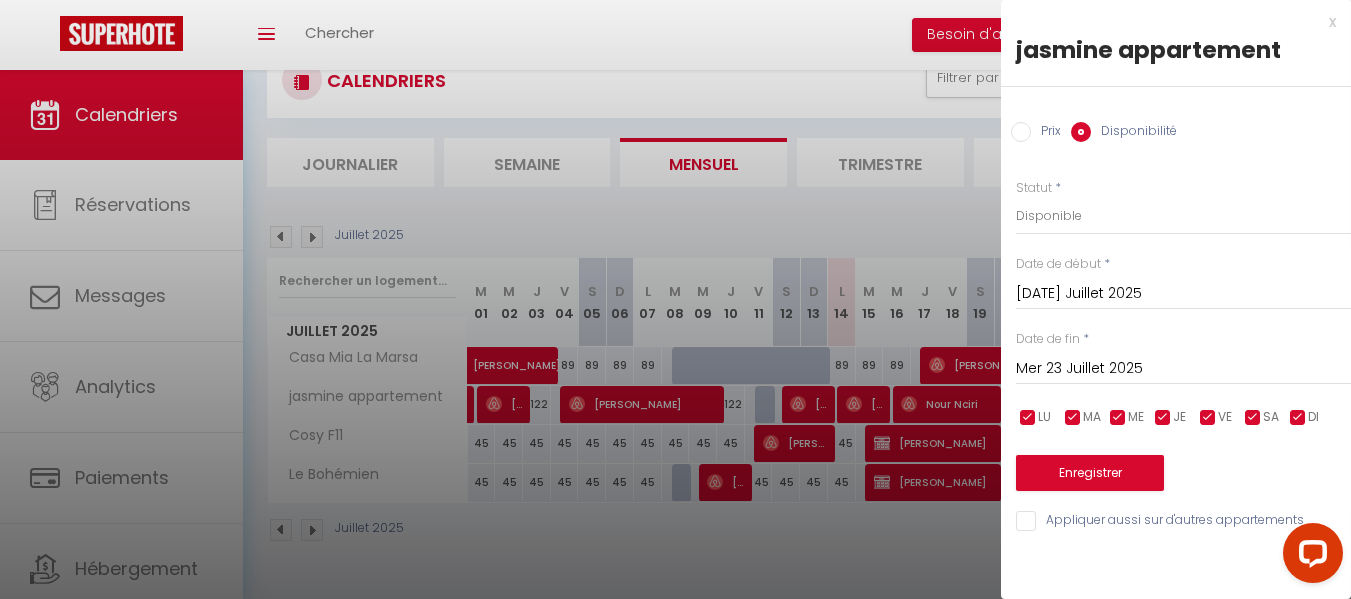 click at bounding box center (675, 299) 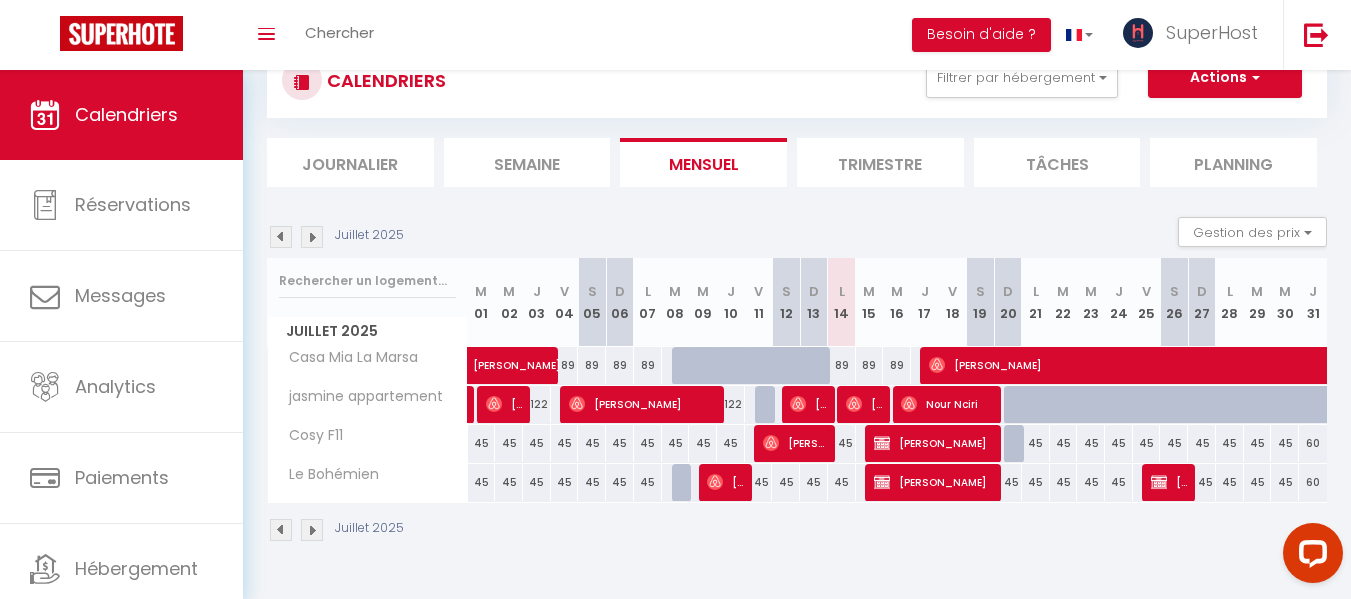 click at bounding box center [1258, 405] 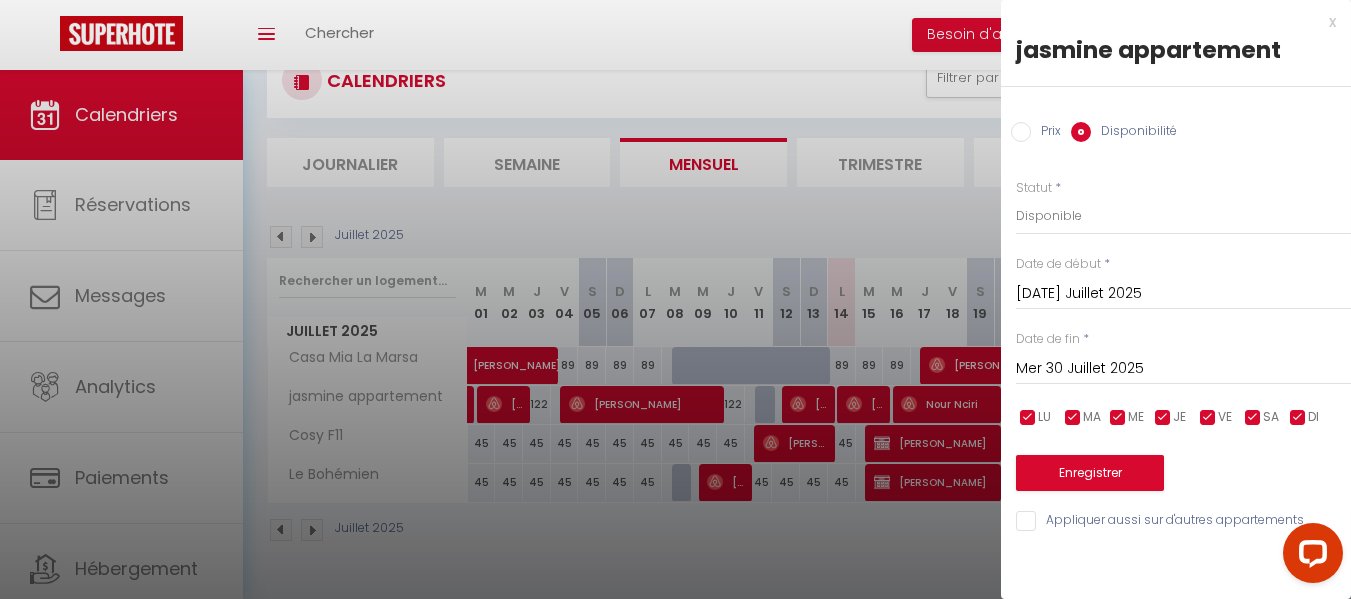click on "[DATE] Juillet 2025" at bounding box center [1183, 294] 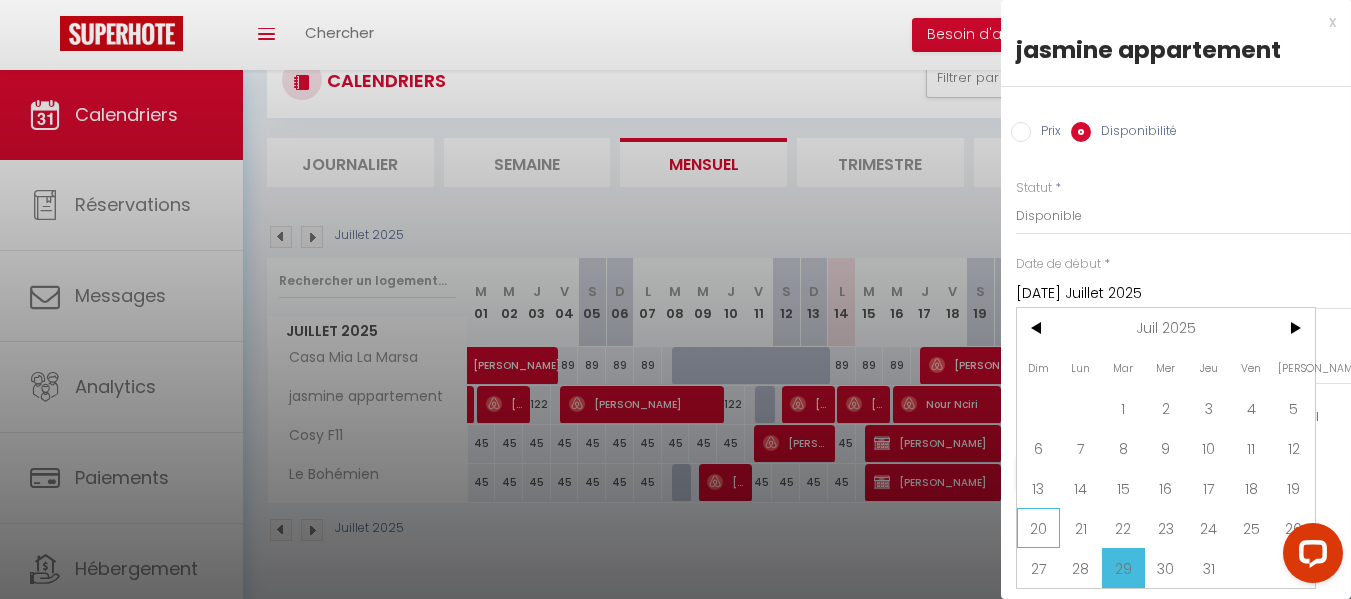 click on "20" at bounding box center [1038, 528] 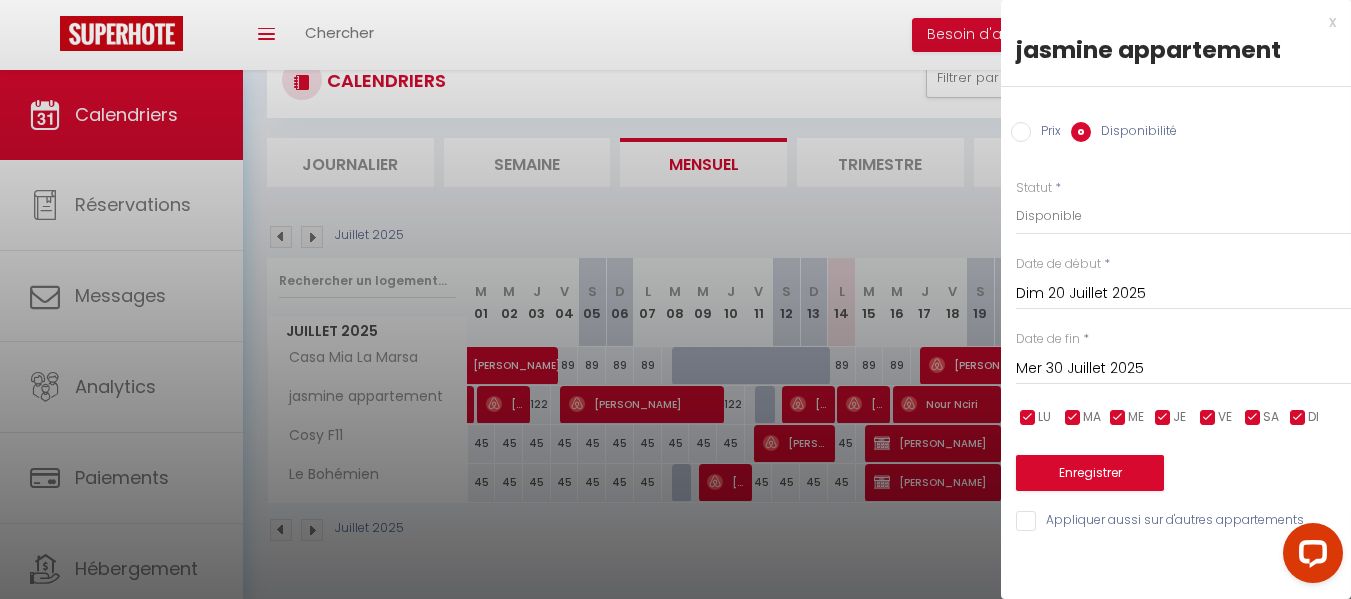 click on "Mer 30 Juillet 2025" at bounding box center (1183, 369) 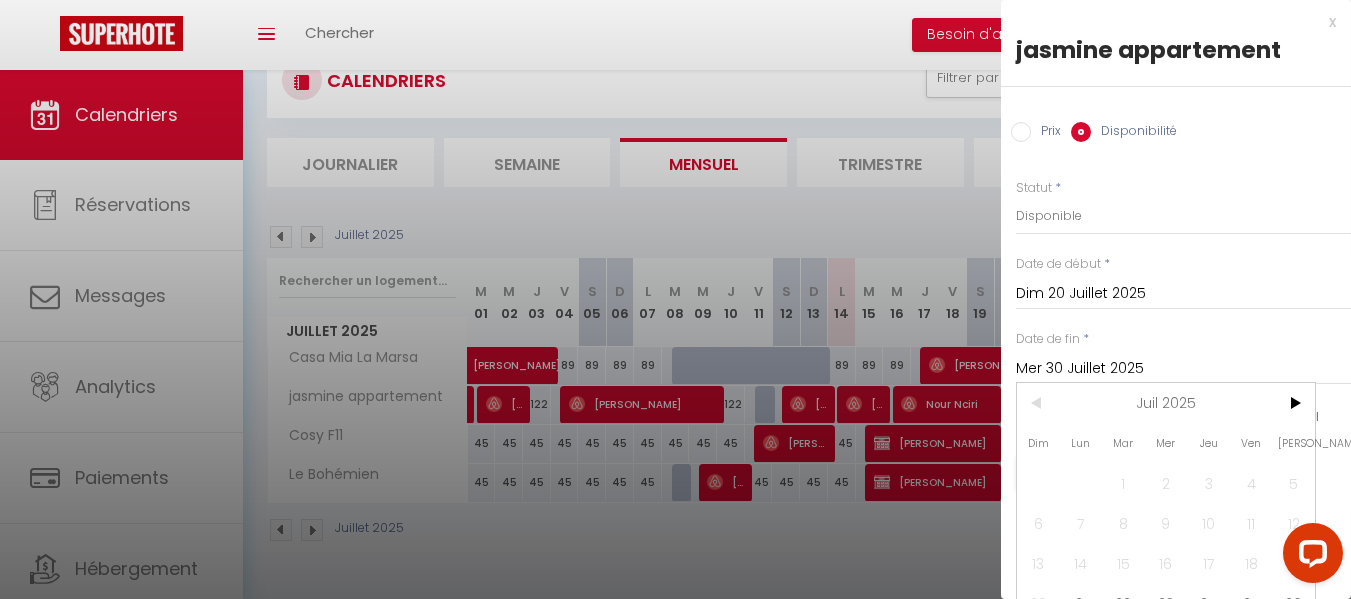 scroll, scrollTop: 80, scrollLeft: 0, axis: vertical 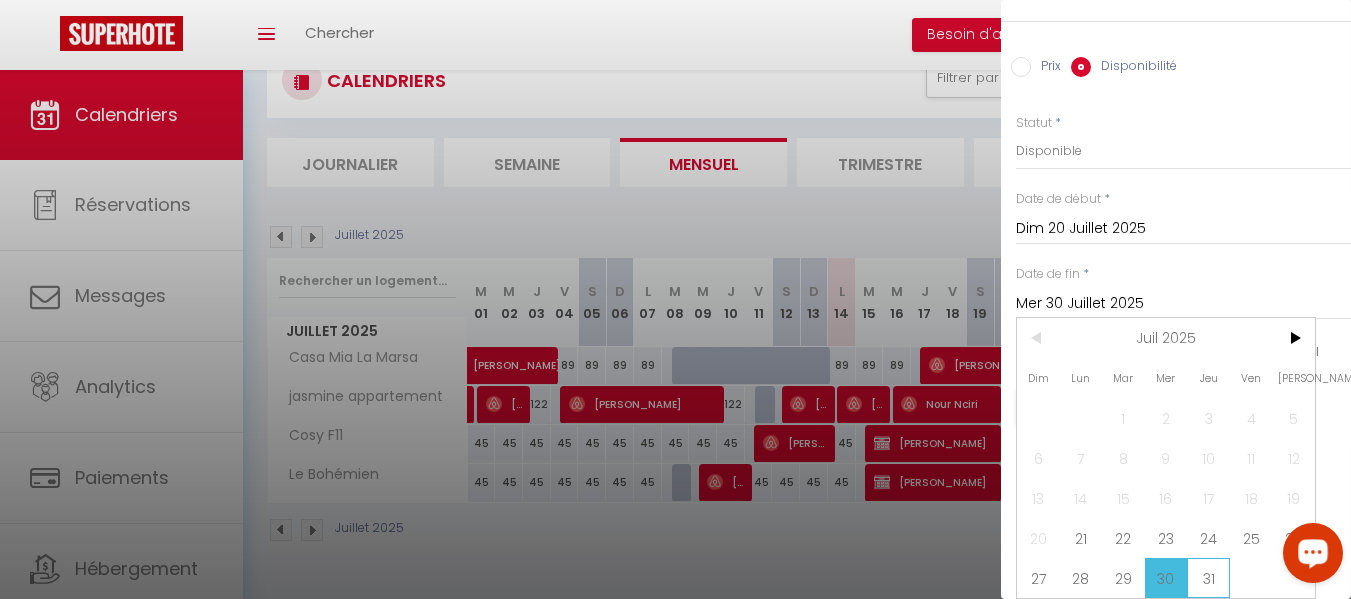 click on "31" at bounding box center (1208, 578) 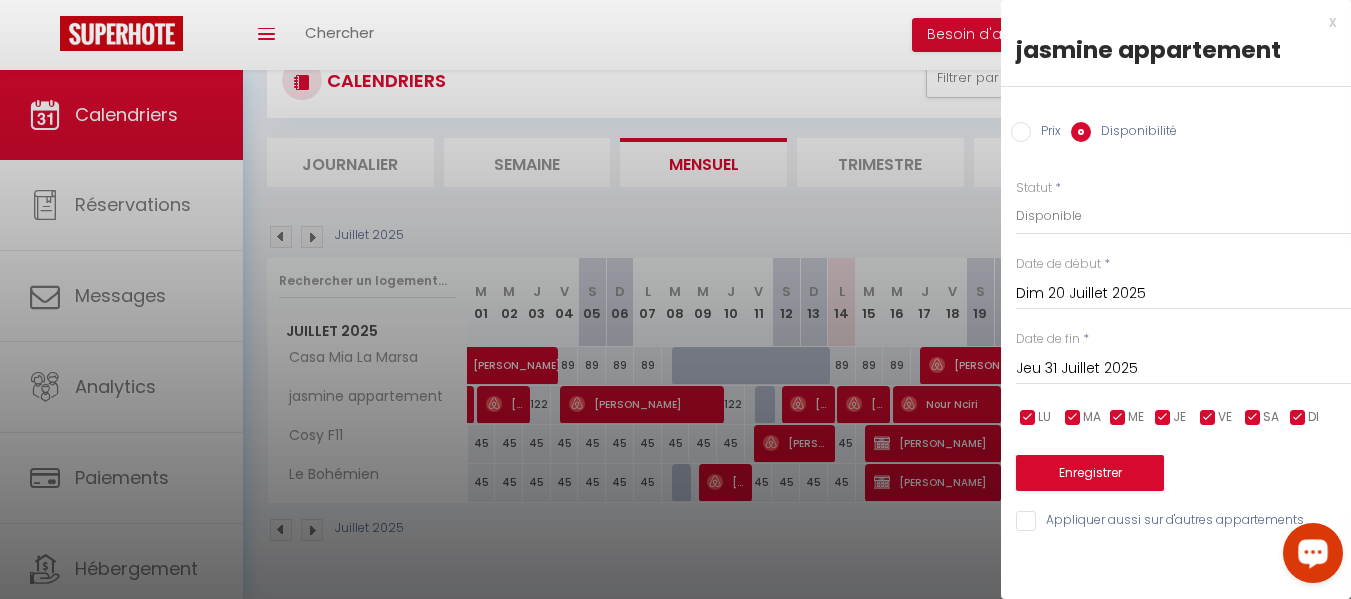 scroll, scrollTop: 0, scrollLeft: 0, axis: both 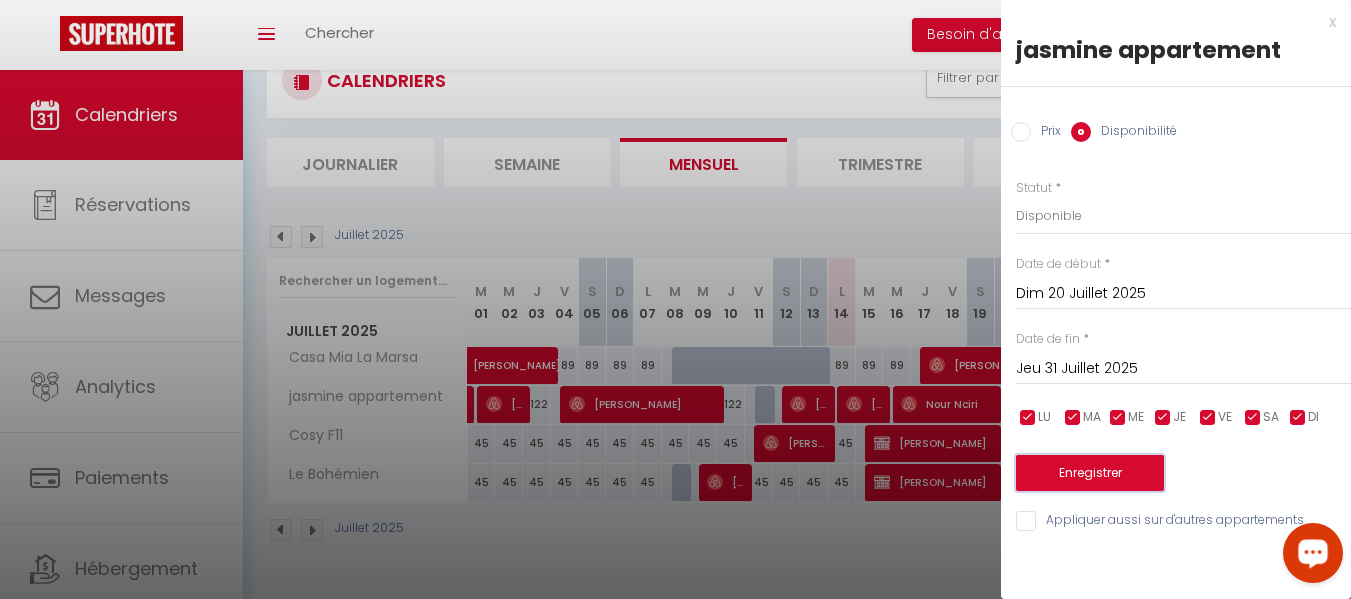 click on "Enregistrer" at bounding box center [1090, 473] 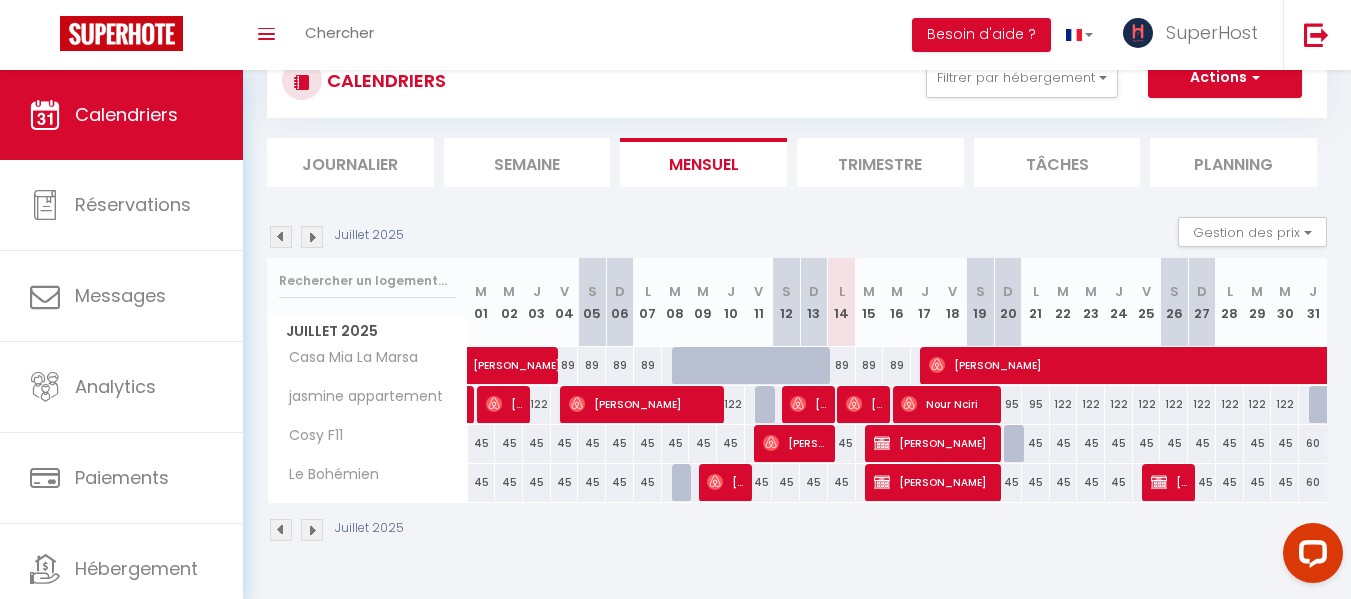 scroll, scrollTop: 9, scrollLeft: 0, axis: vertical 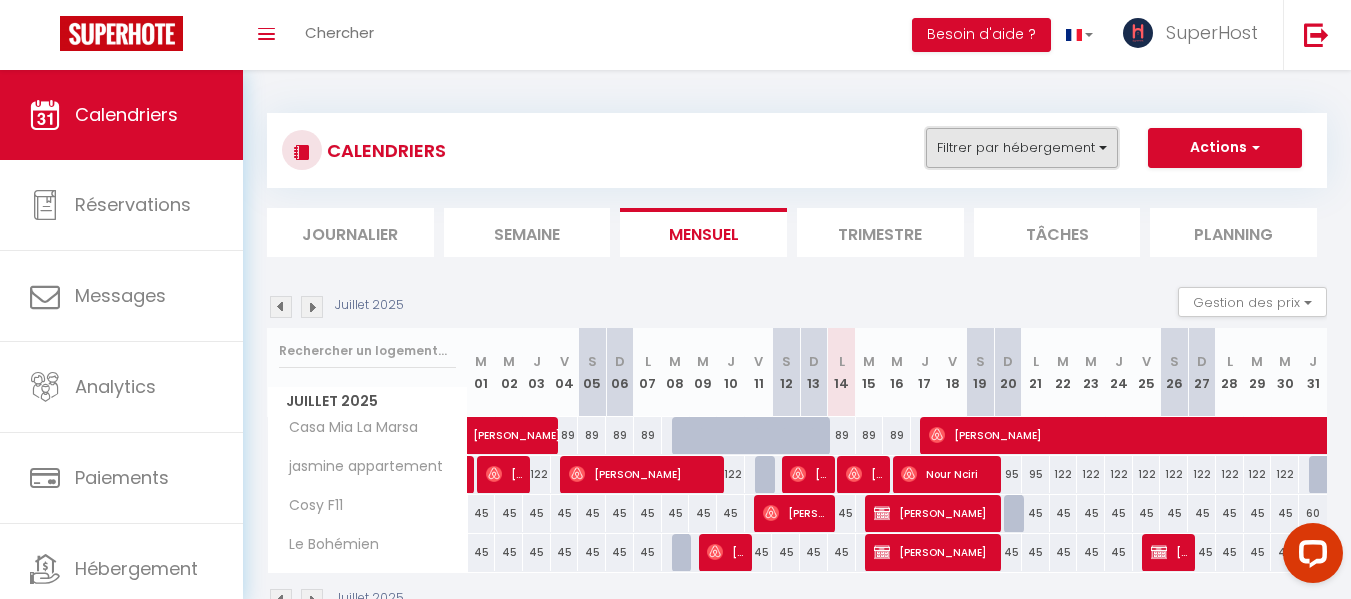 click on "Filtrer par hébergement" at bounding box center [1022, 148] 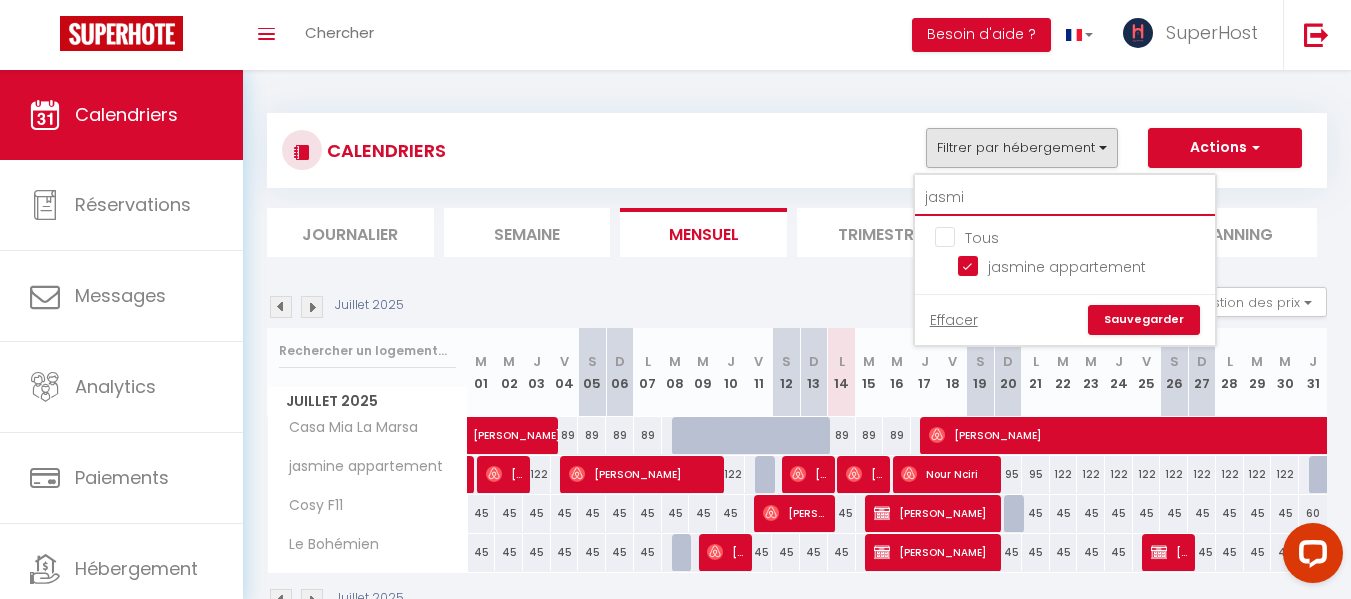 click on "jasmi" at bounding box center (1065, 198) 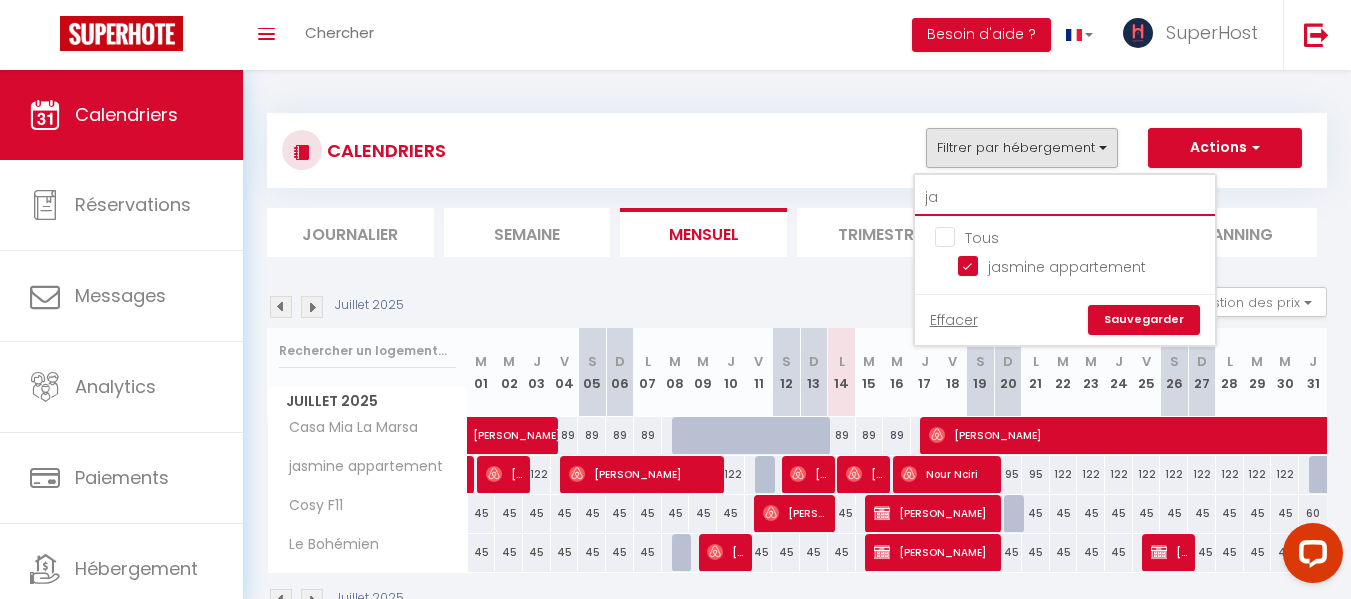 type on "j" 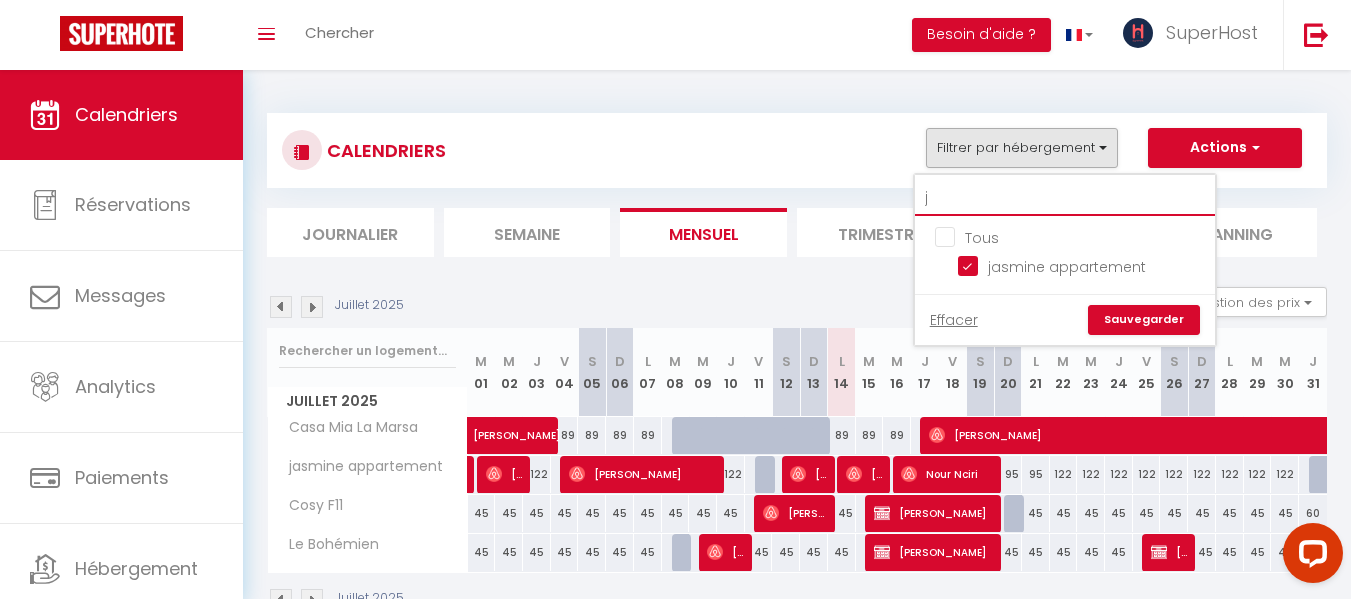 type 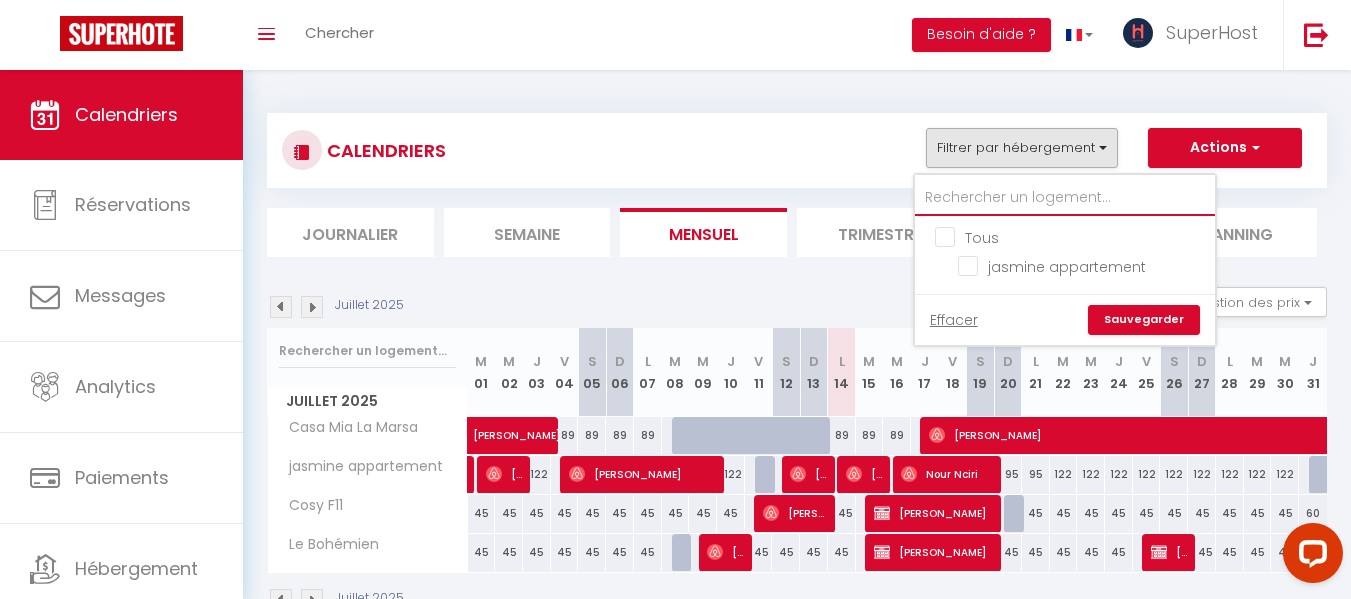 checkbox on "false" 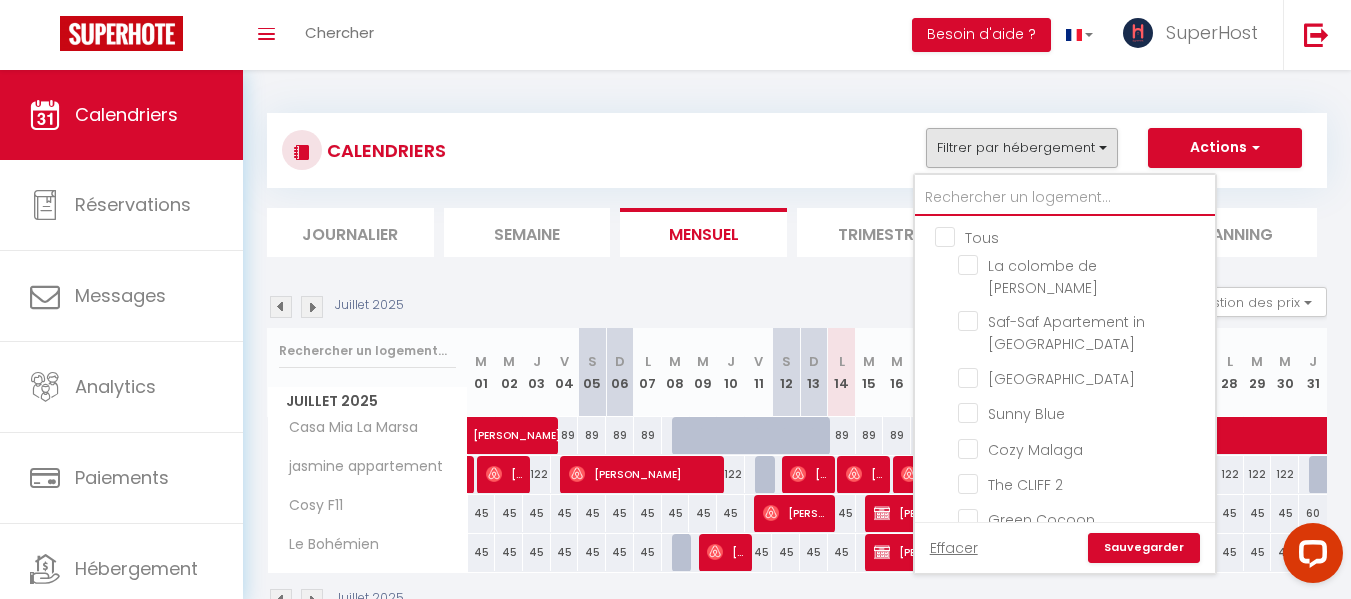 type on "s" 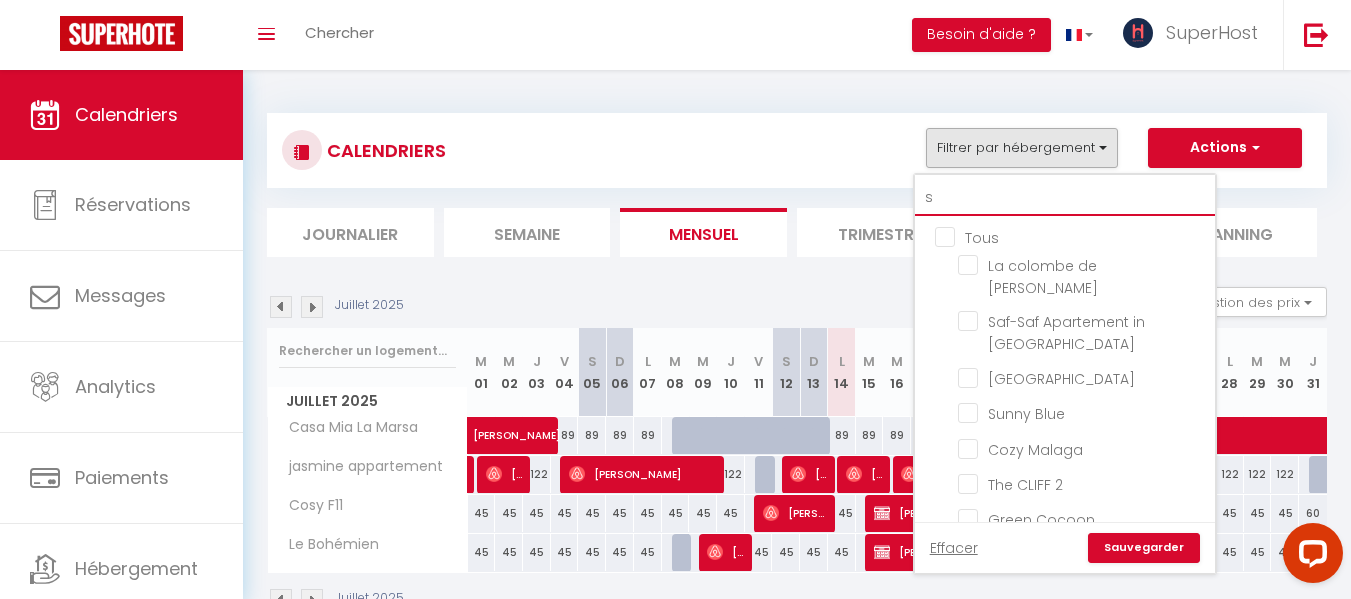 checkbox on "false" 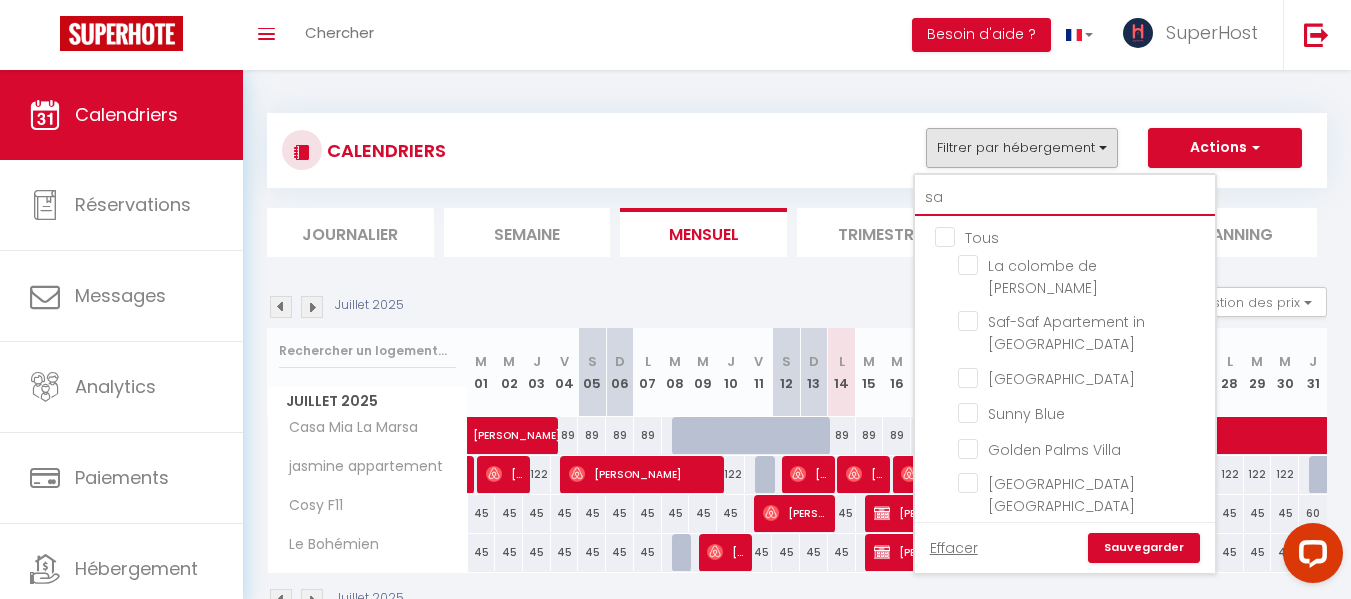 type on "saf" 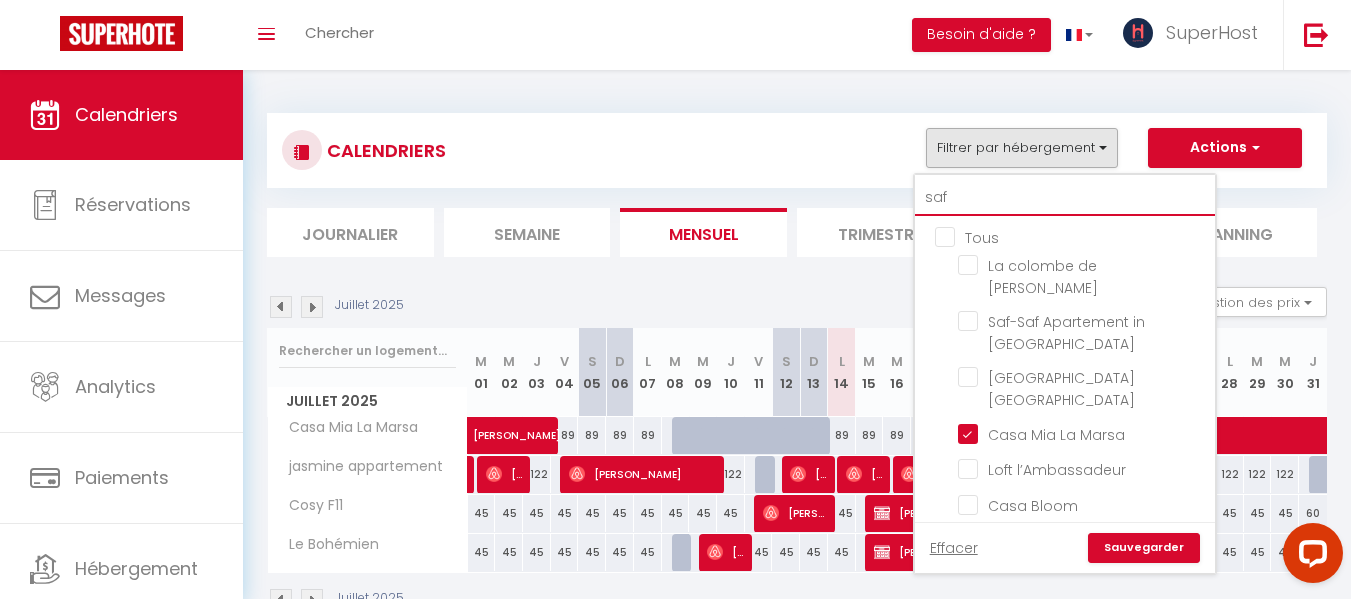 checkbox on "false" 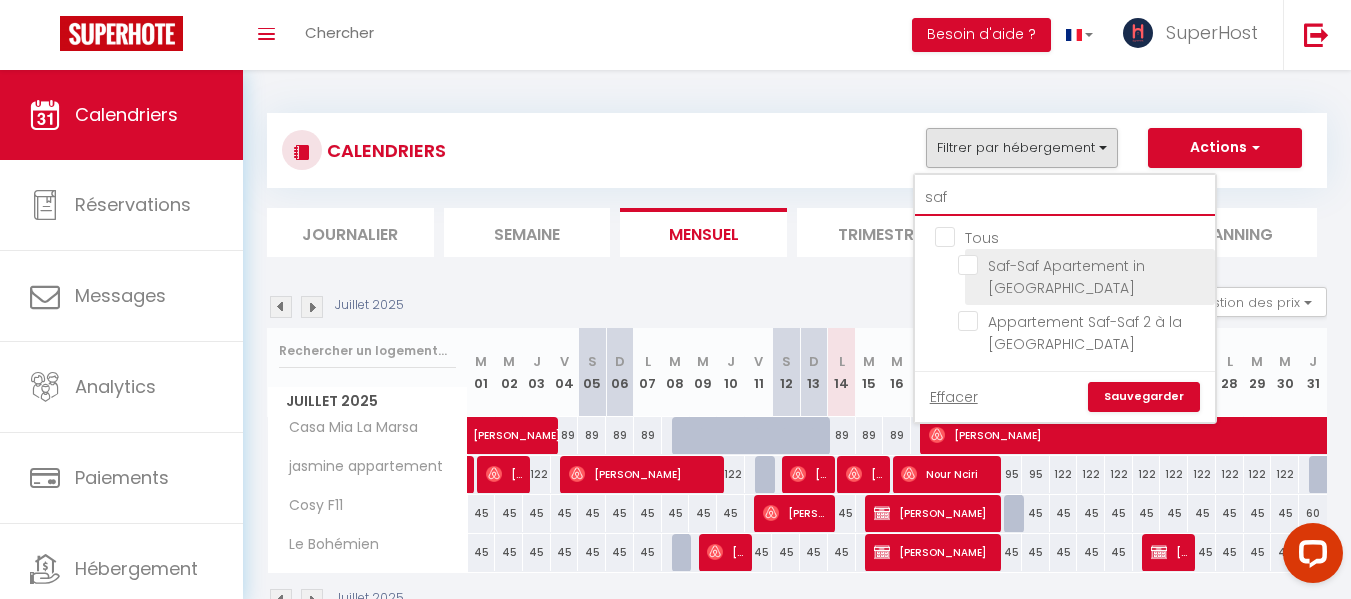 type on "saf" 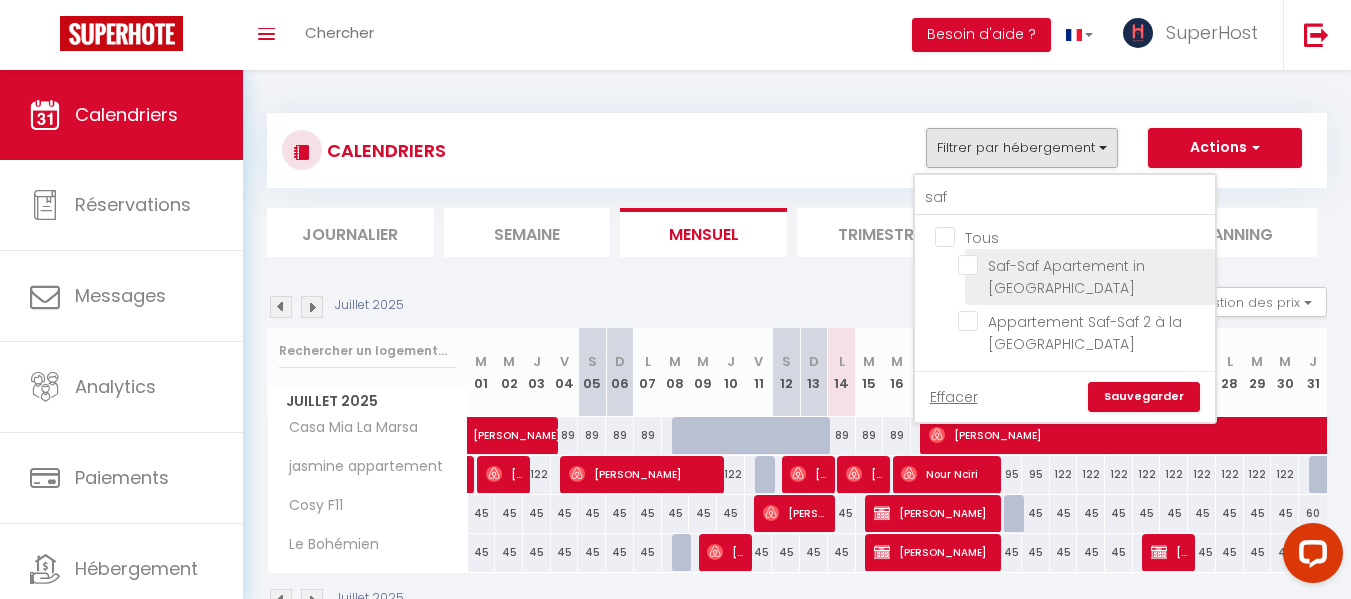 click on "Saf-Saf Apartement in [GEOGRAPHIC_DATA]" at bounding box center (1083, 265) 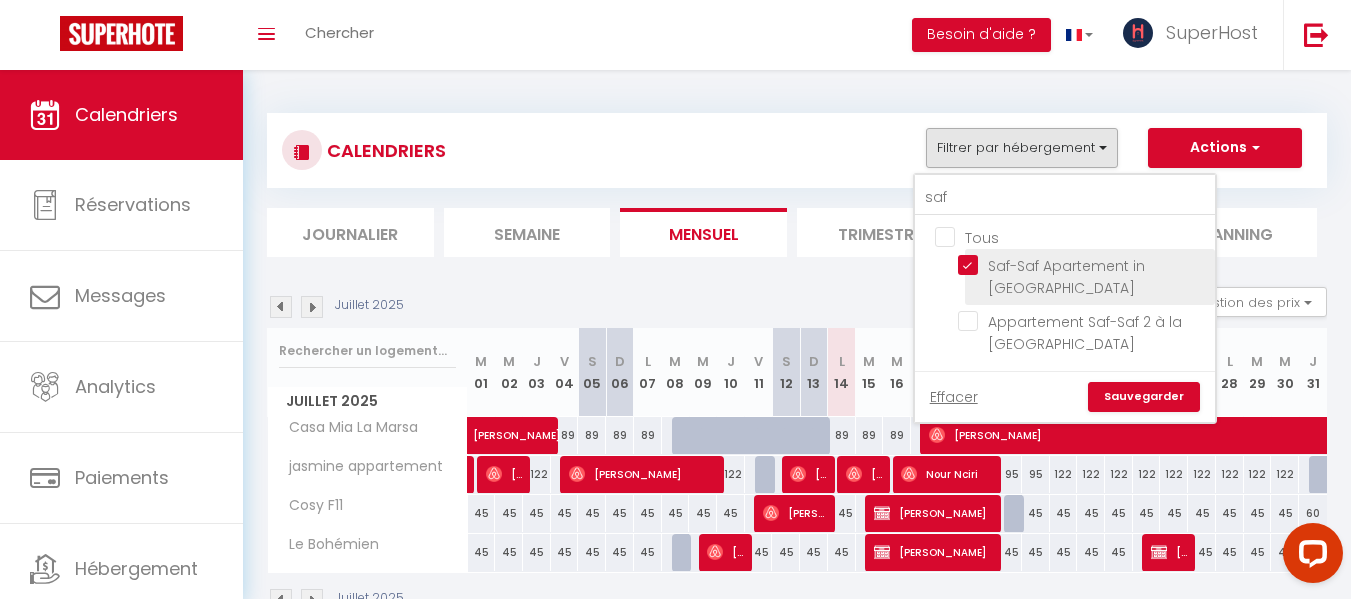 checkbox on "false" 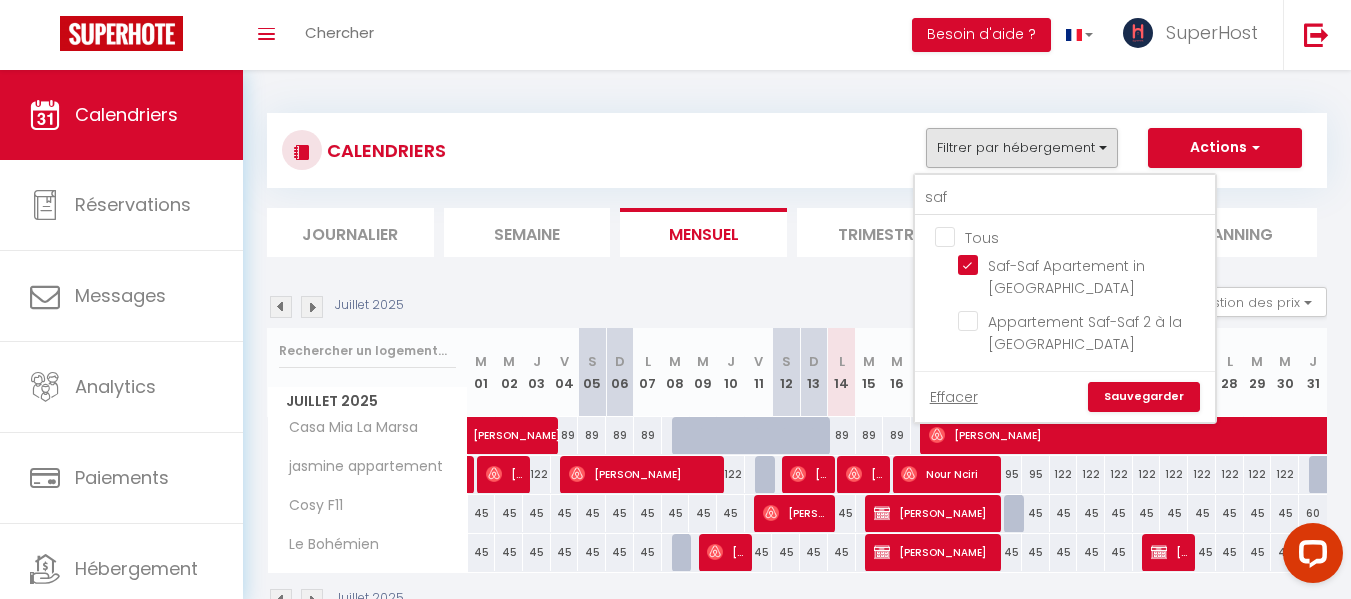 click on "Sauvegarder" at bounding box center [1144, 397] 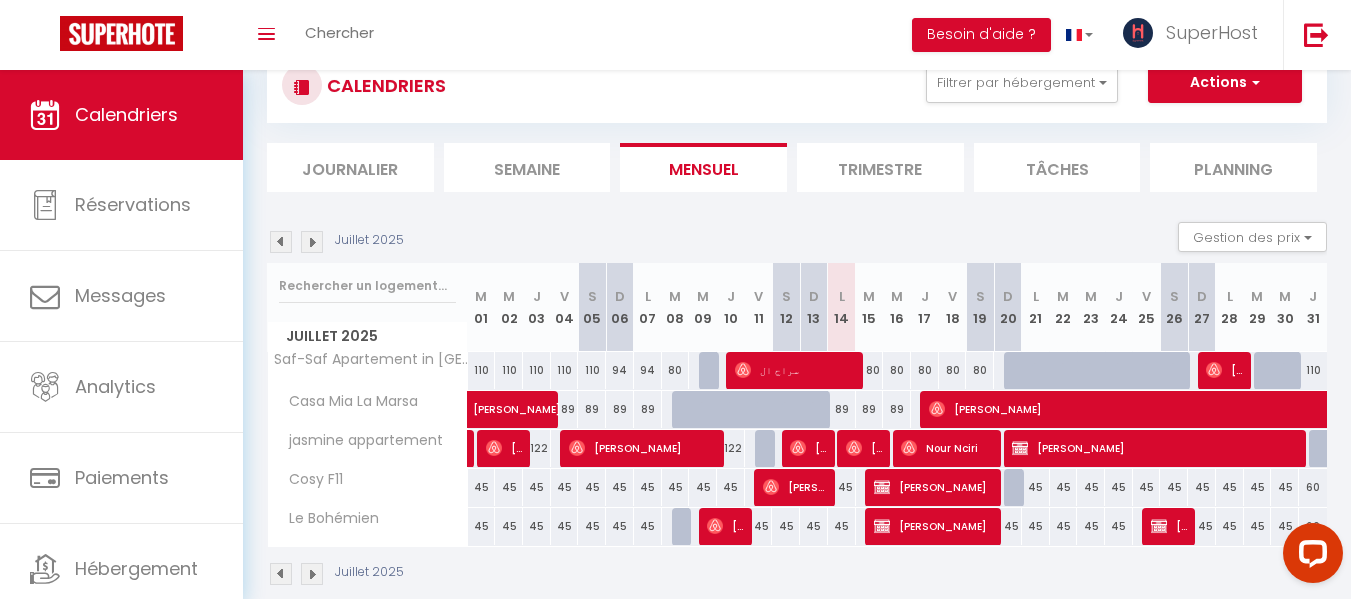 scroll, scrollTop: 96, scrollLeft: 0, axis: vertical 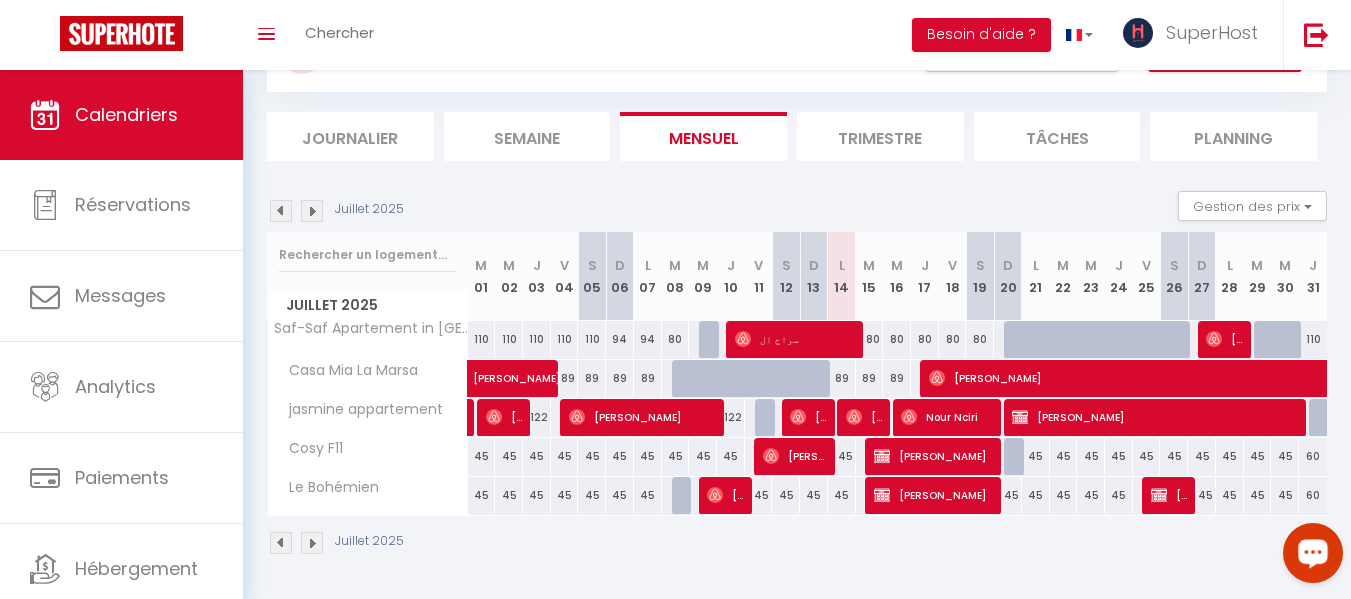 click at bounding box center [1046, 351] 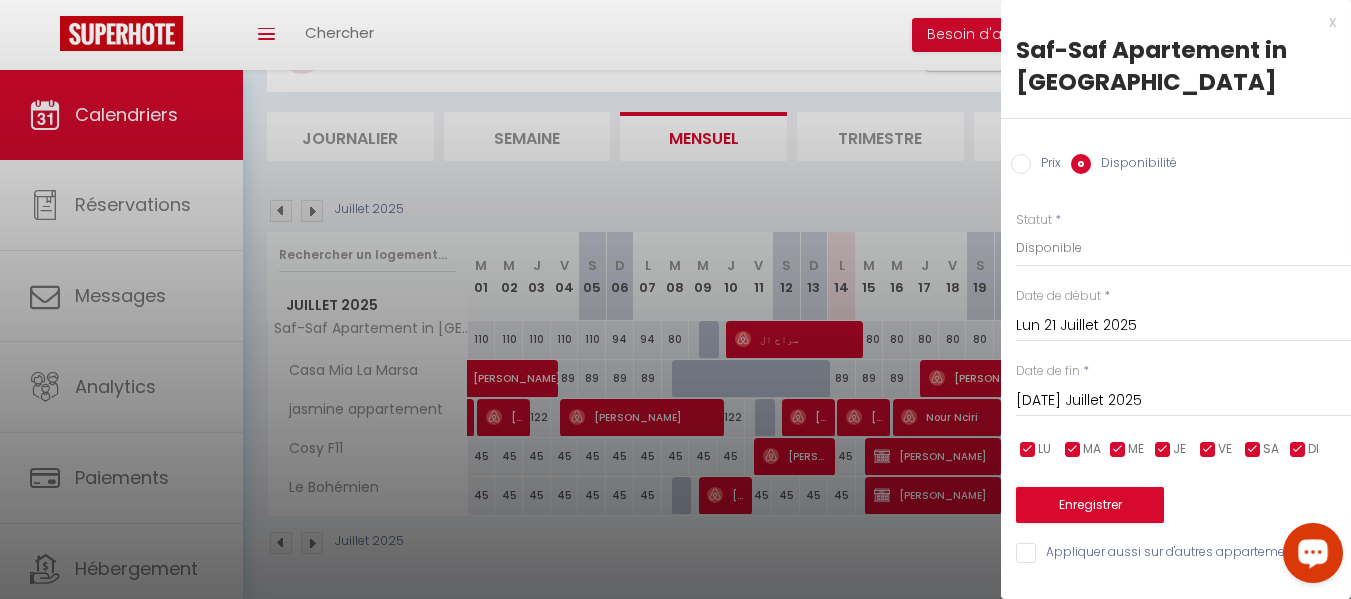 click on "Lun 21 Juillet 2025" at bounding box center (1183, 326) 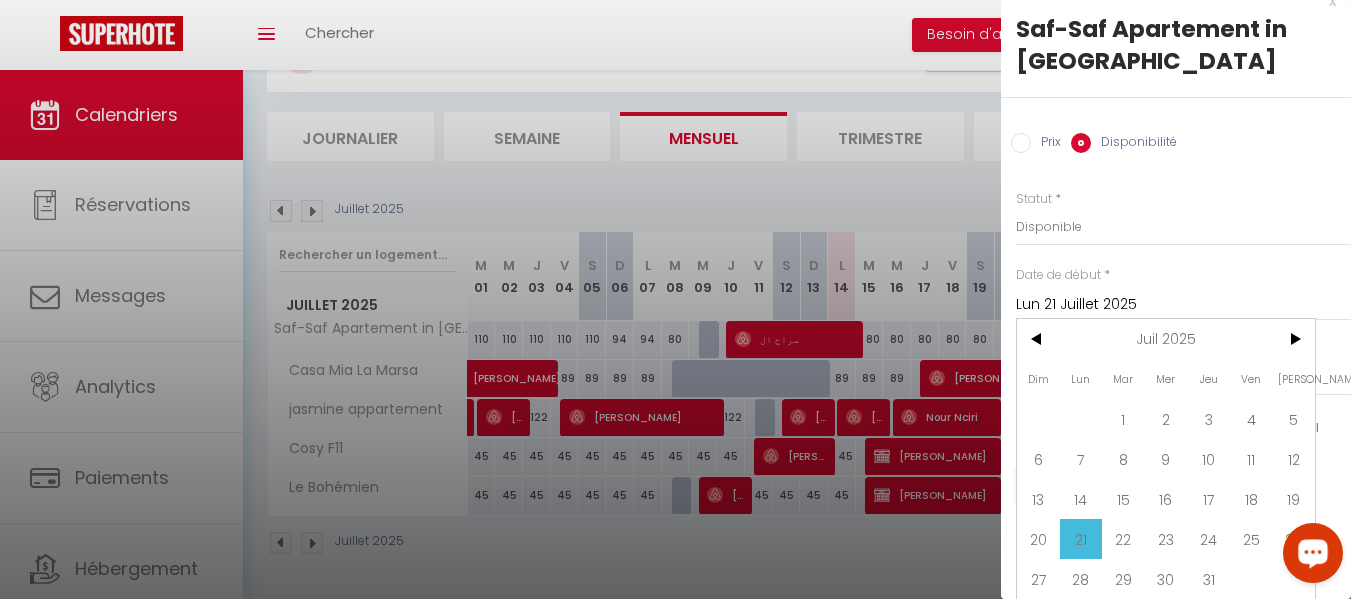 scroll, scrollTop: 8, scrollLeft: 0, axis: vertical 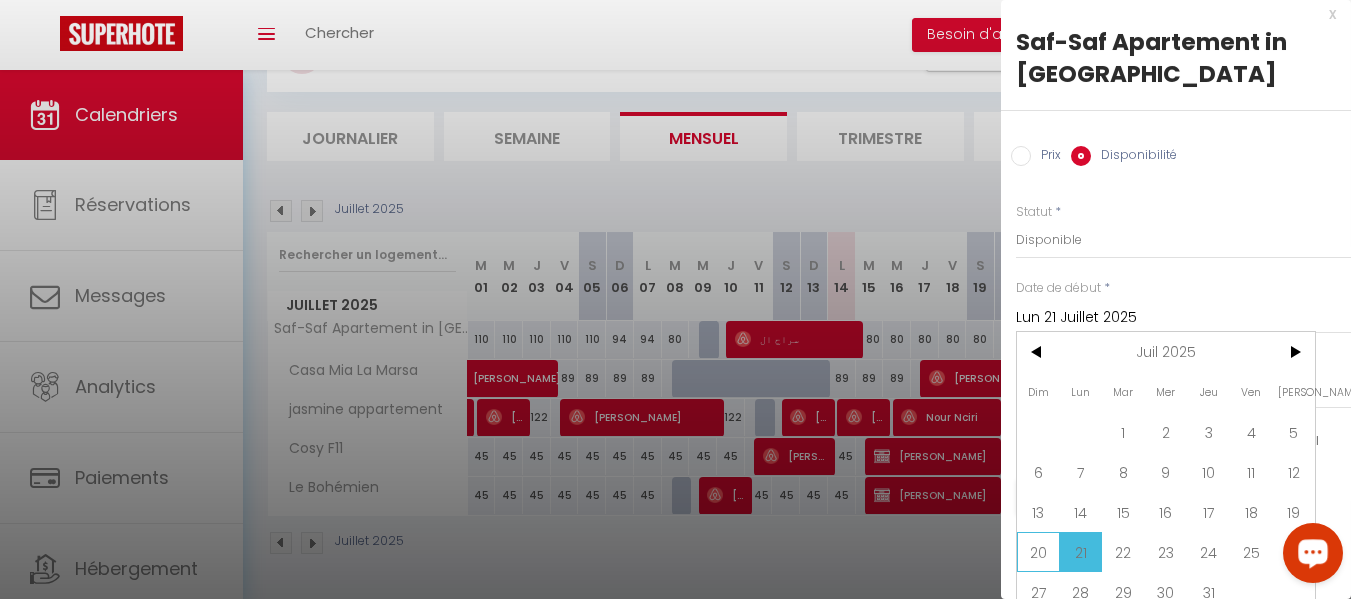click on "20" at bounding box center [1038, 552] 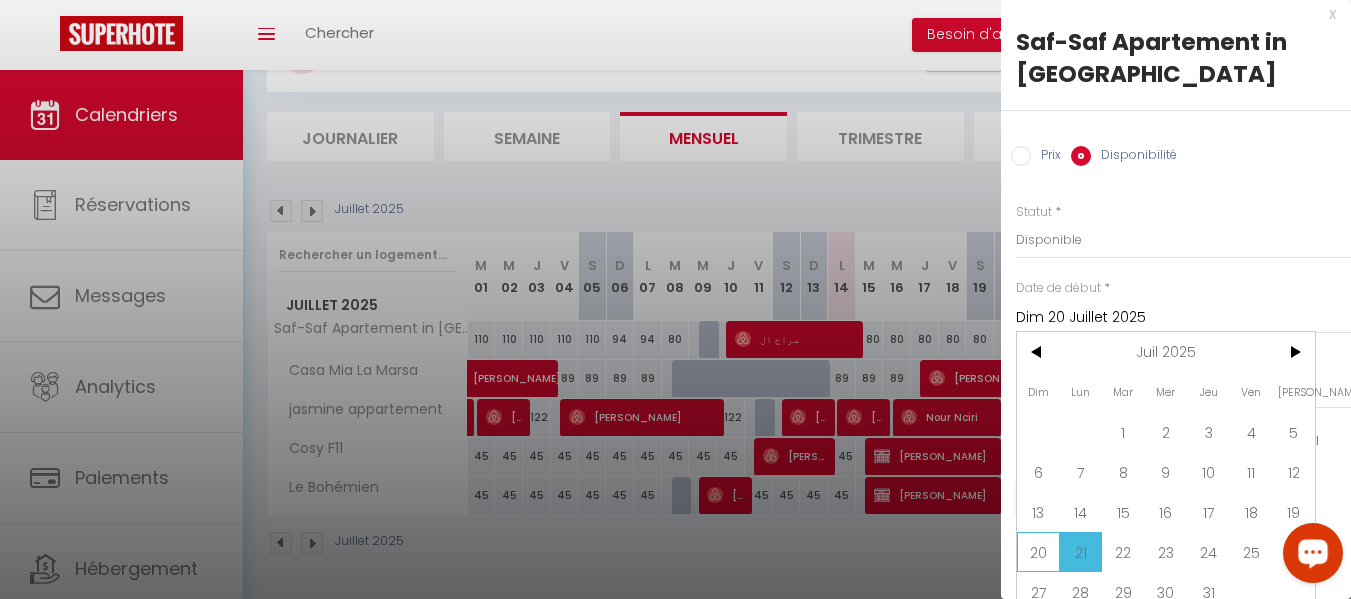 scroll, scrollTop: 1, scrollLeft: 0, axis: vertical 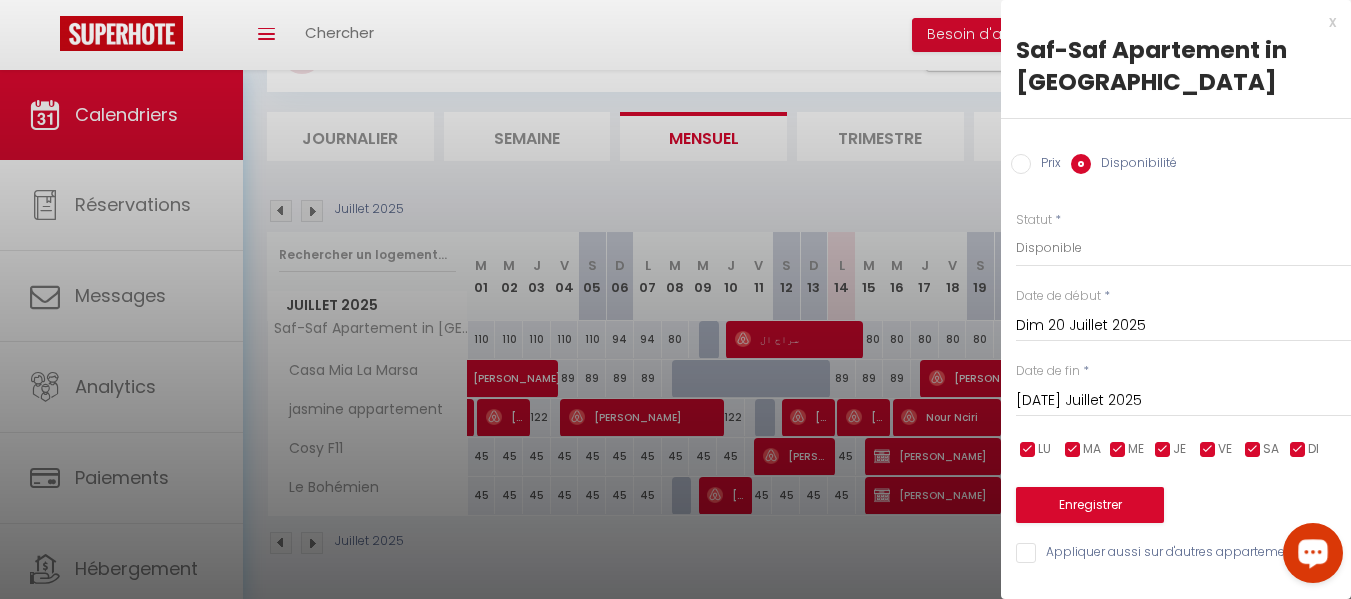 click on "[DATE] Juillet 2025" at bounding box center (1183, 401) 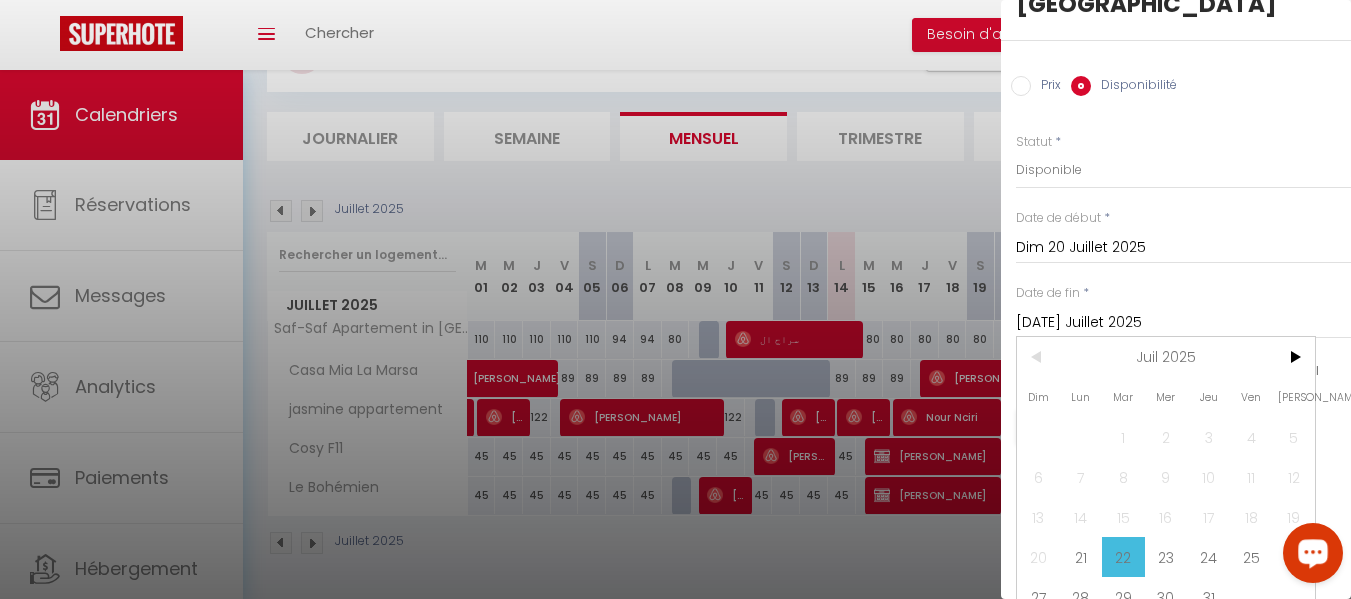 scroll, scrollTop: 112, scrollLeft: 0, axis: vertical 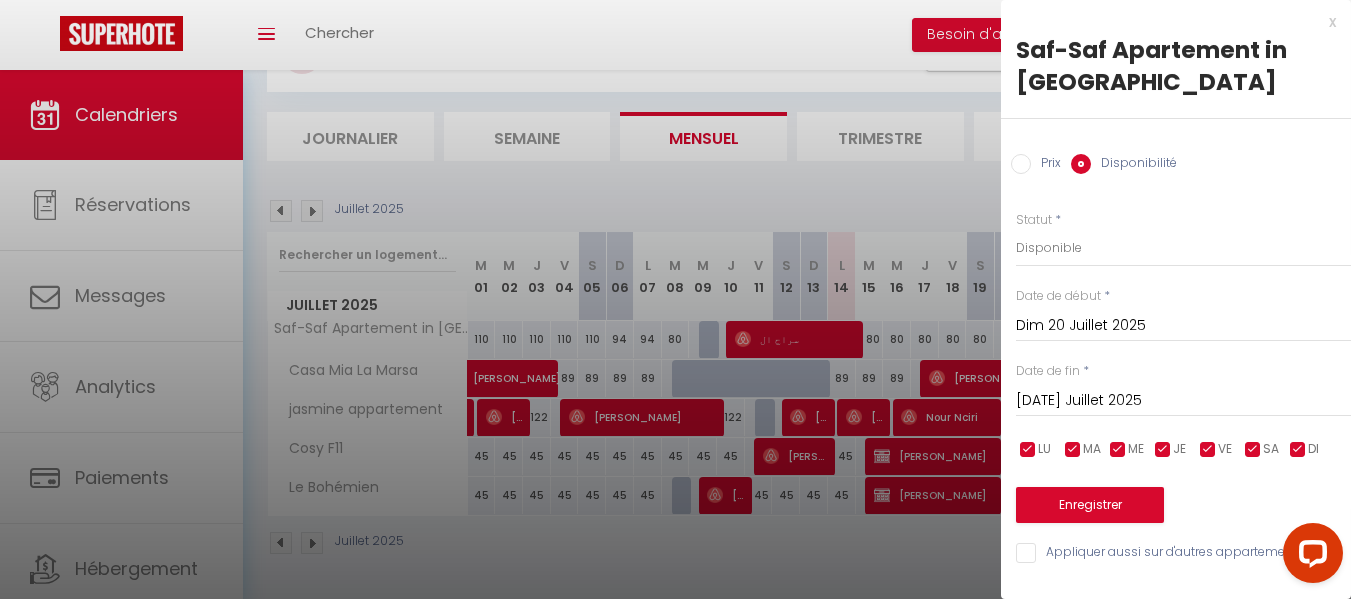 click at bounding box center [1309, 557] 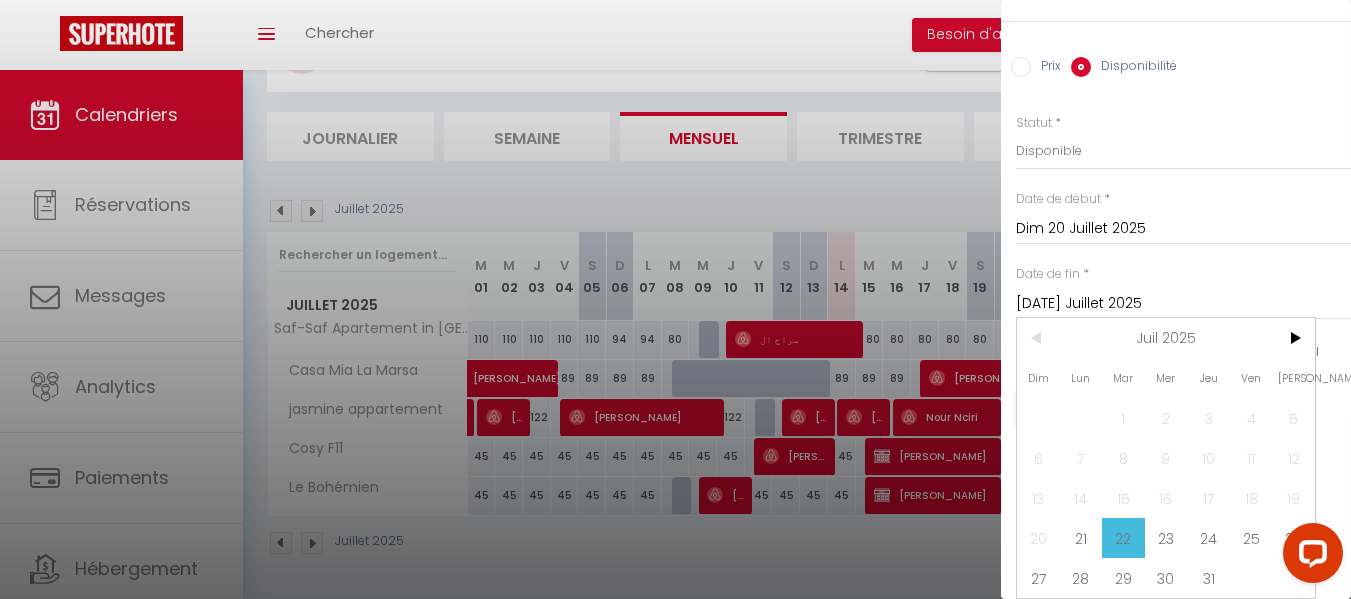 scroll, scrollTop: 112, scrollLeft: 0, axis: vertical 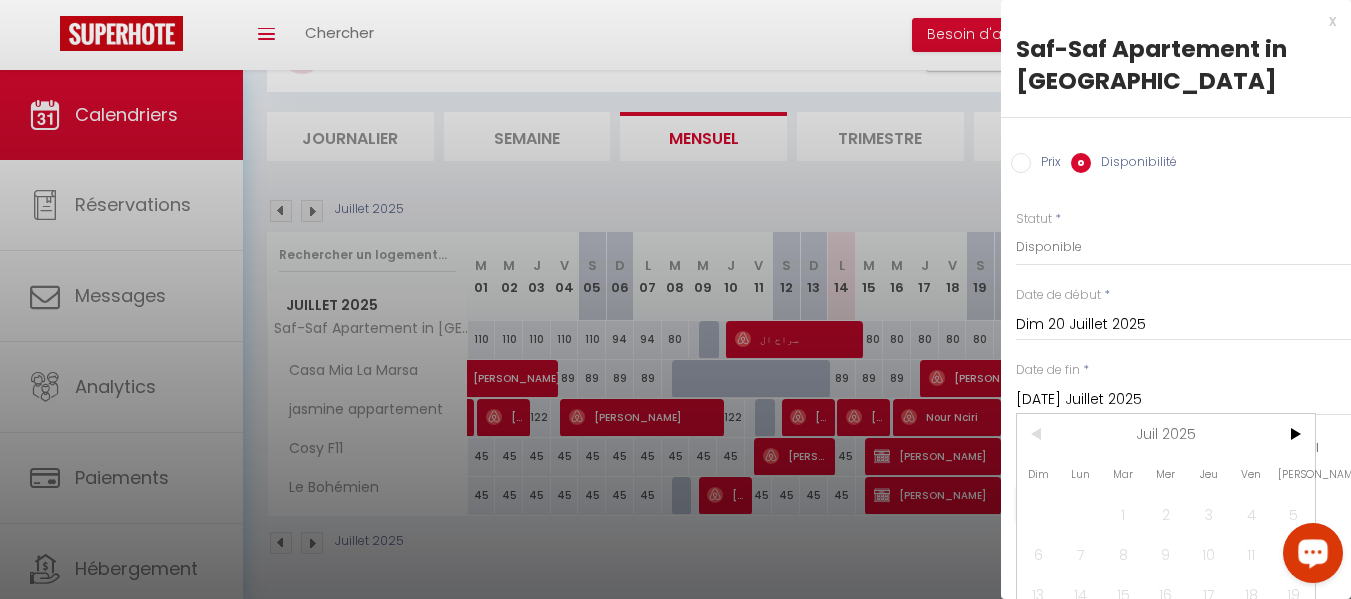 click at bounding box center [1313, 553] 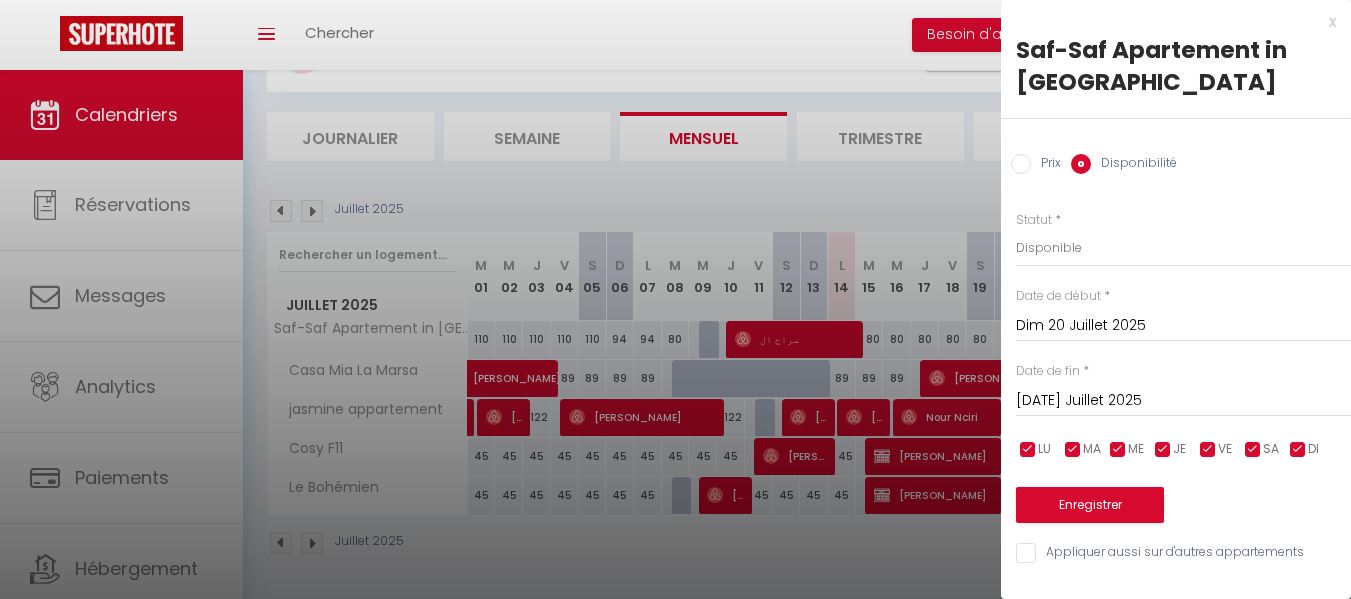 click at bounding box center (675, 299) 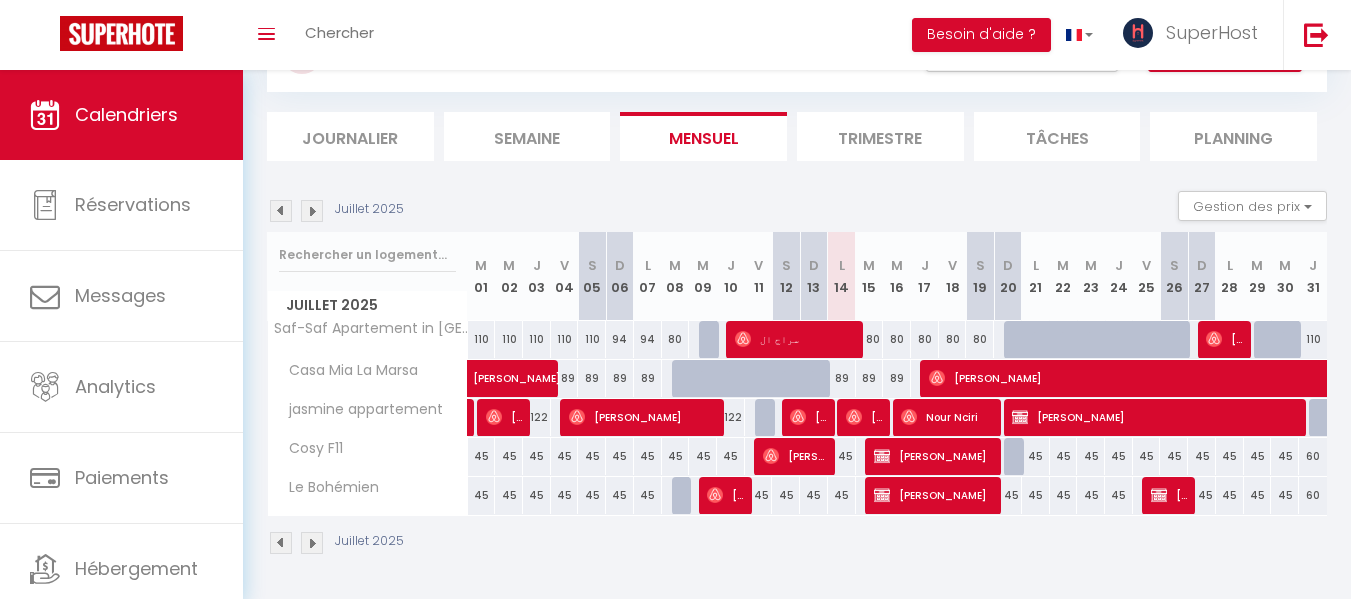 click on "Juillet 2025" at bounding box center [797, 545] 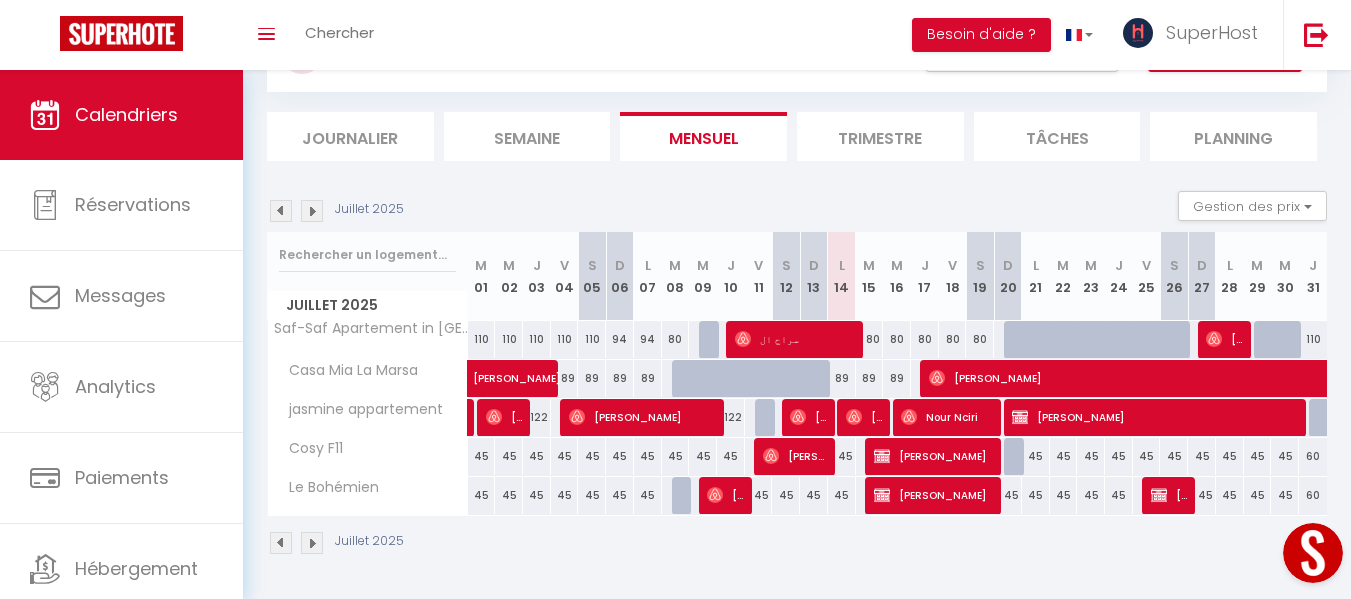 click at bounding box center (1036, 340) 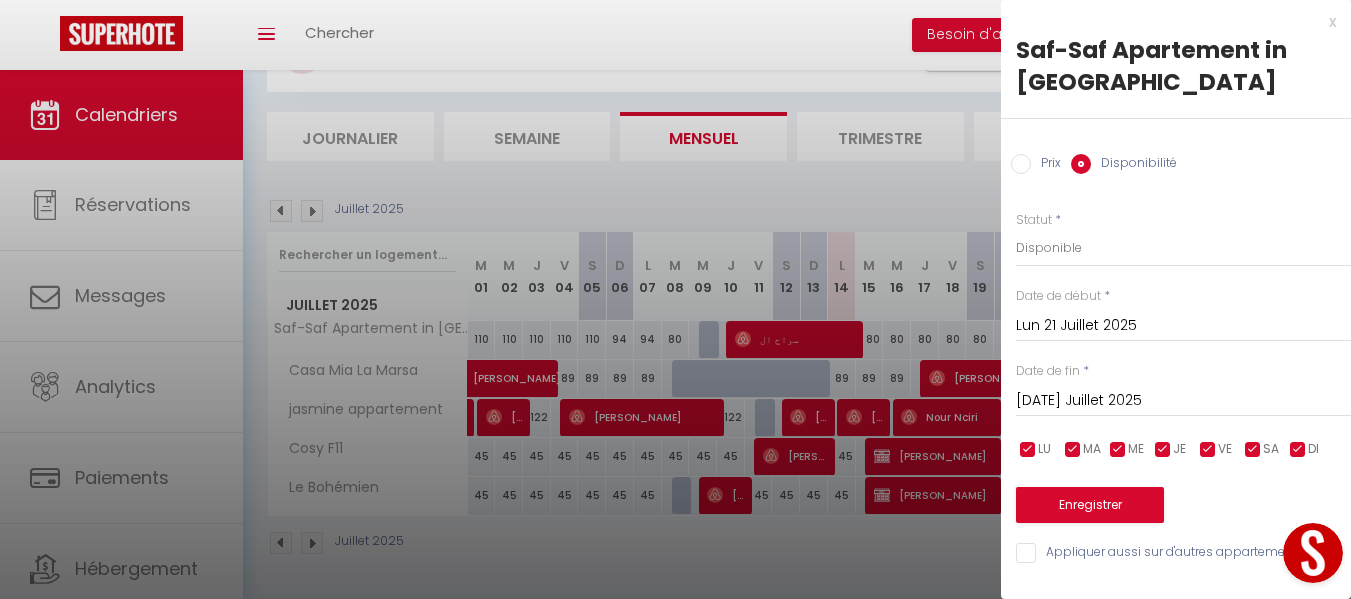 click on "Lun 21 Juillet 2025" at bounding box center [1183, 326] 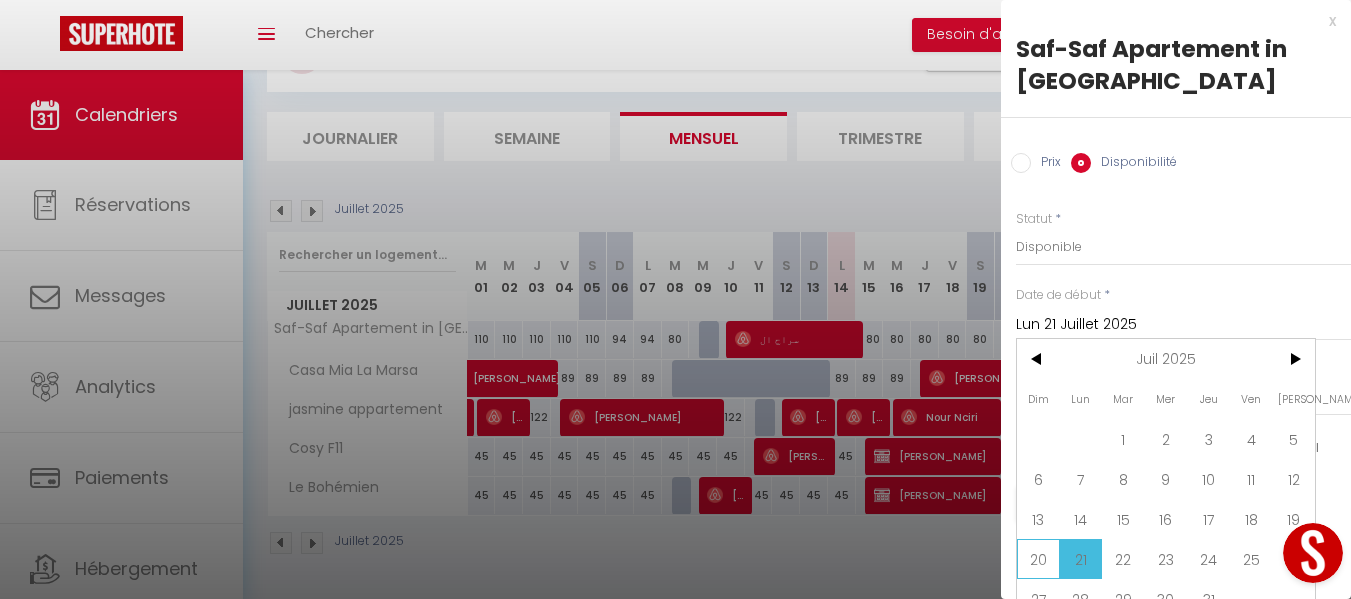 click on "20" at bounding box center (1038, 559) 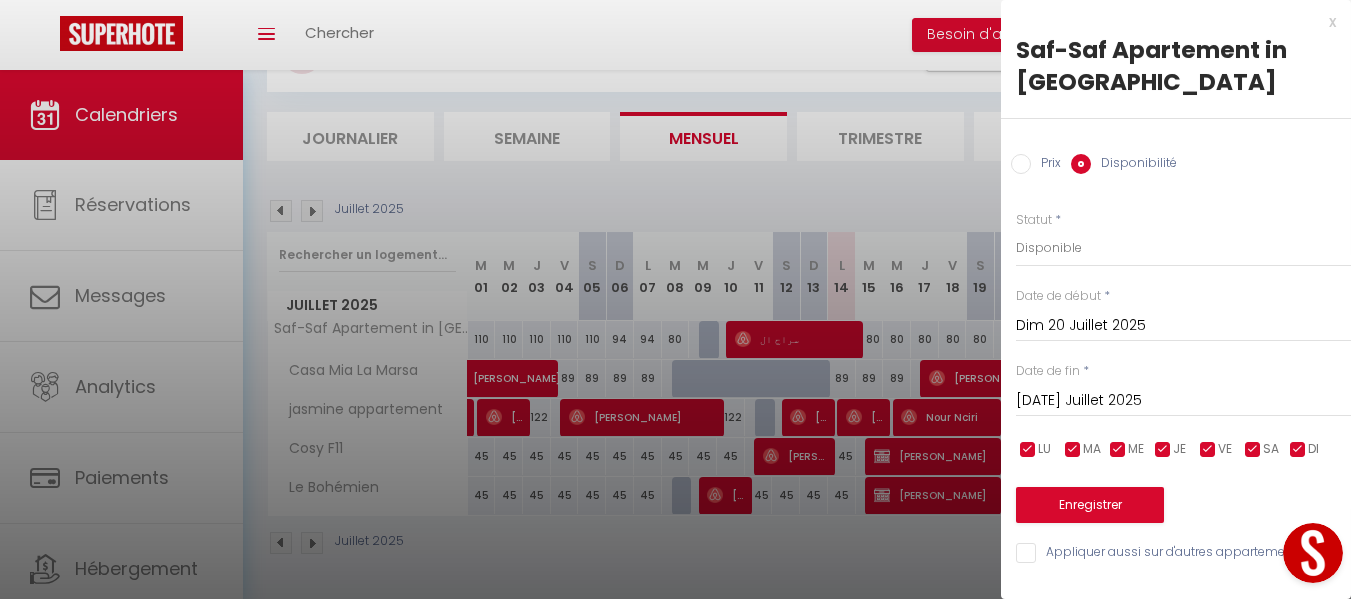 click on "[DATE] Juillet 2025" at bounding box center (1183, 401) 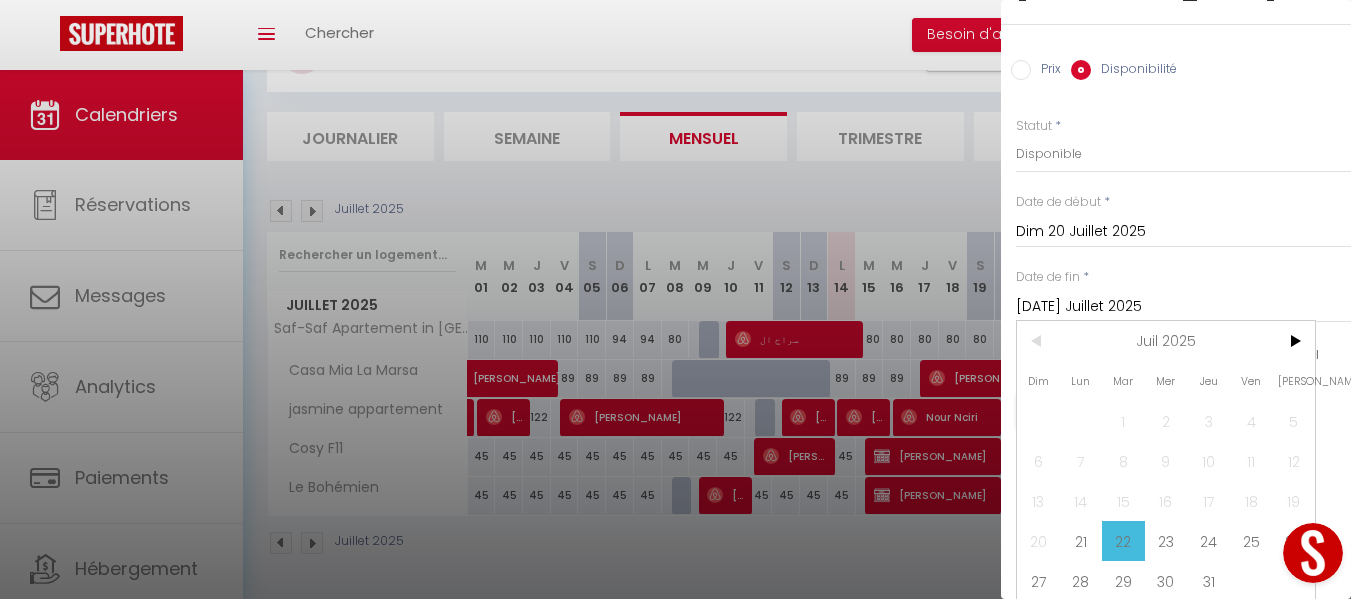 scroll, scrollTop: 112, scrollLeft: 0, axis: vertical 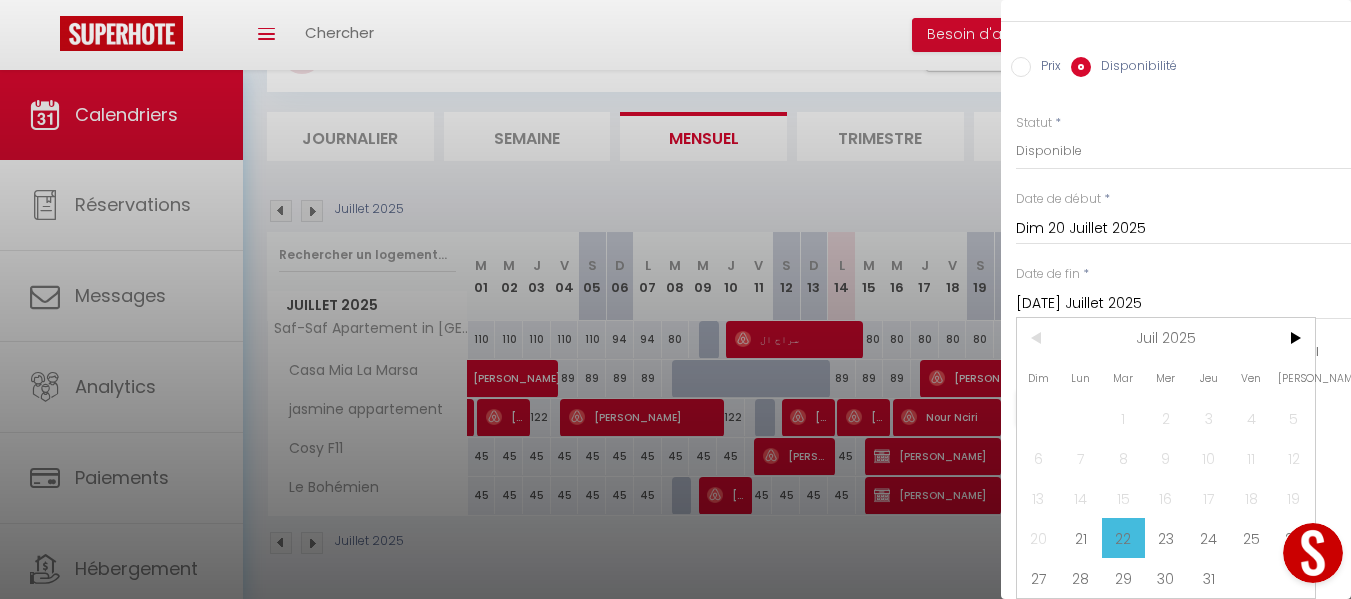 drag, startPoint x: 1344, startPoint y: 401, endPoint x: 76, endPoint y: 34, distance: 1320.0428 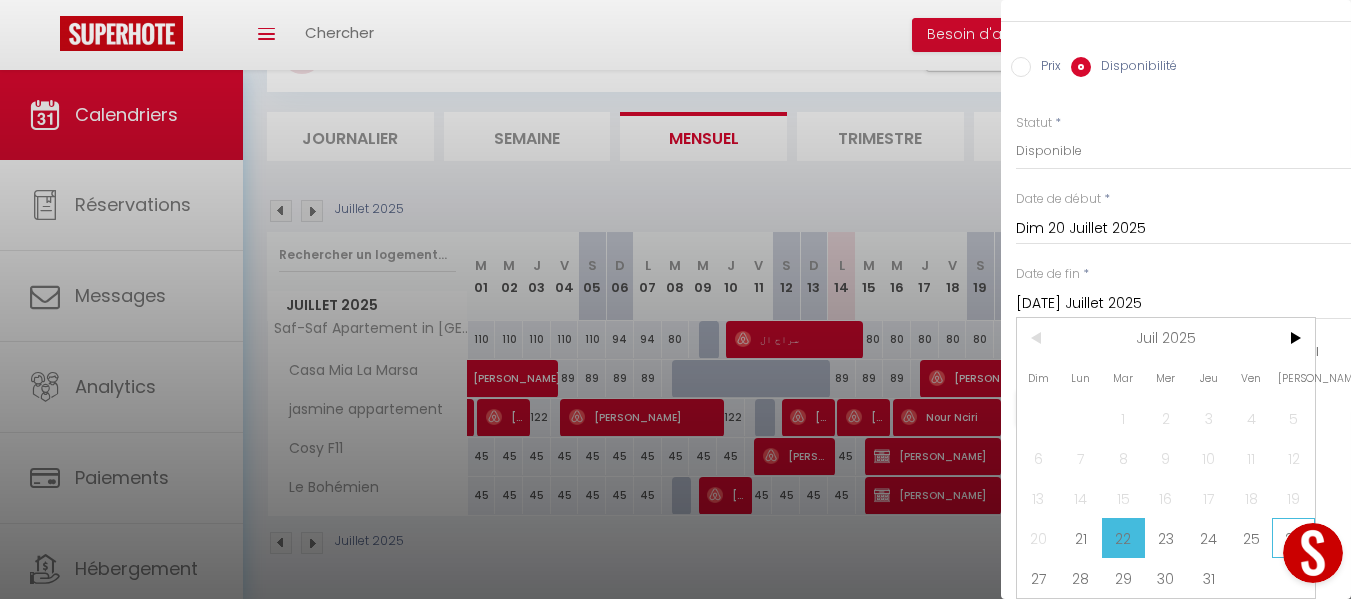 click on "26" at bounding box center (1293, 538) 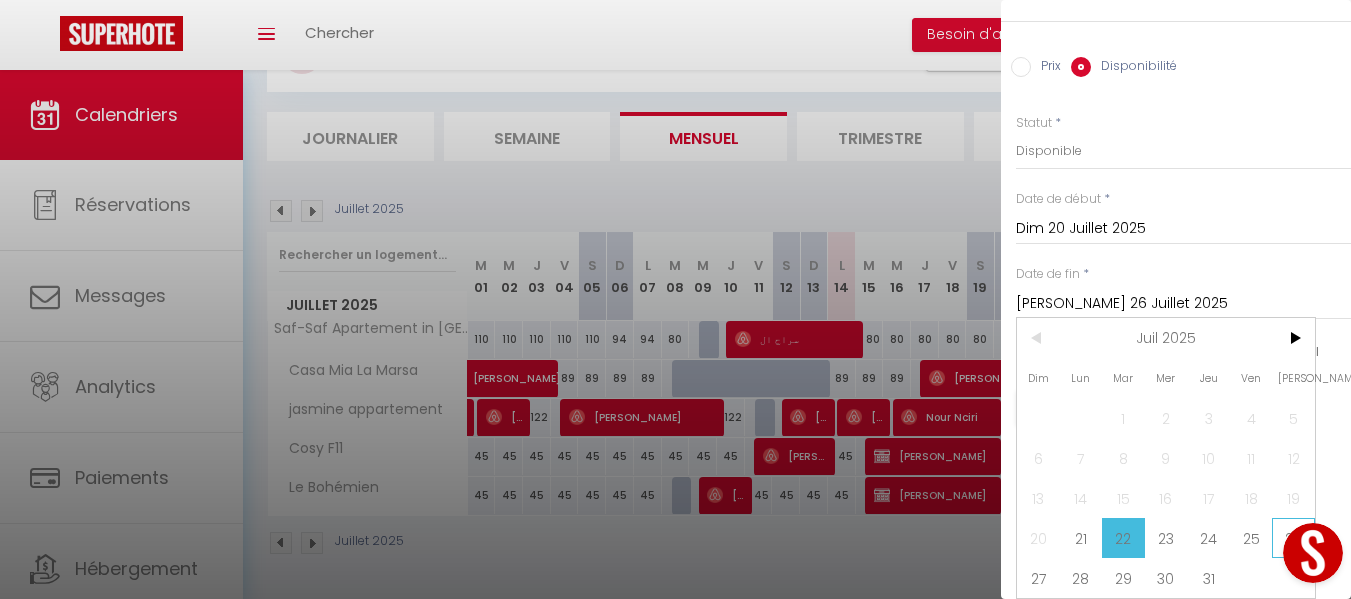 scroll, scrollTop: 1, scrollLeft: 0, axis: vertical 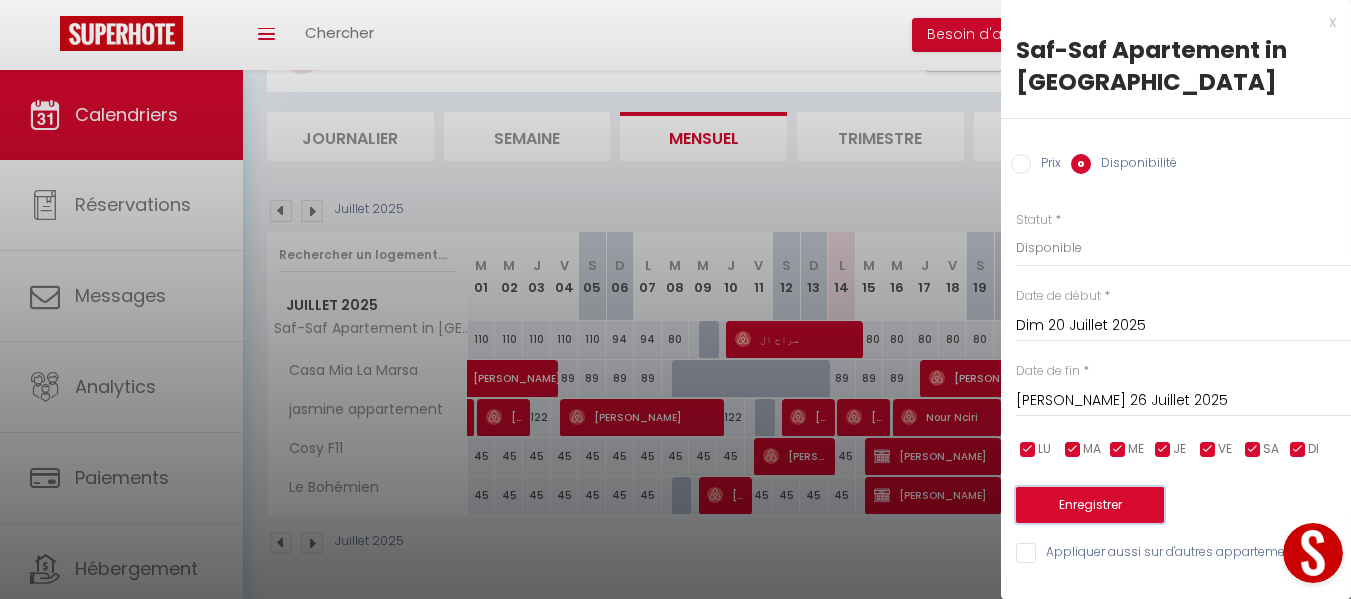 click on "Enregistrer" at bounding box center (1090, 505) 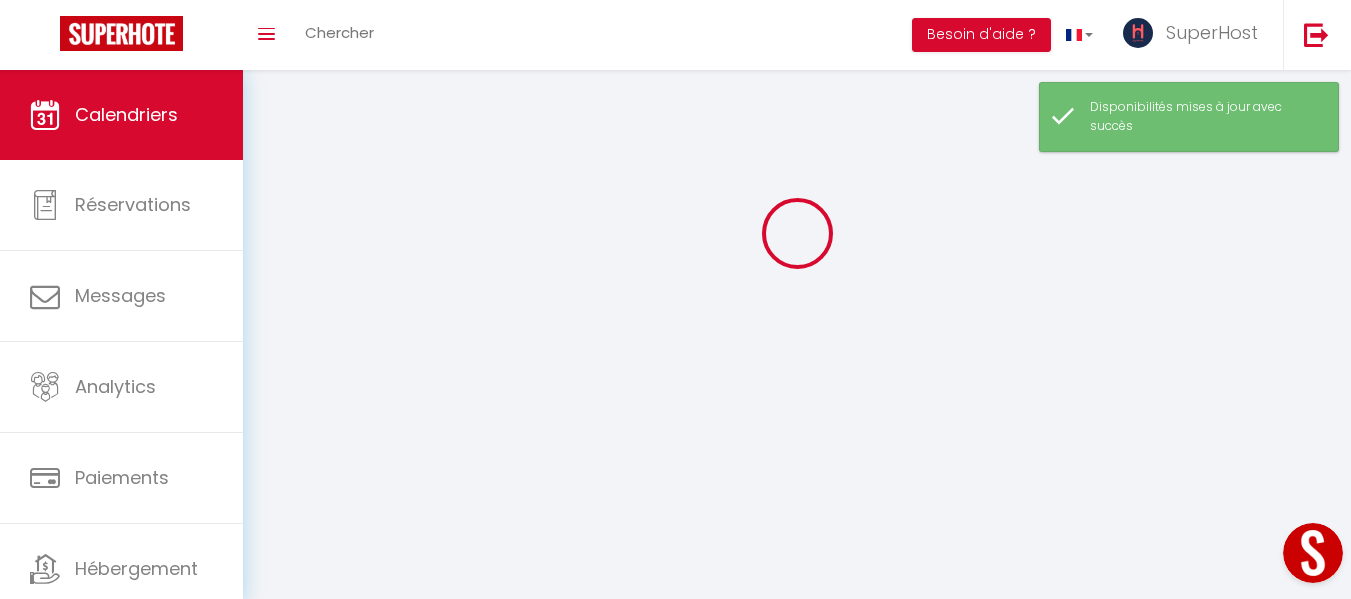 scroll, scrollTop: 96, scrollLeft: 0, axis: vertical 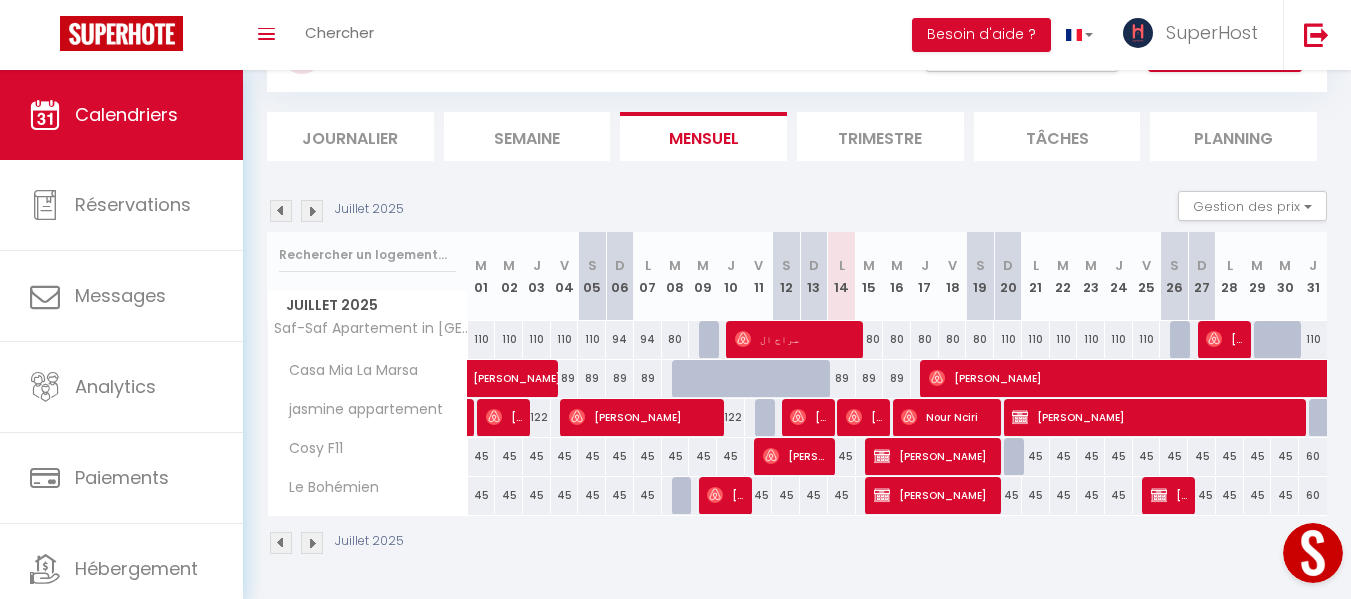 click at bounding box center (1268, 340) 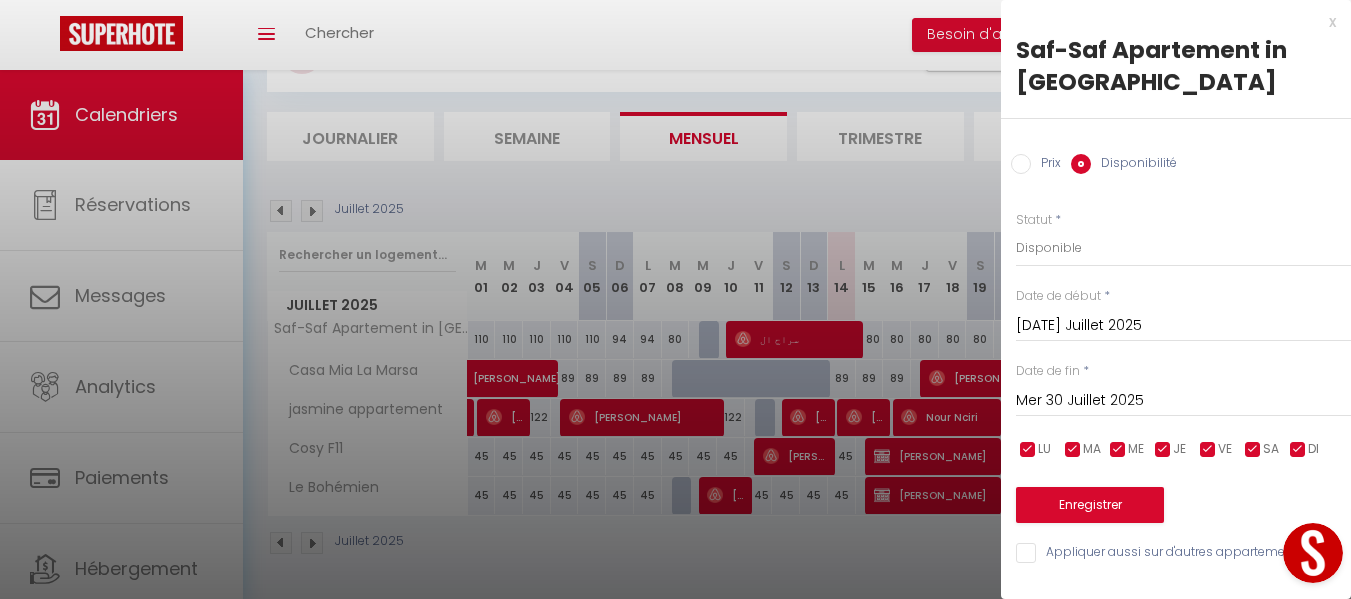 click on "Mer 30 Juillet 2025" at bounding box center [1183, 401] 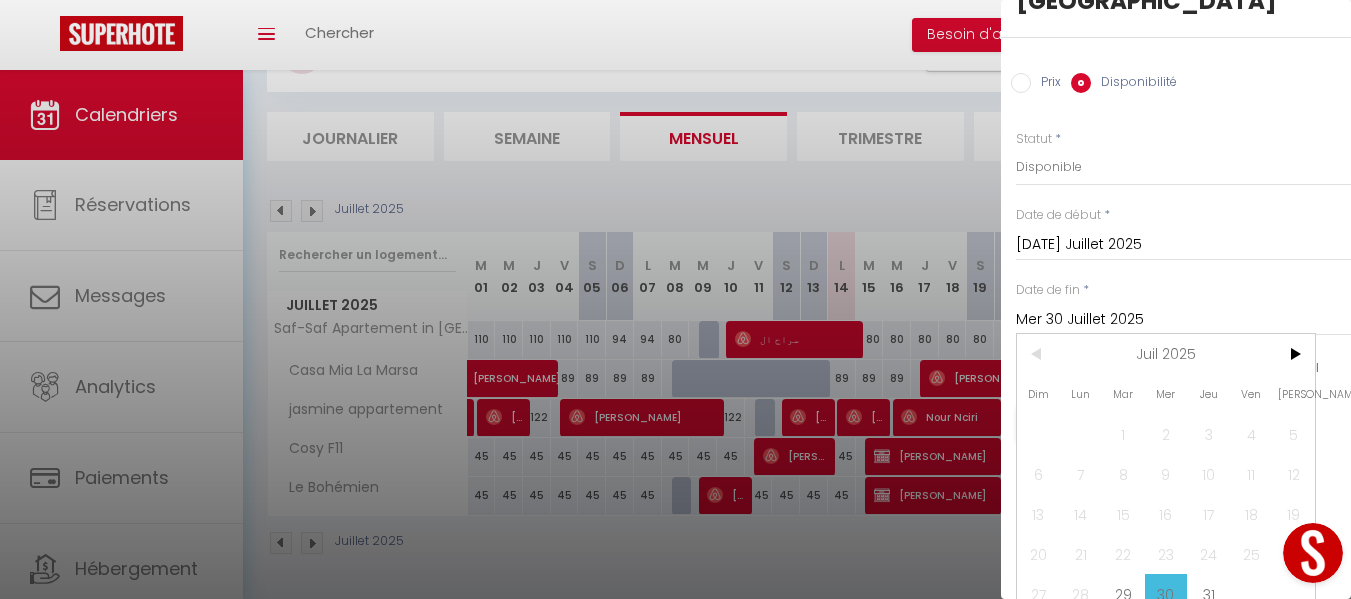 scroll, scrollTop: 112, scrollLeft: 0, axis: vertical 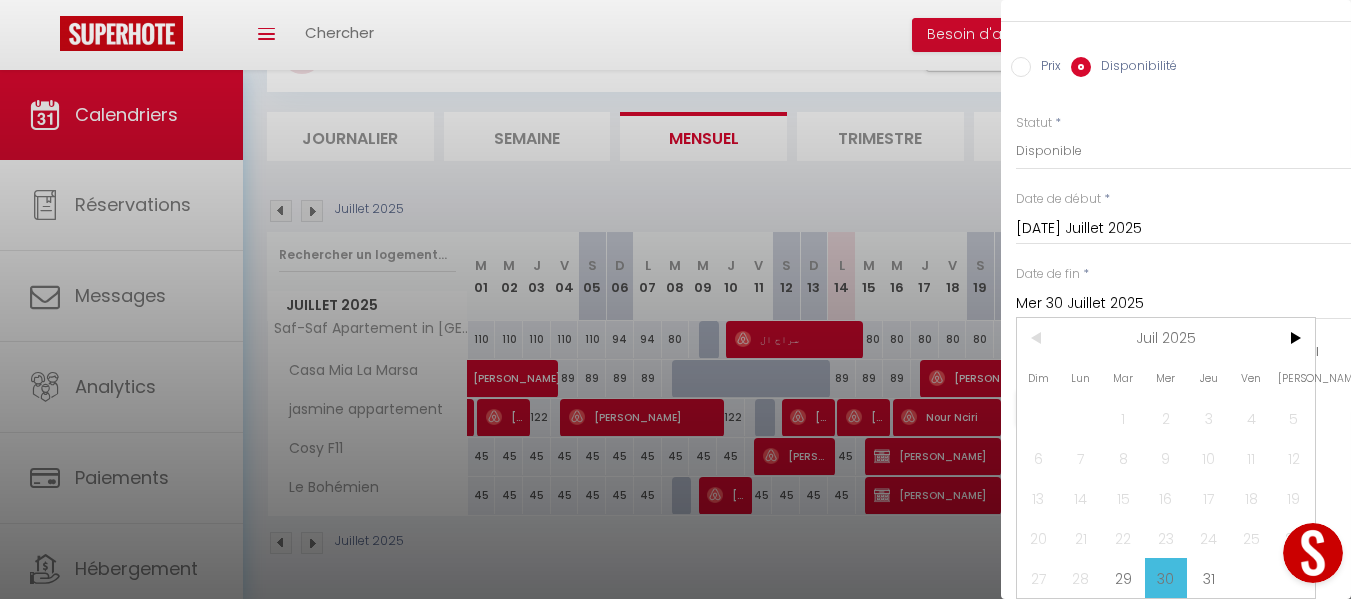 drag, startPoint x: 1339, startPoint y: 410, endPoint x: 69, endPoint y: 48, distance: 1320.5847 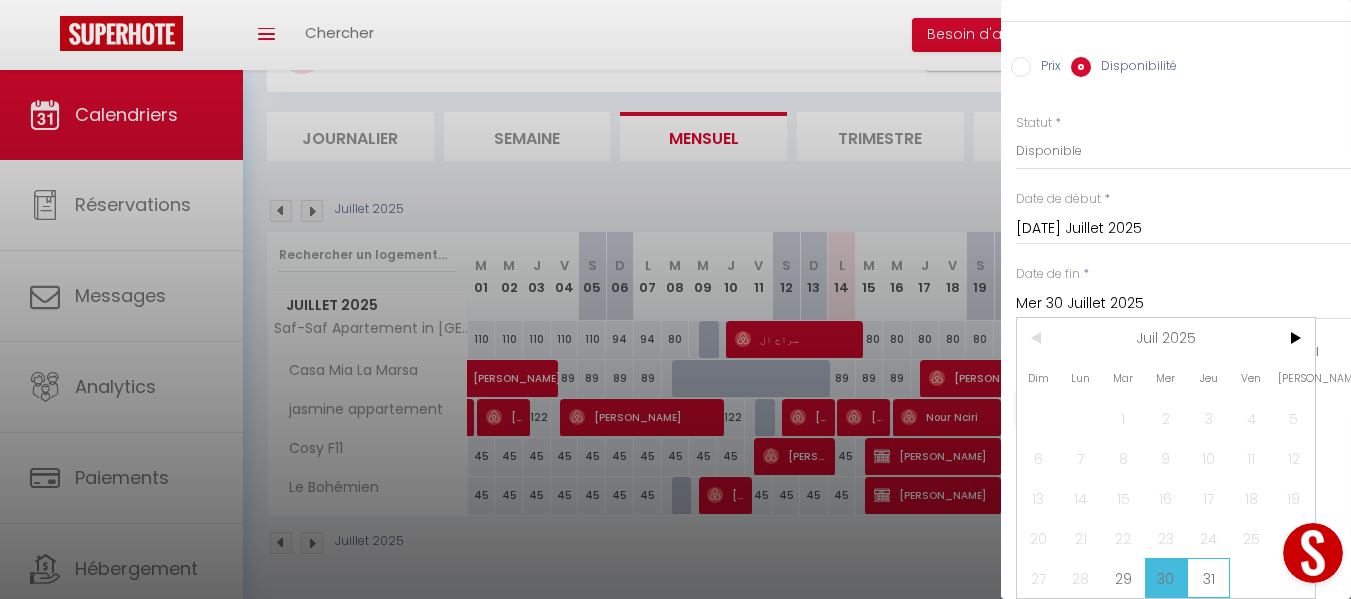 click on "31" at bounding box center (1208, 578) 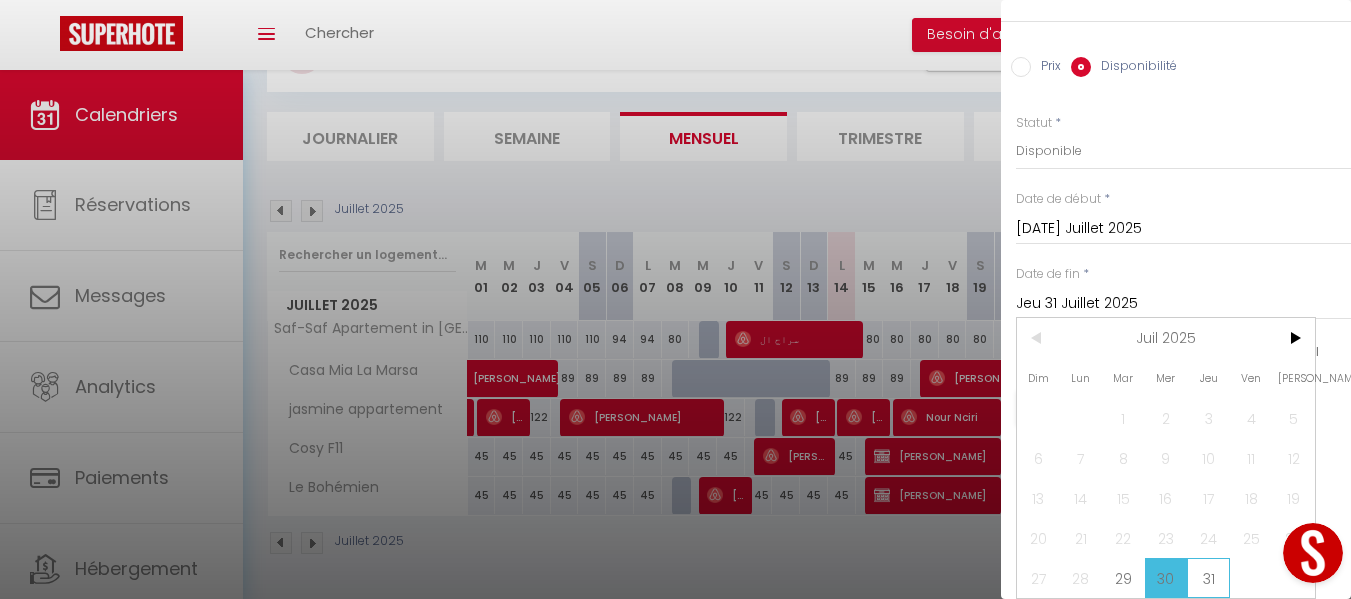 scroll, scrollTop: 1, scrollLeft: 0, axis: vertical 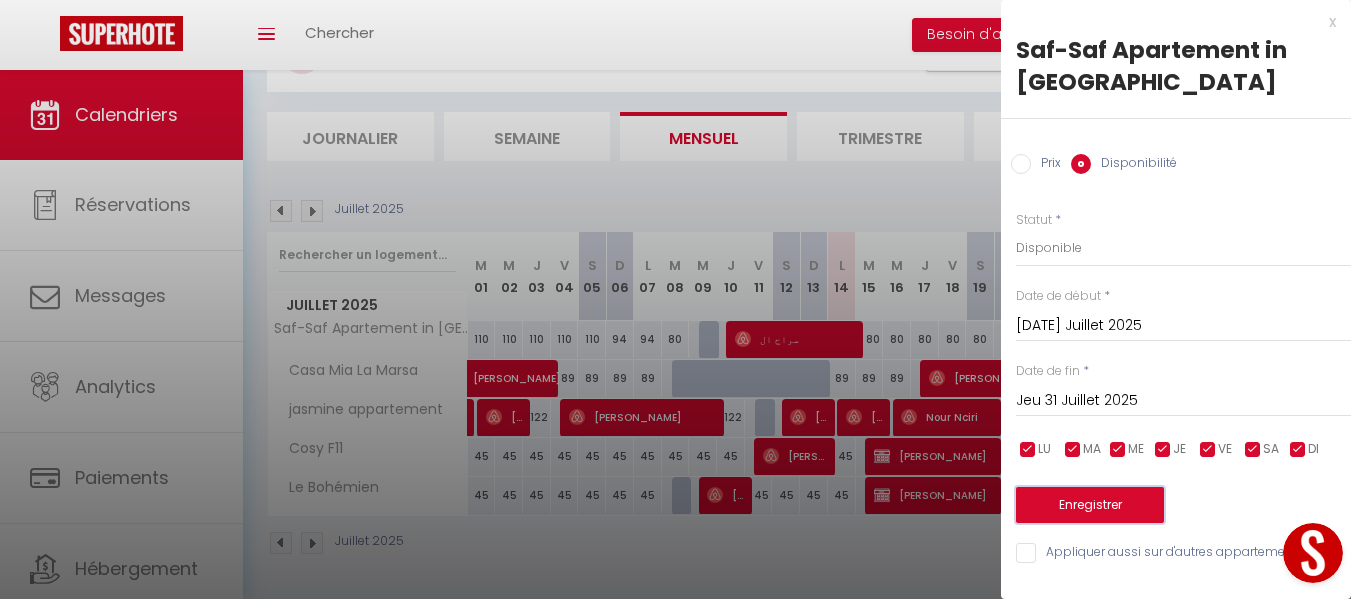 click on "Enregistrer" at bounding box center (1090, 505) 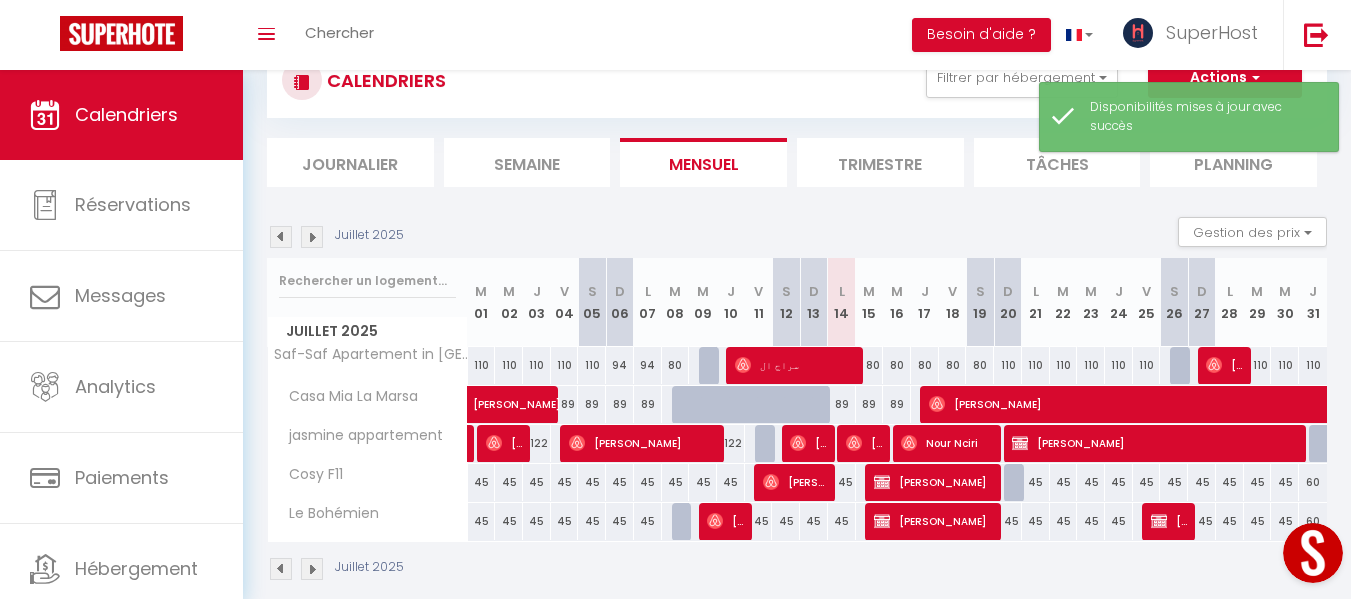 scroll, scrollTop: 96, scrollLeft: 0, axis: vertical 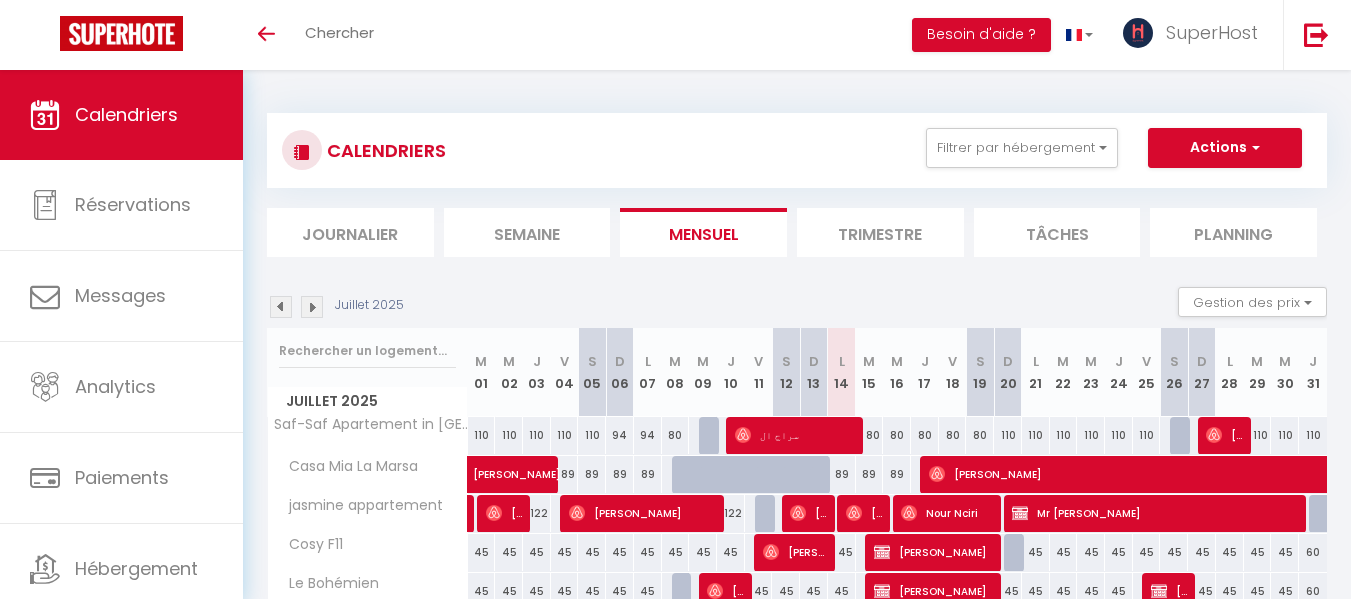 click at bounding box center [713, 486] 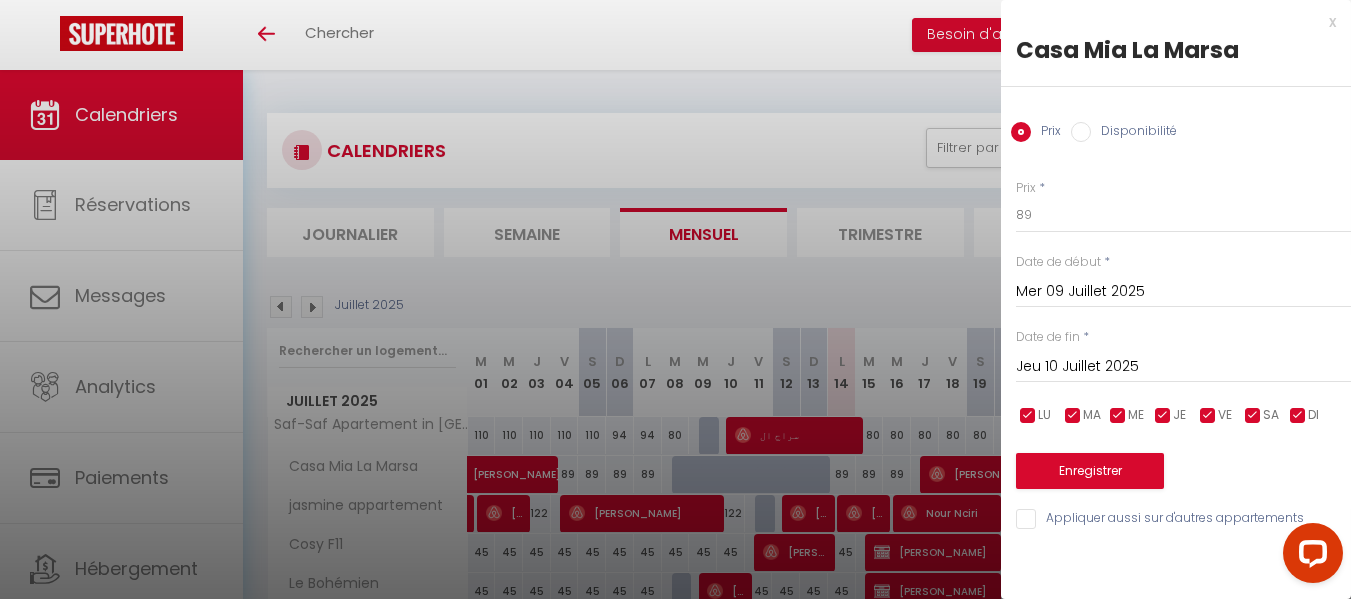 scroll, scrollTop: 0, scrollLeft: 0, axis: both 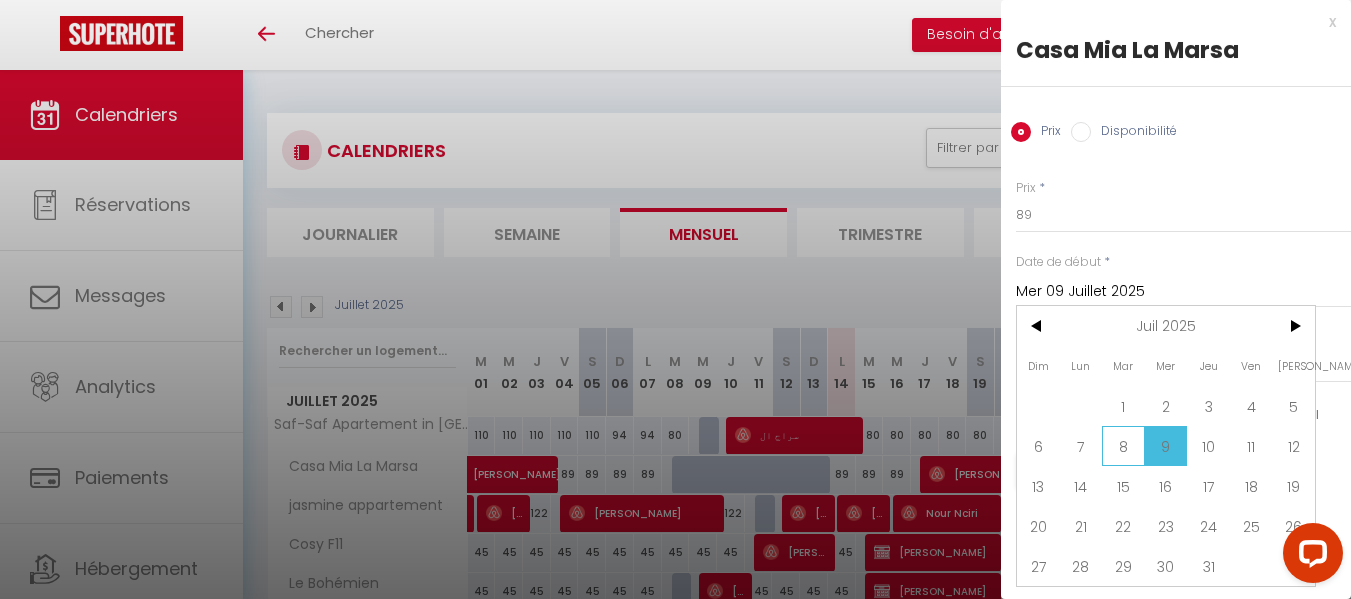 click on "8" at bounding box center (1123, 446) 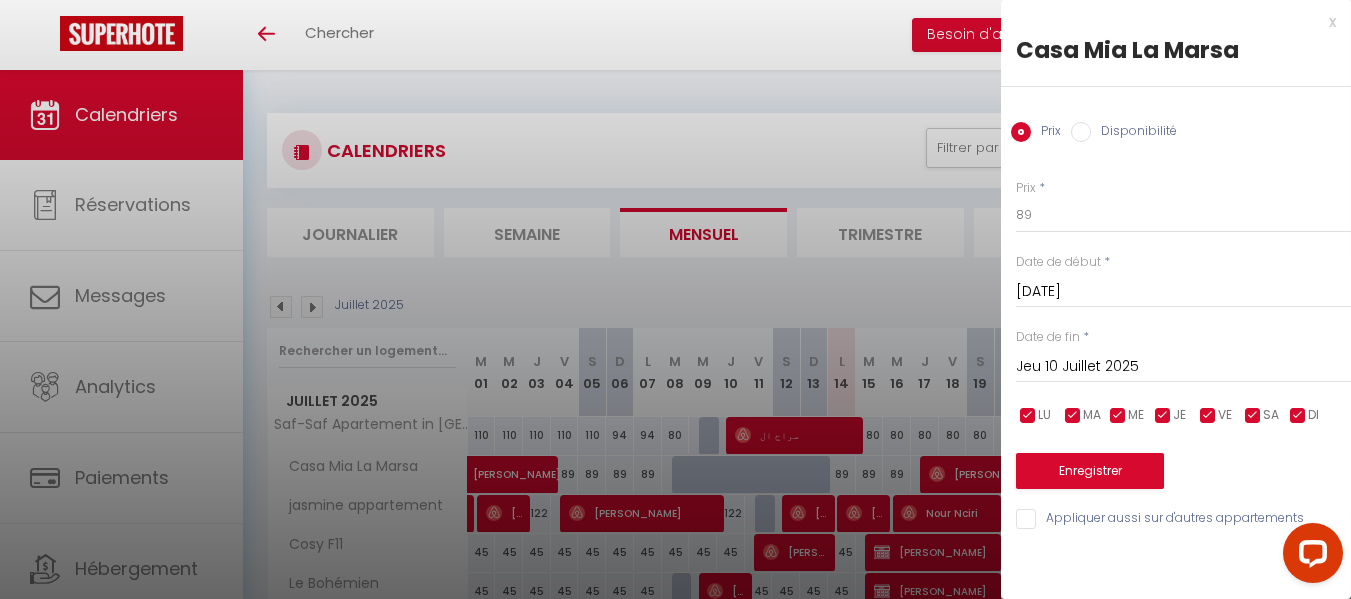 click on "Jeu 10 Juillet 2025" at bounding box center (1183, 367) 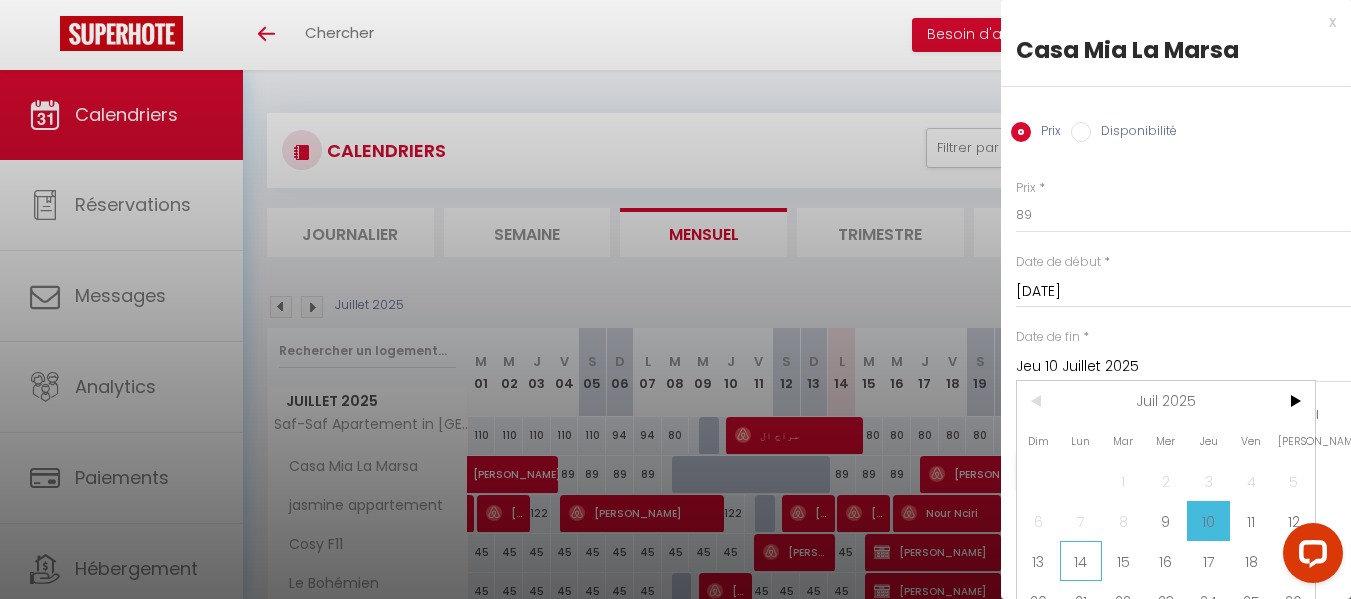 click on "14" at bounding box center [1081, 561] 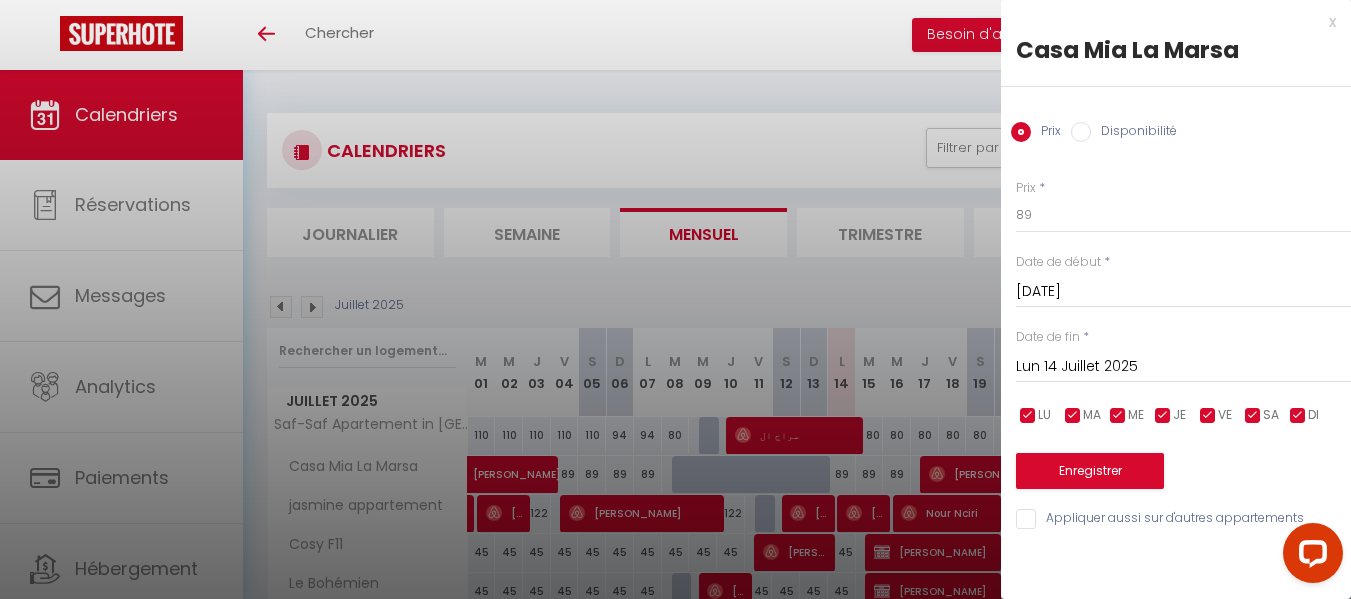 click on "Disponibilité" at bounding box center [1081, 132] 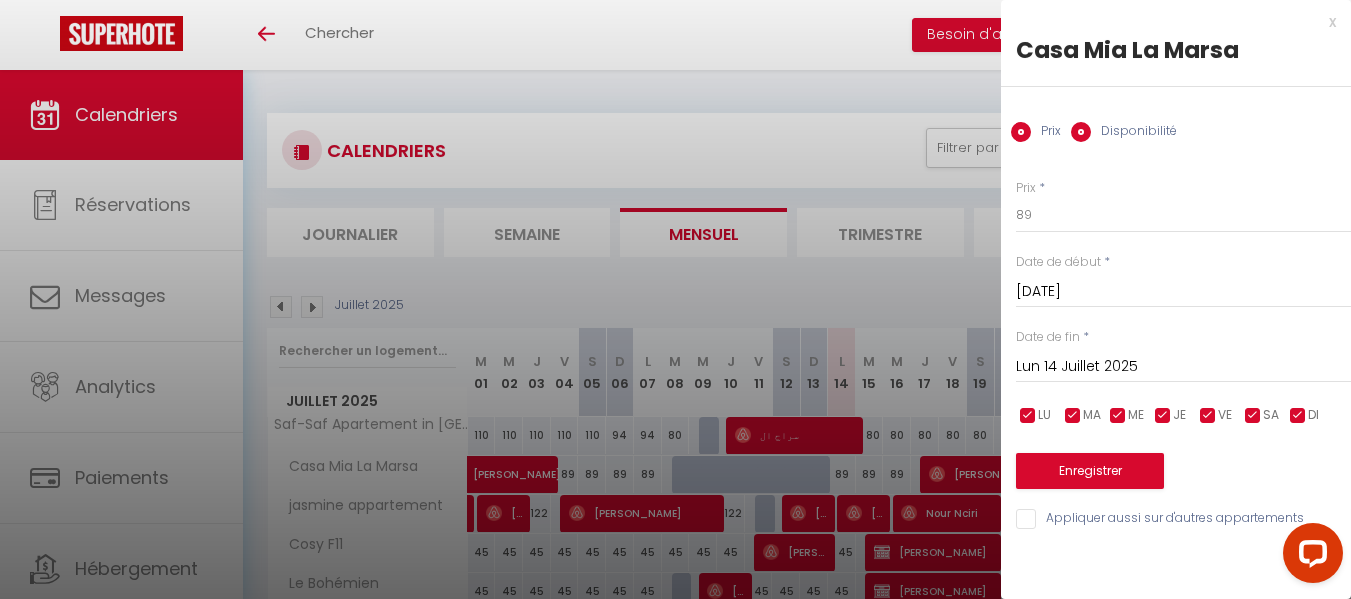radio on "false" 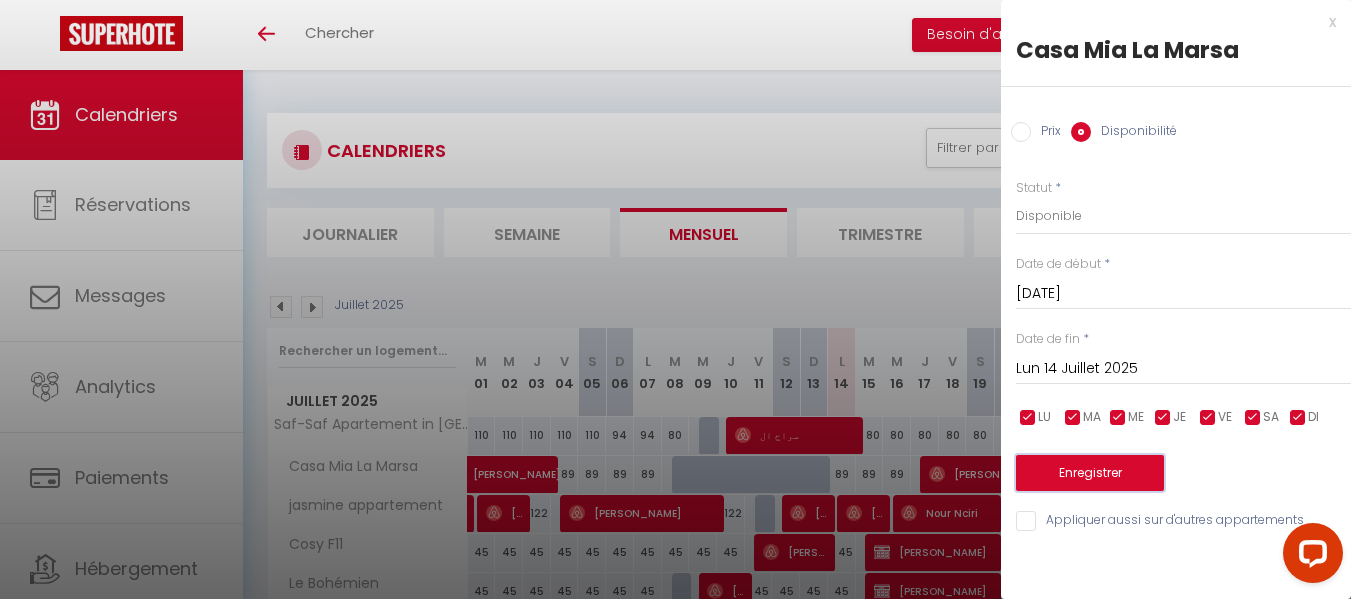 click on "Enregistrer" at bounding box center (1090, 473) 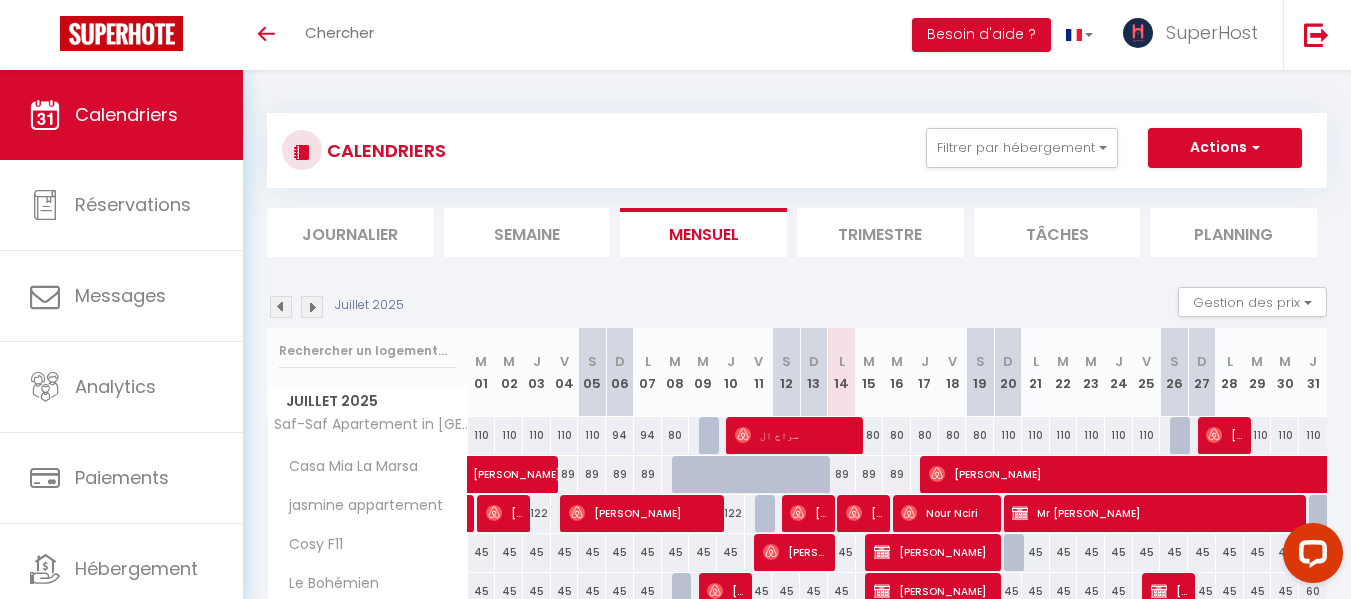 click at bounding box center [814, 475] 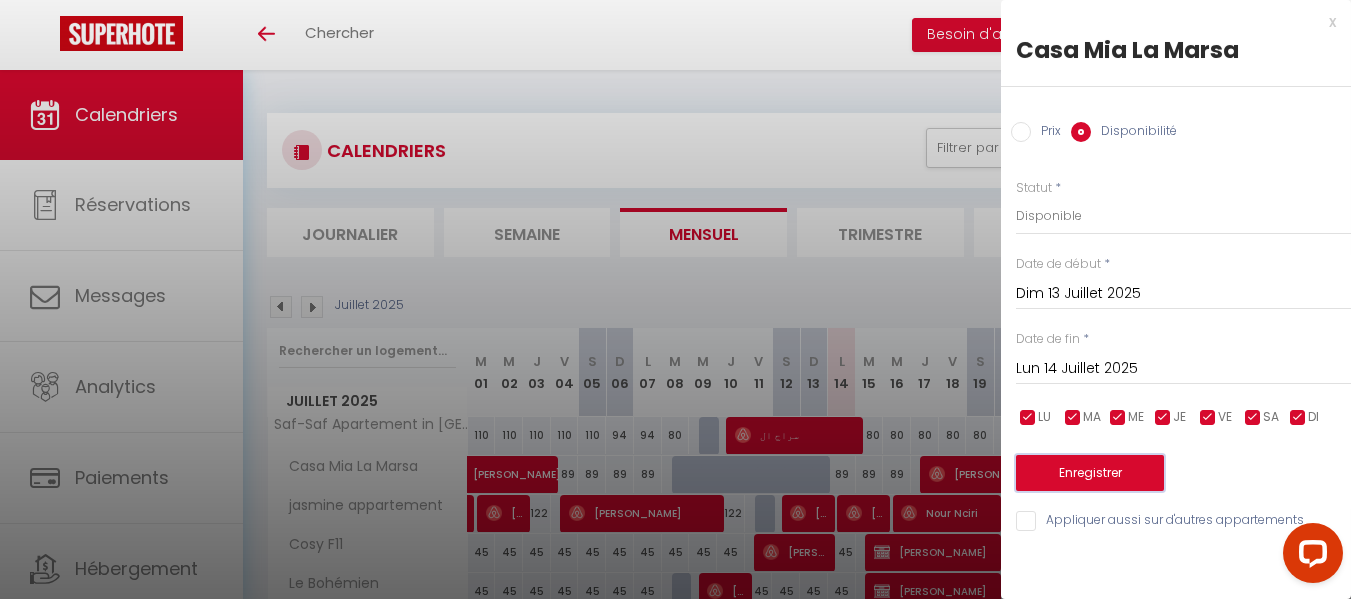 click on "Enregistrer" at bounding box center (1090, 473) 